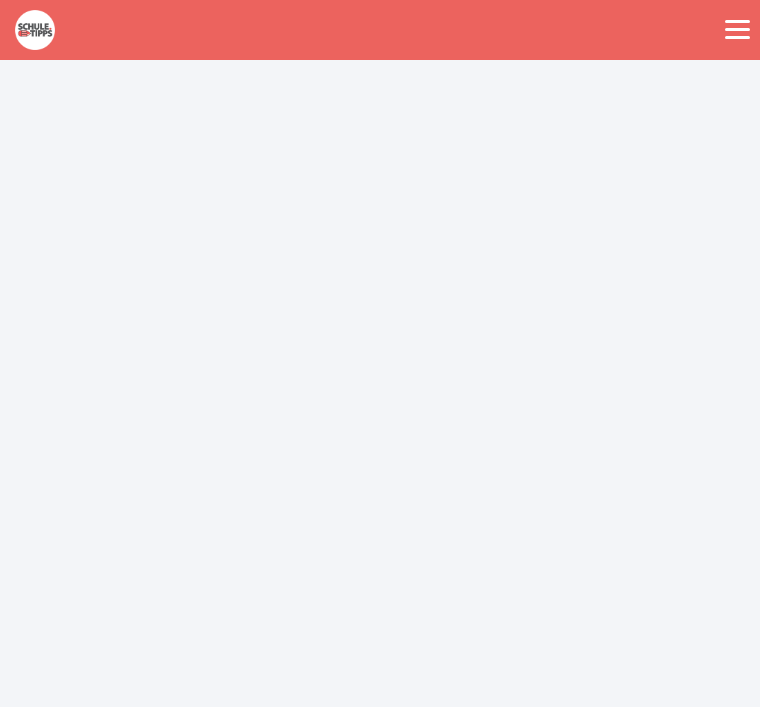 scroll, scrollTop: 0, scrollLeft: 0, axis: both 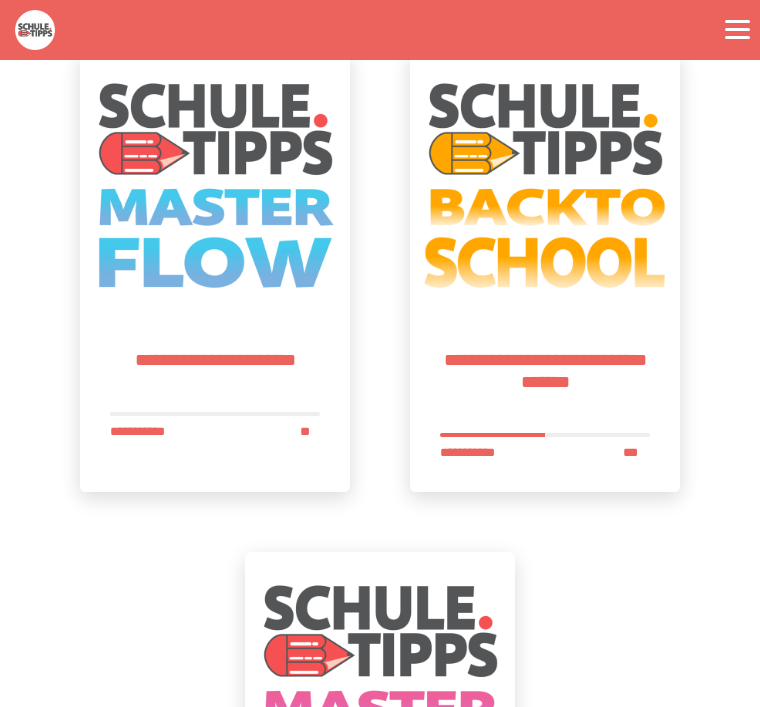 click at bounding box center [215, 185] 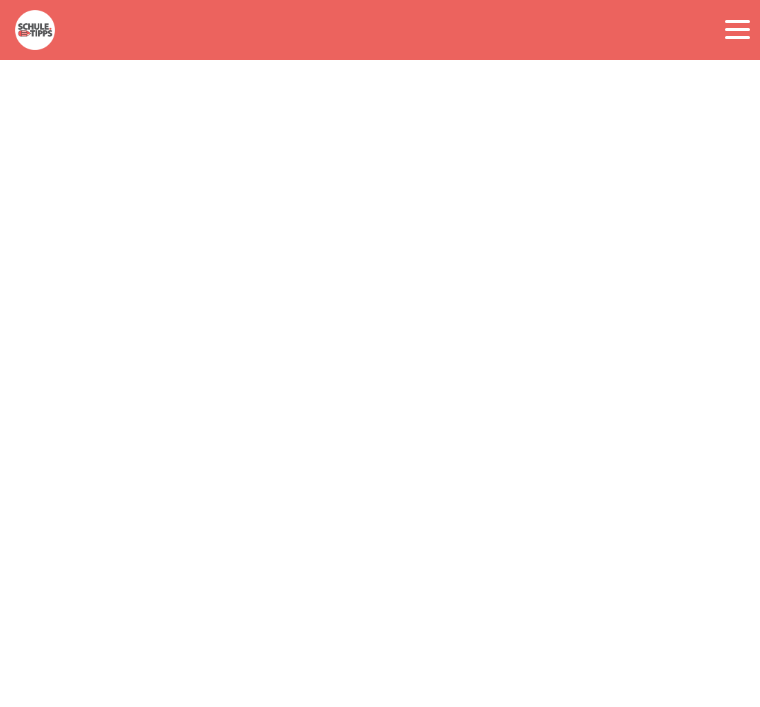 scroll, scrollTop: 64, scrollLeft: 0, axis: vertical 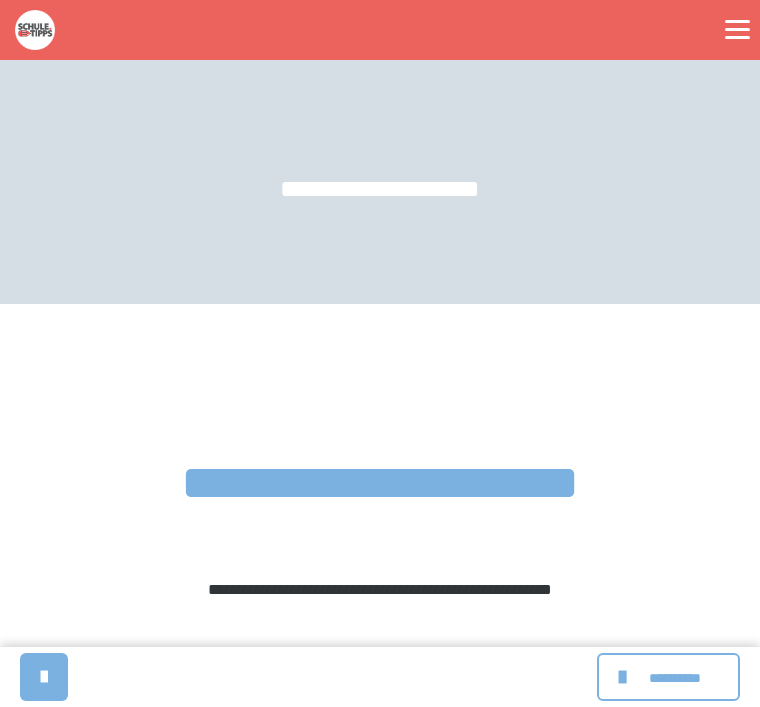 click 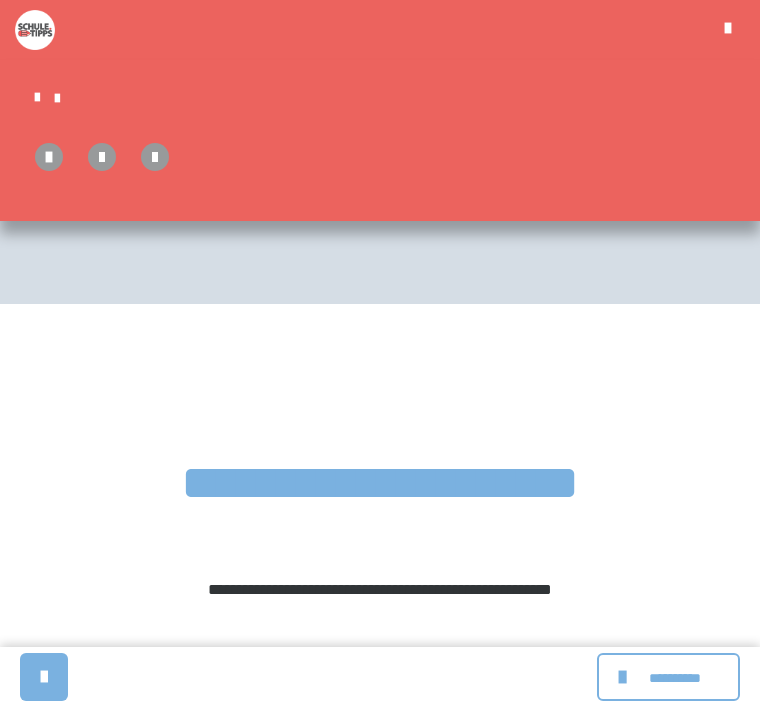 click at bounding box center [35, 30] 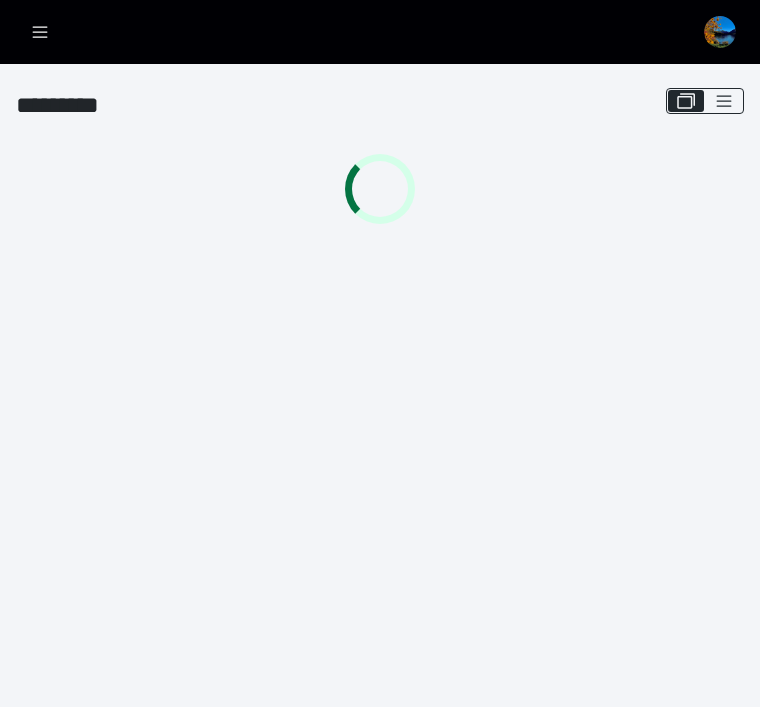 scroll, scrollTop: 0, scrollLeft: 0, axis: both 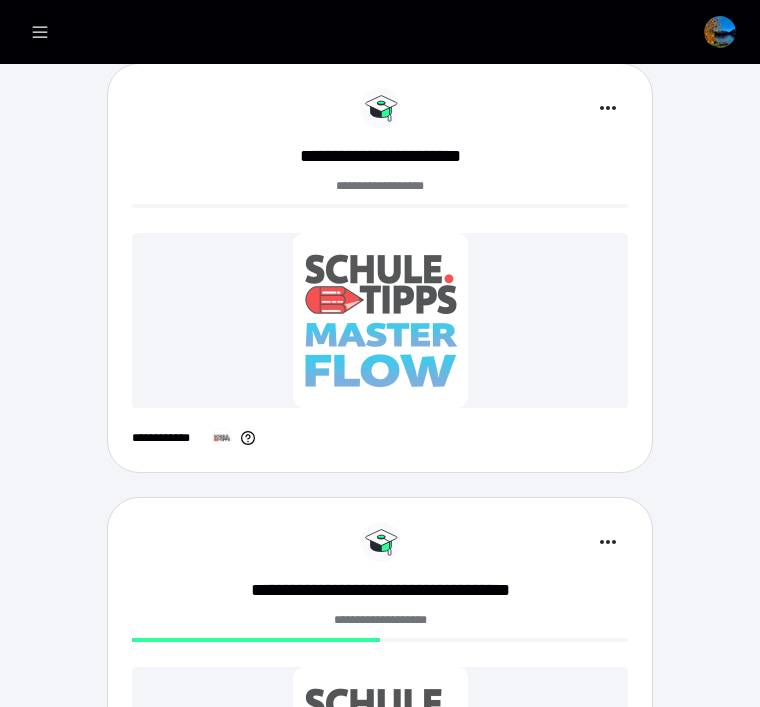 click at bounding box center [380, 320] 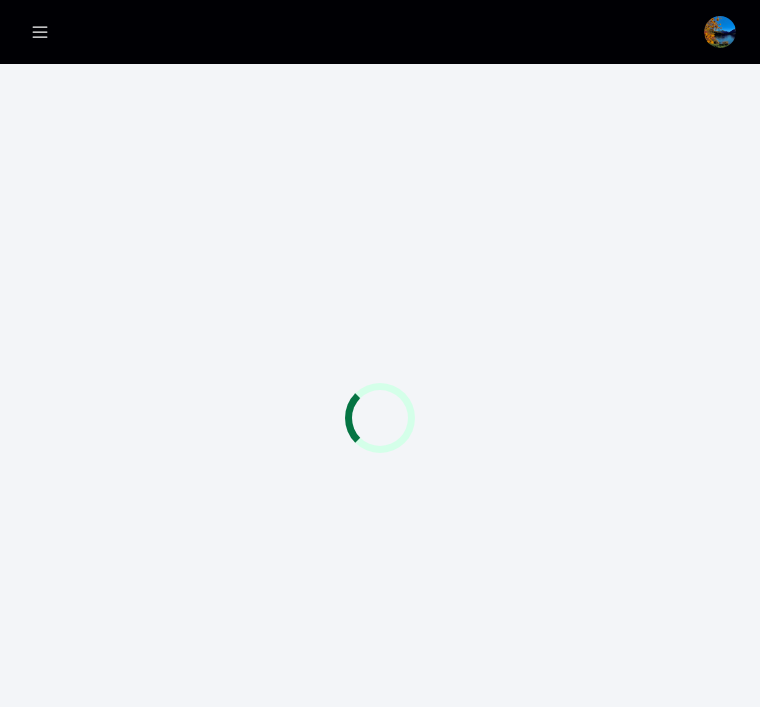scroll, scrollTop: 0, scrollLeft: 0, axis: both 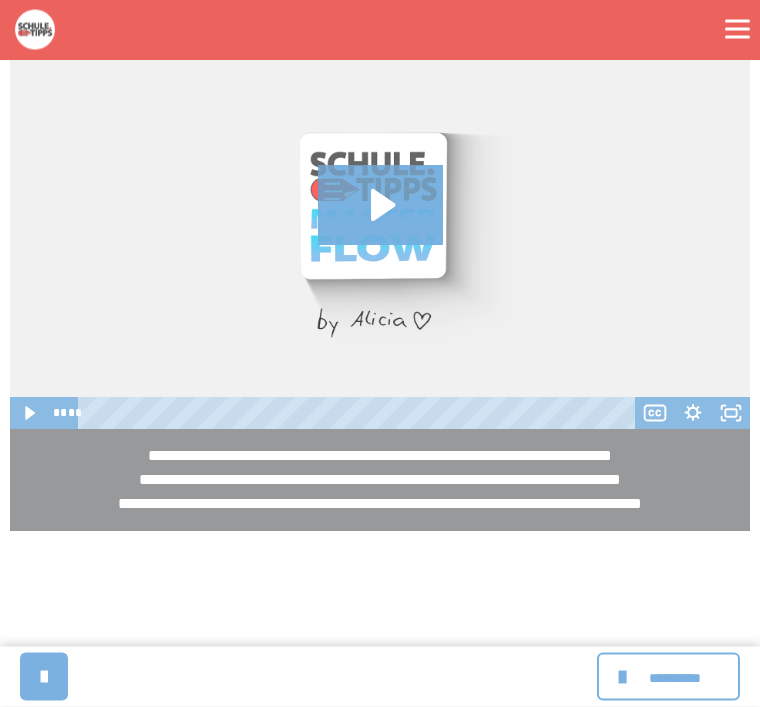 click 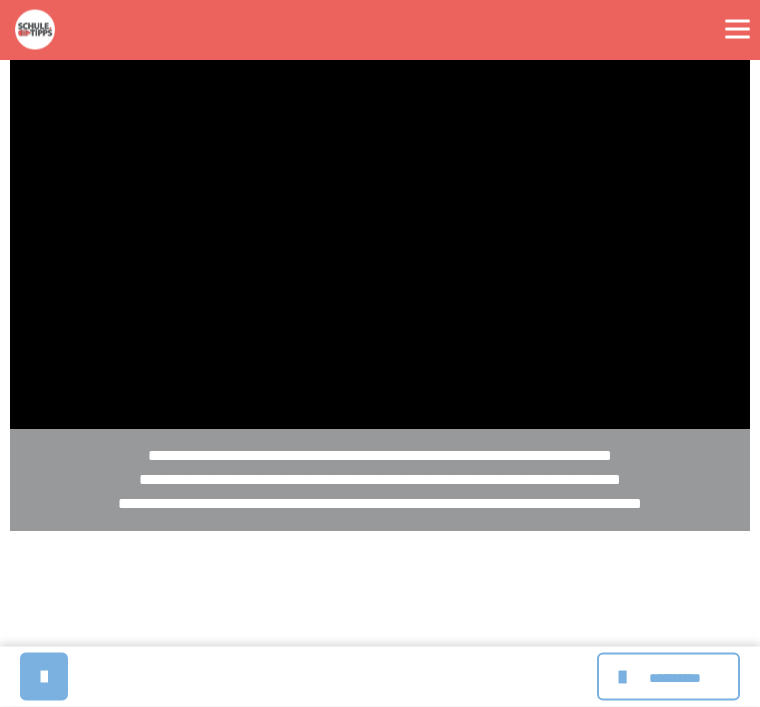 scroll, scrollTop: 751, scrollLeft: 0, axis: vertical 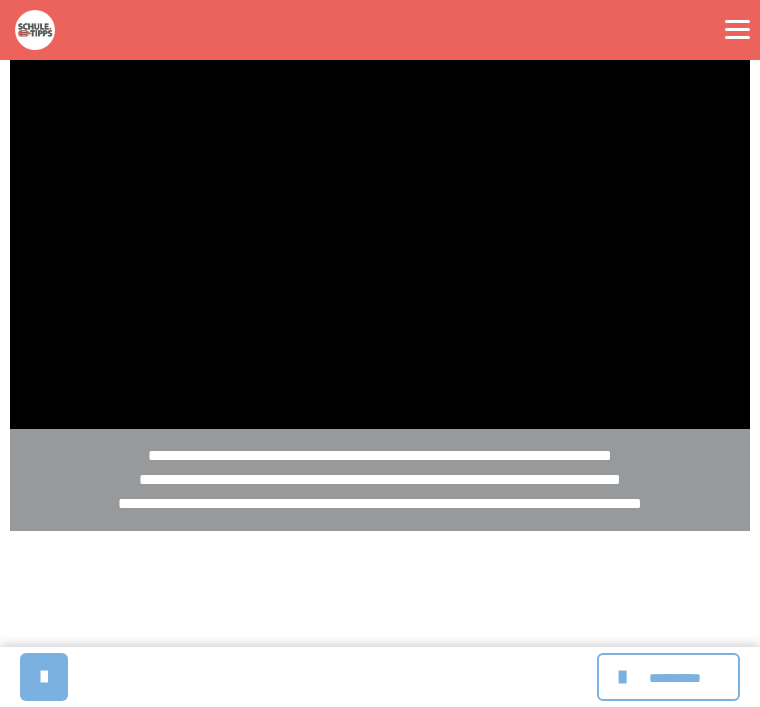 click at bounding box center [380, 221] 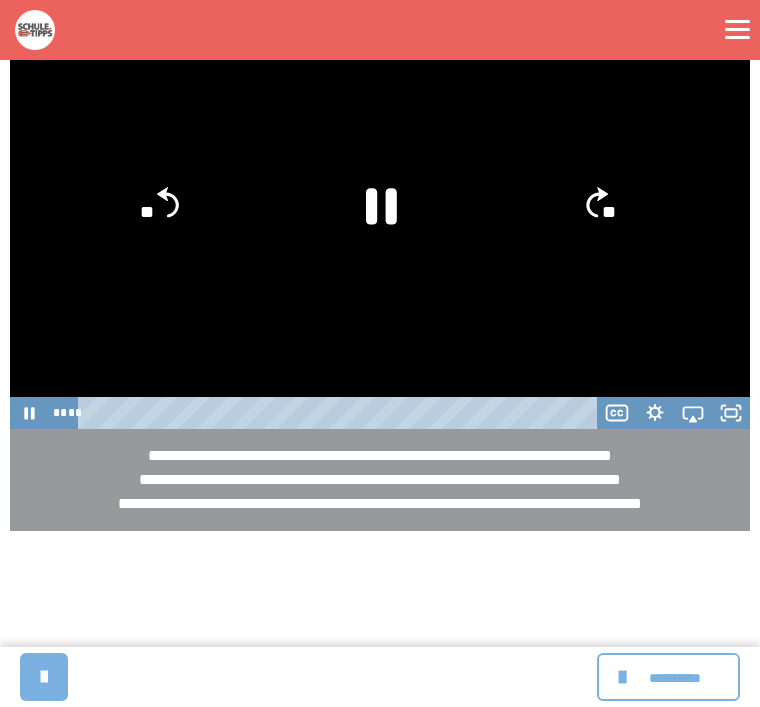 click 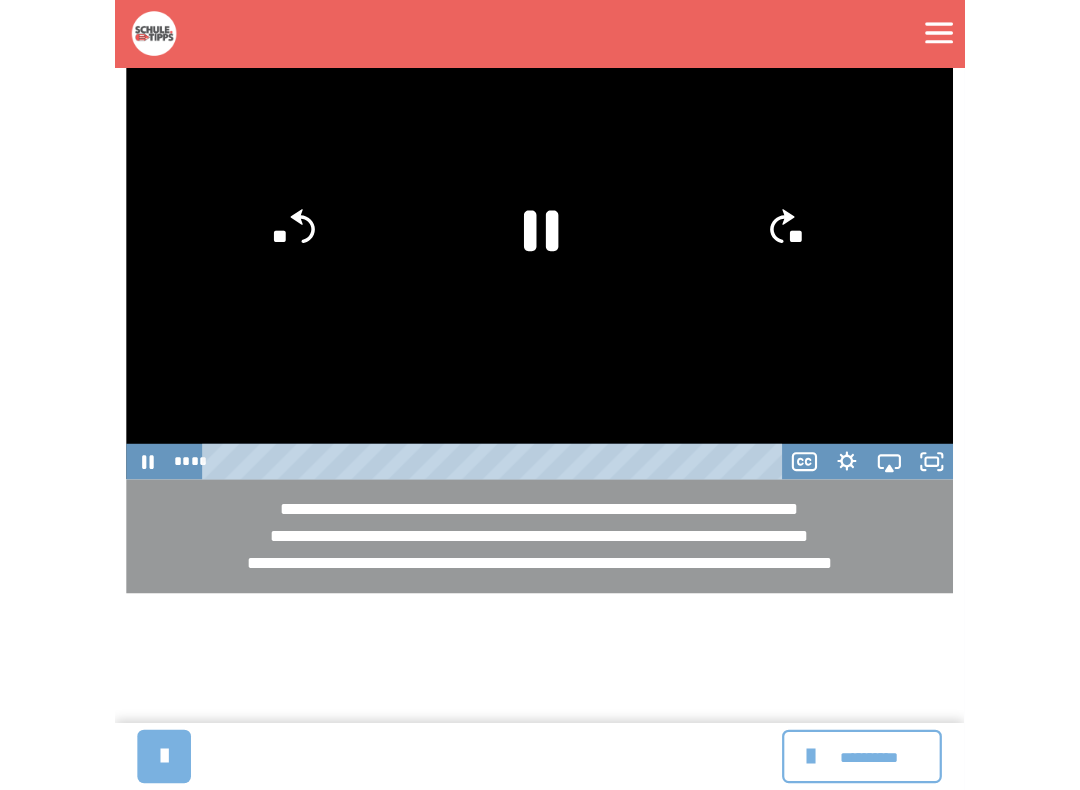 scroll, scrollTop: 20, scrollLeft: 0, axis: vertical 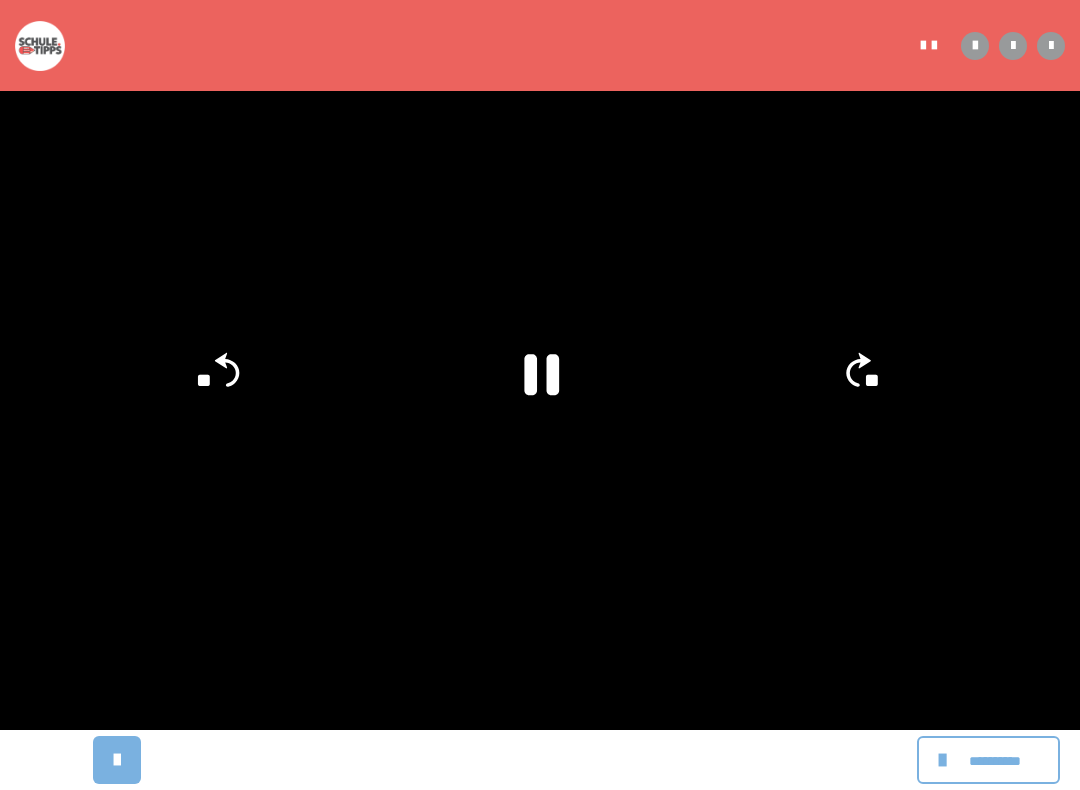 click at bounding box center (540, 395) 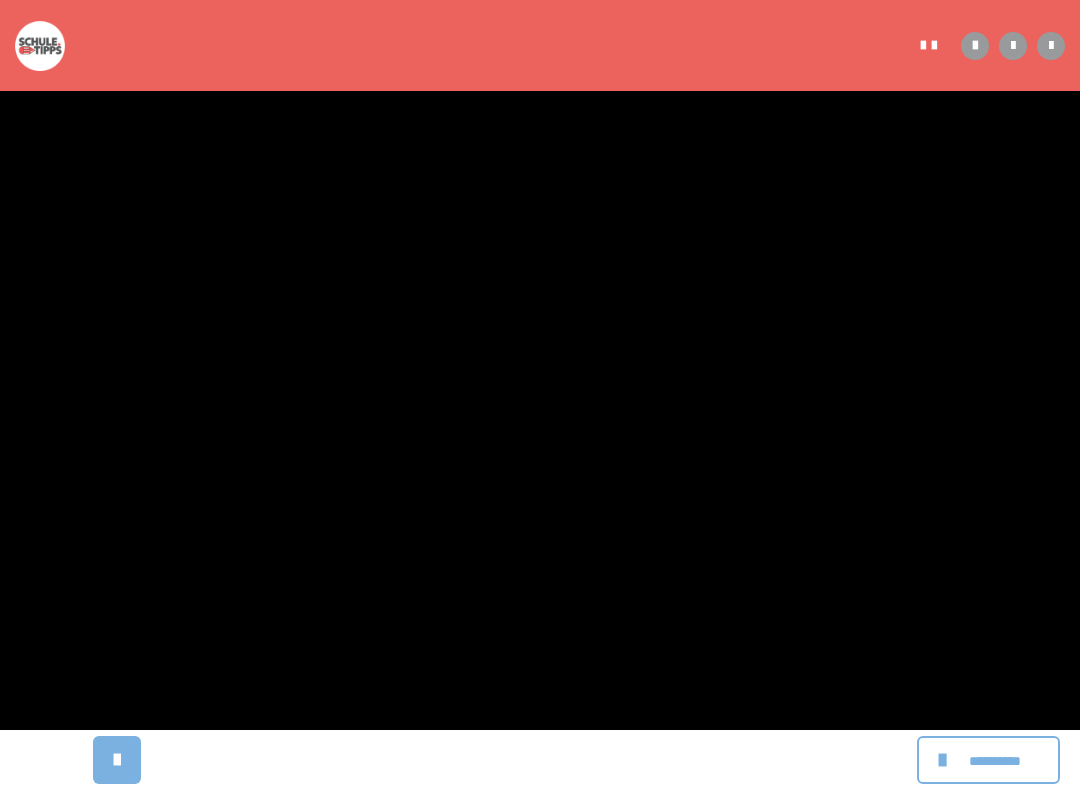 click at bounding box center [540, 395] 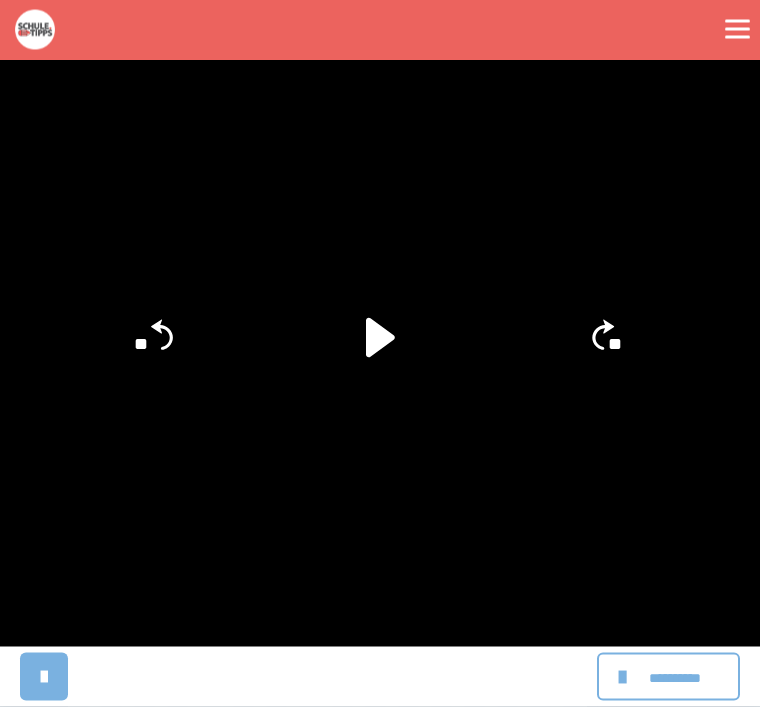 scroll, scrollTop: 1051, scrollLeft: 0, axis: vertical 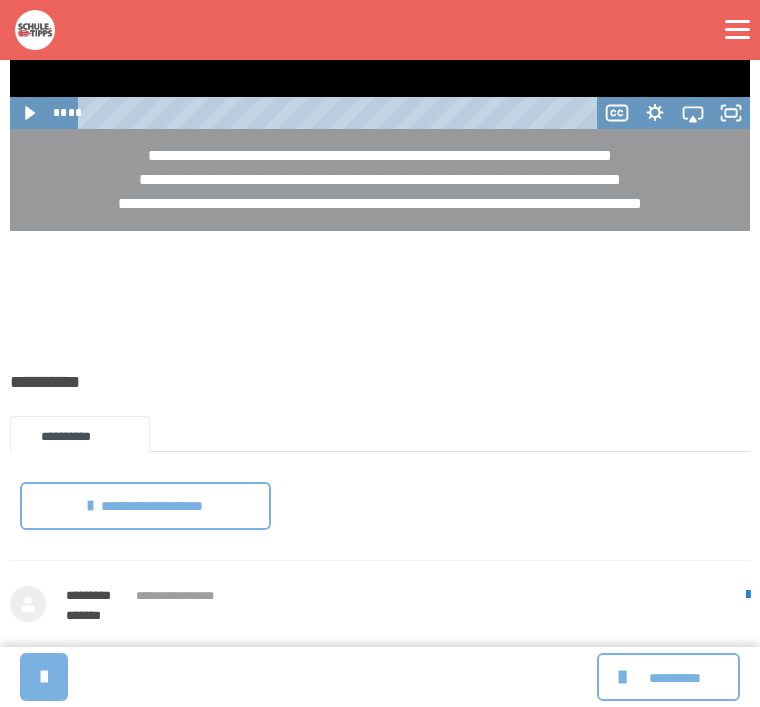 click on "**********" at bounding box center (668, 677) 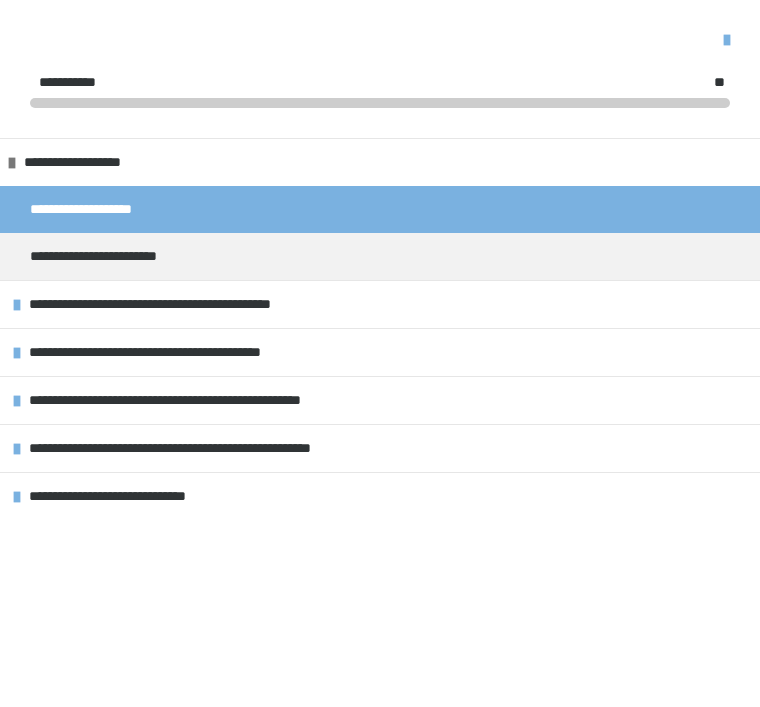 click on "**********" at bounding box center [380, 256] 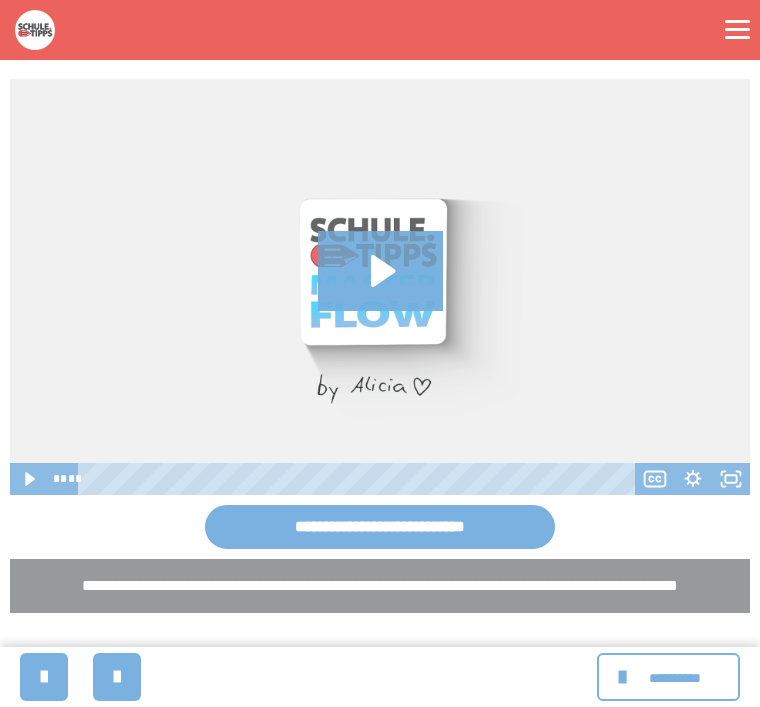 scroll, scrollTop: 660, scrollLeft: 0, axis: vertical 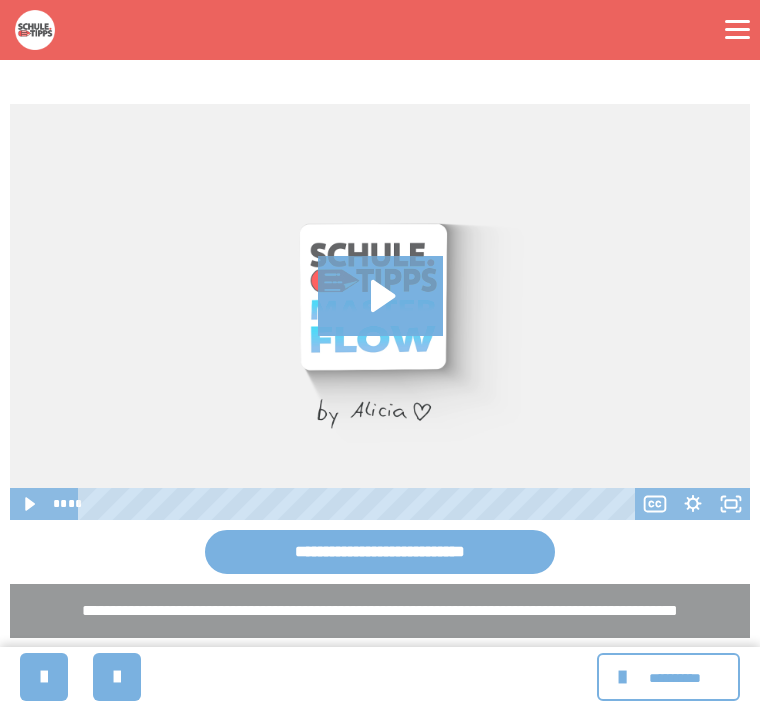 click 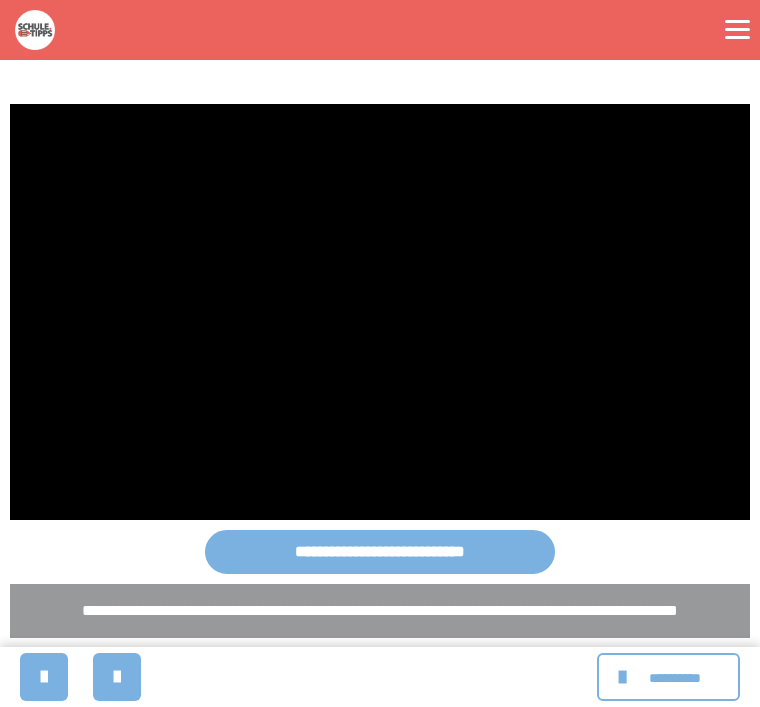 click on "**********" at bounding box center (380, 552) 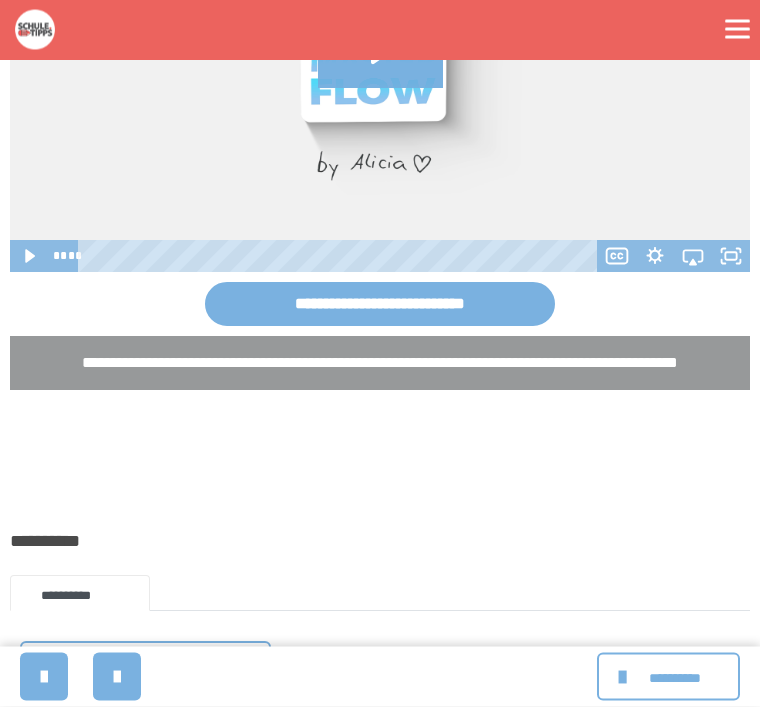 scroll, scrollTop: 910, scrollLeft: 0, axis: vertical 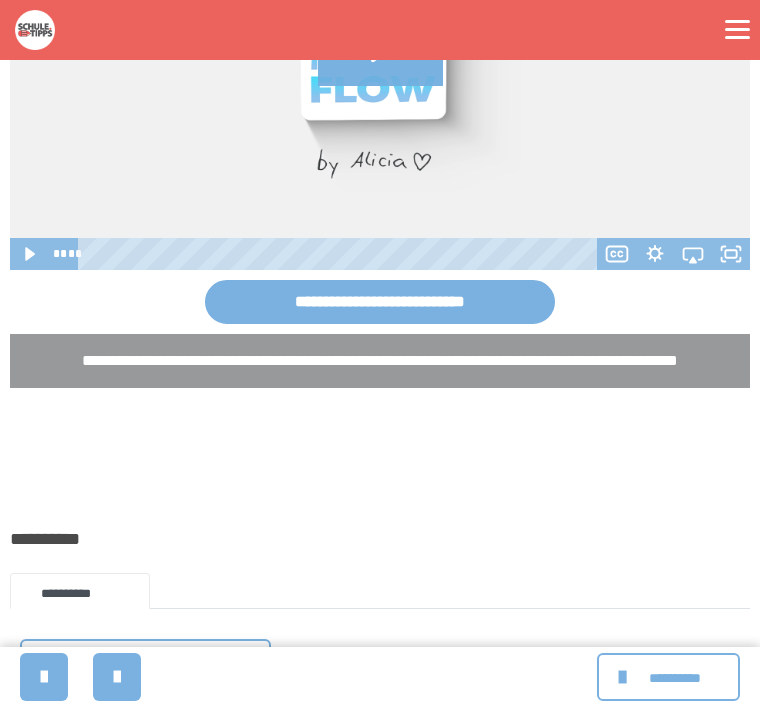 click on "**********" at bounding box center [675, 678] 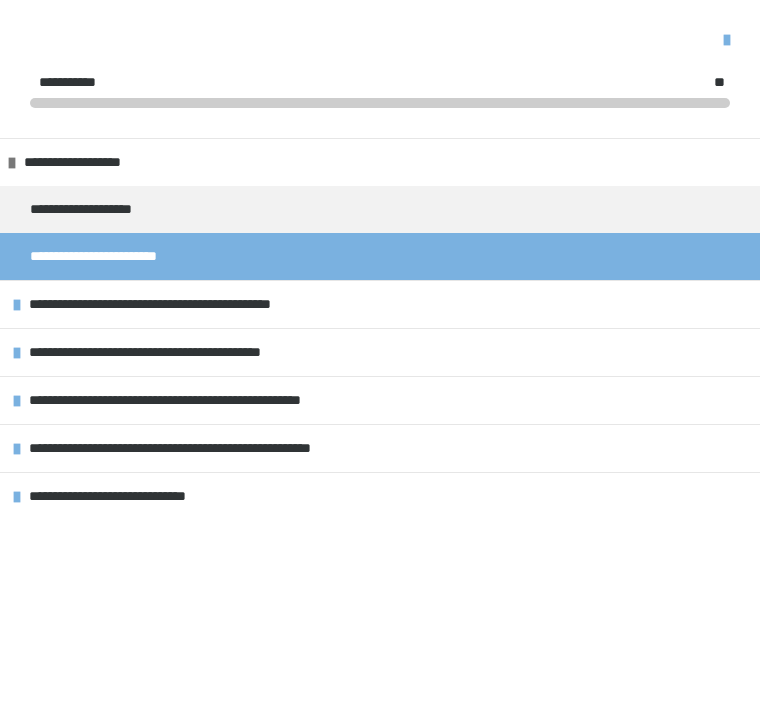 click on "**********" at bounding box center [93, 162] 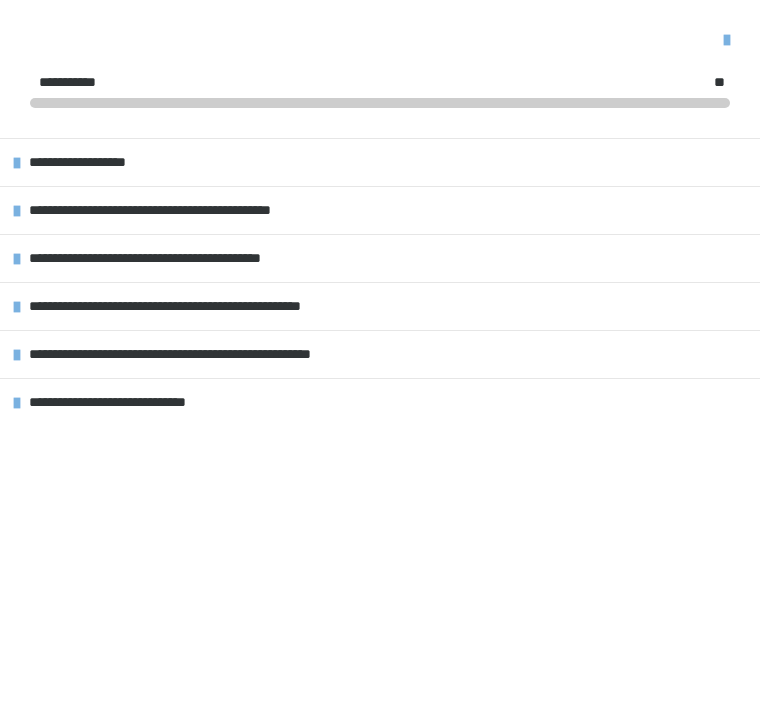 click on "**********" at bounding box center (98, 162) 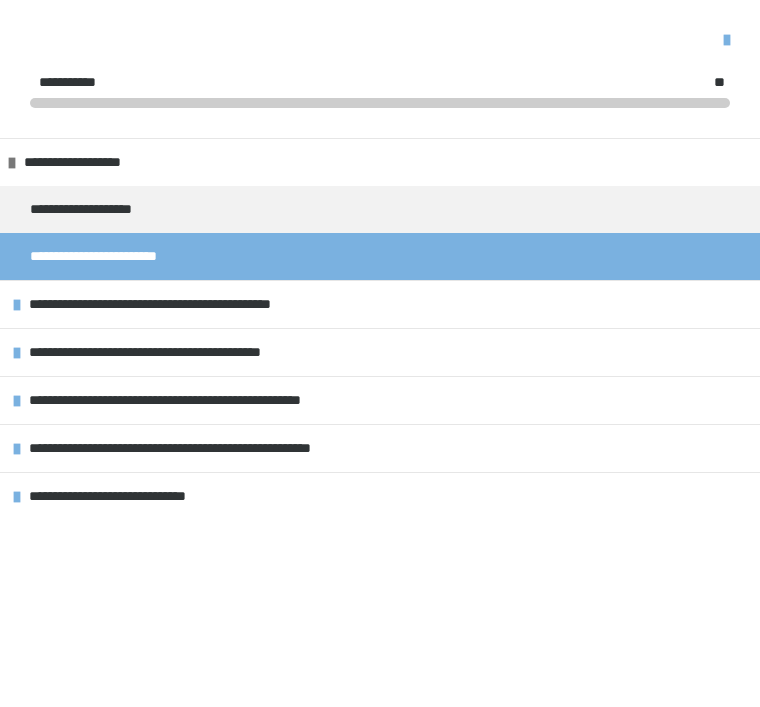 click on "**********" at bounding box center (186, 304) 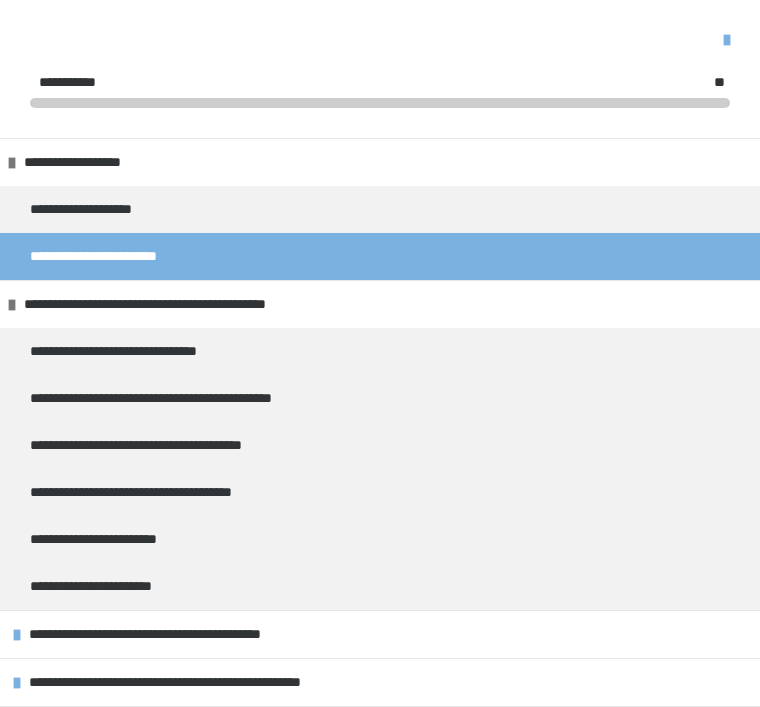 click on "**********" at bounding box center [133, 351] 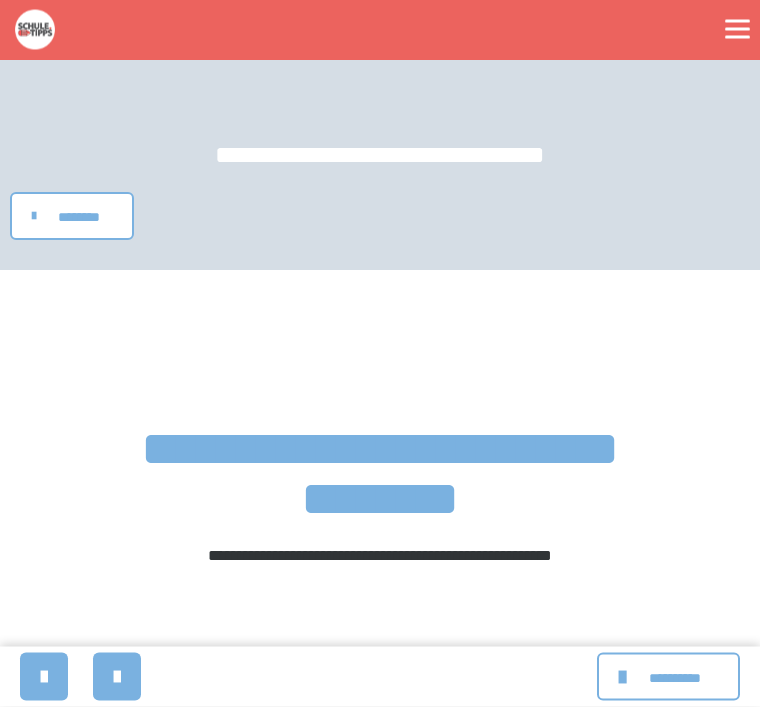 scroll, scrollTop: 0, scrollLeft: 0, axis: both 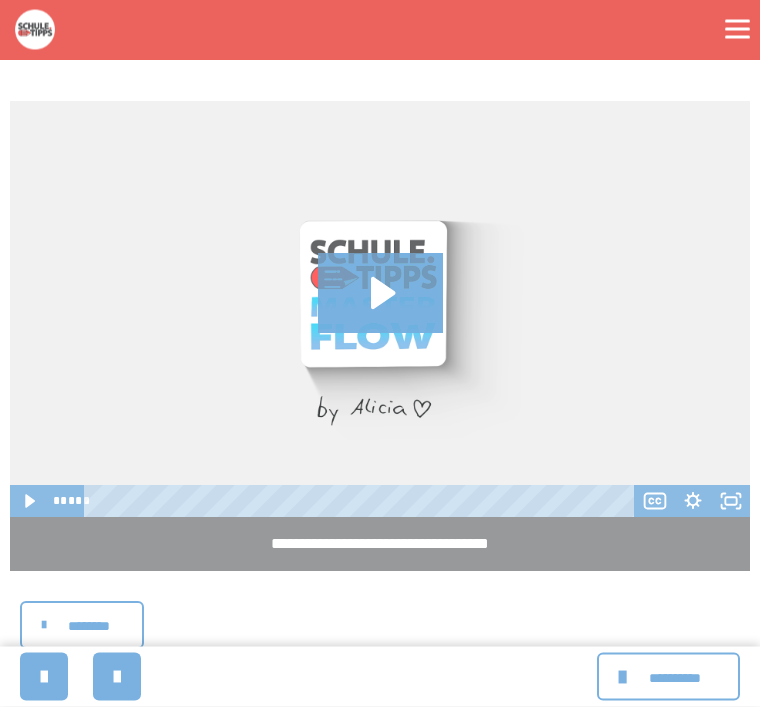 click 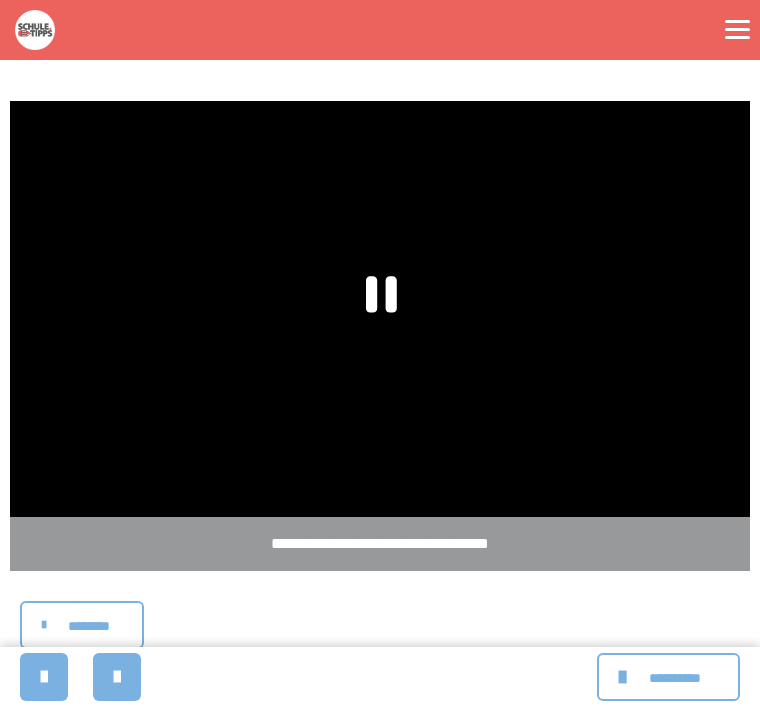click at bounding box center (380, 309) 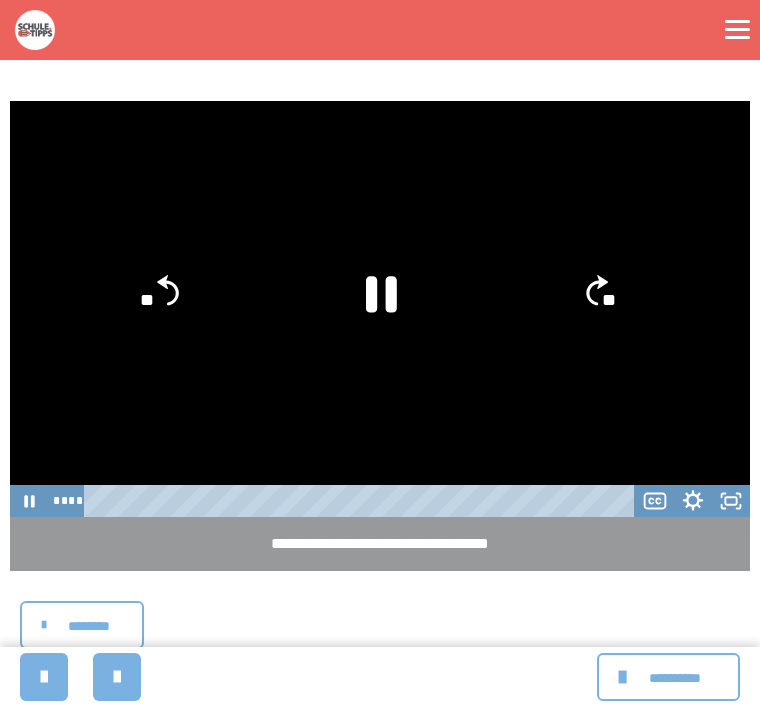 click 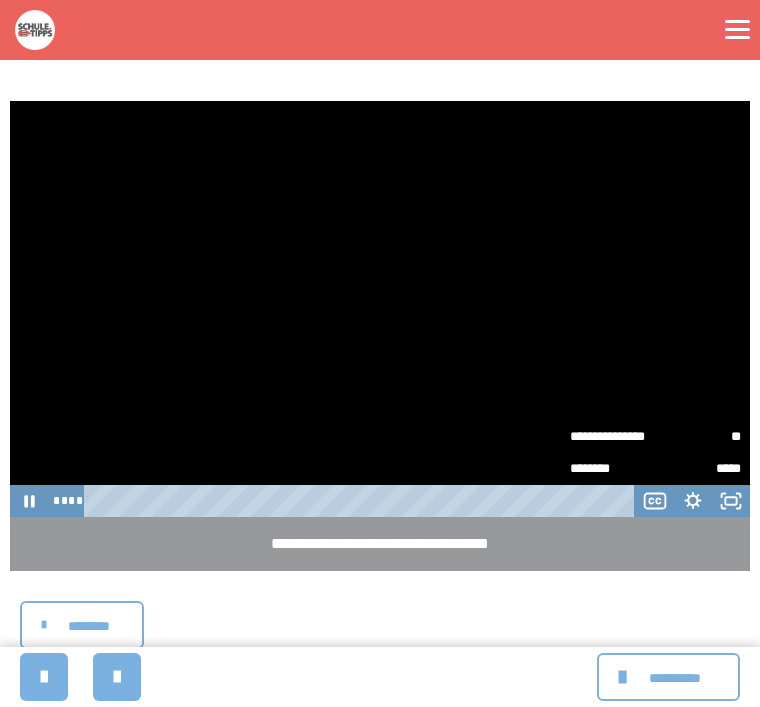 click on "*****" at bounding box center (698, 469) 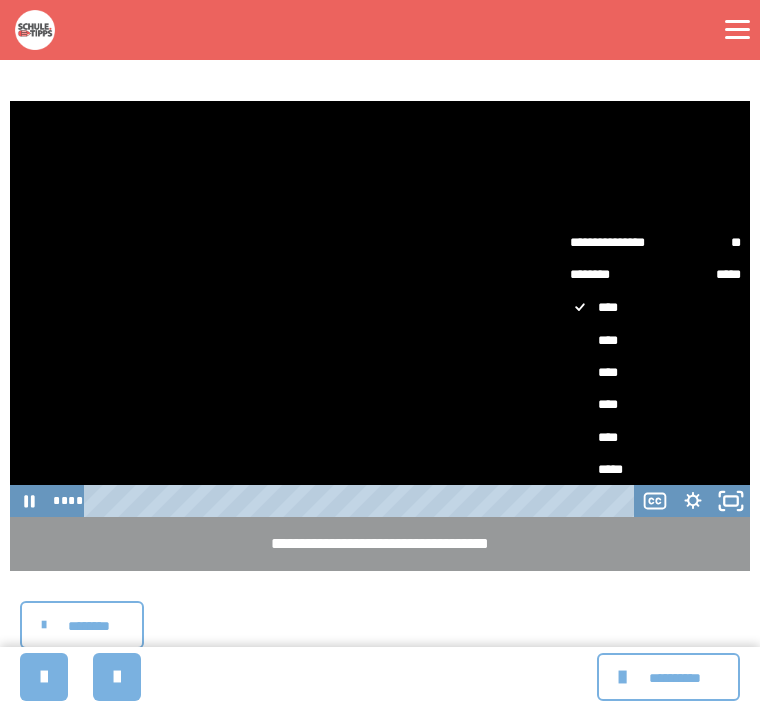 click 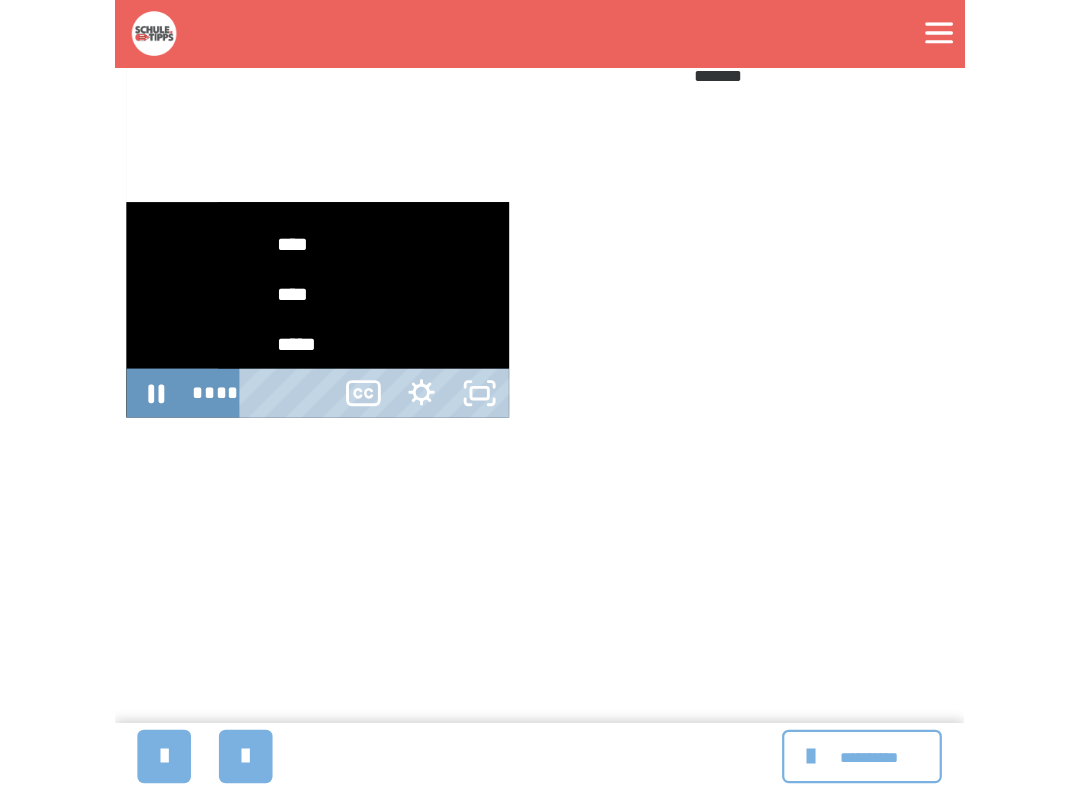 scroll, scrollTop: 20, scrollLeft: 0, axis: vertical 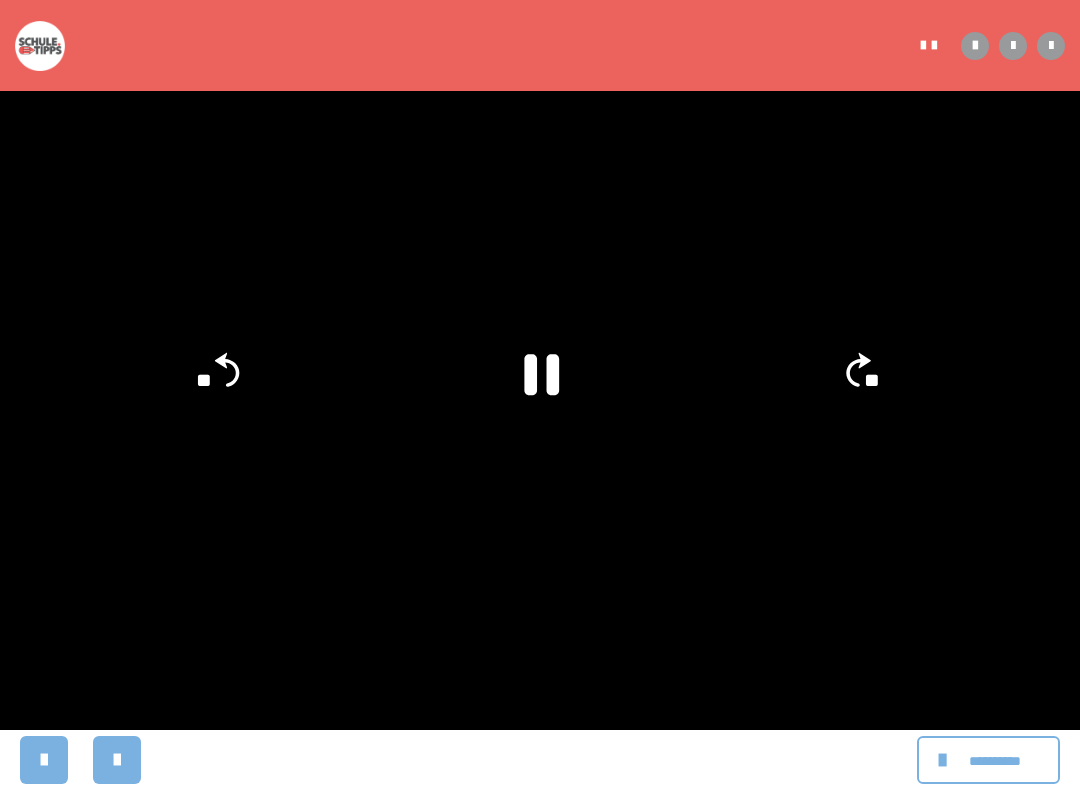 click at bounding box center (540, 395) 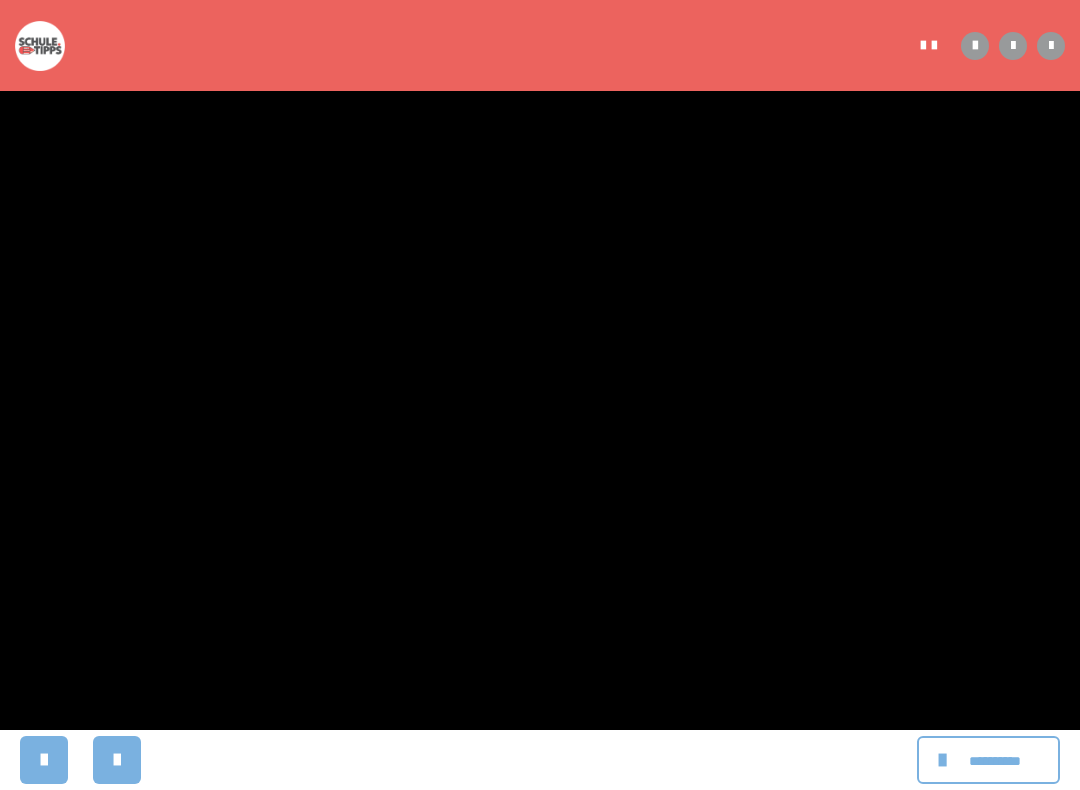 click at bounding box center (540, 395) 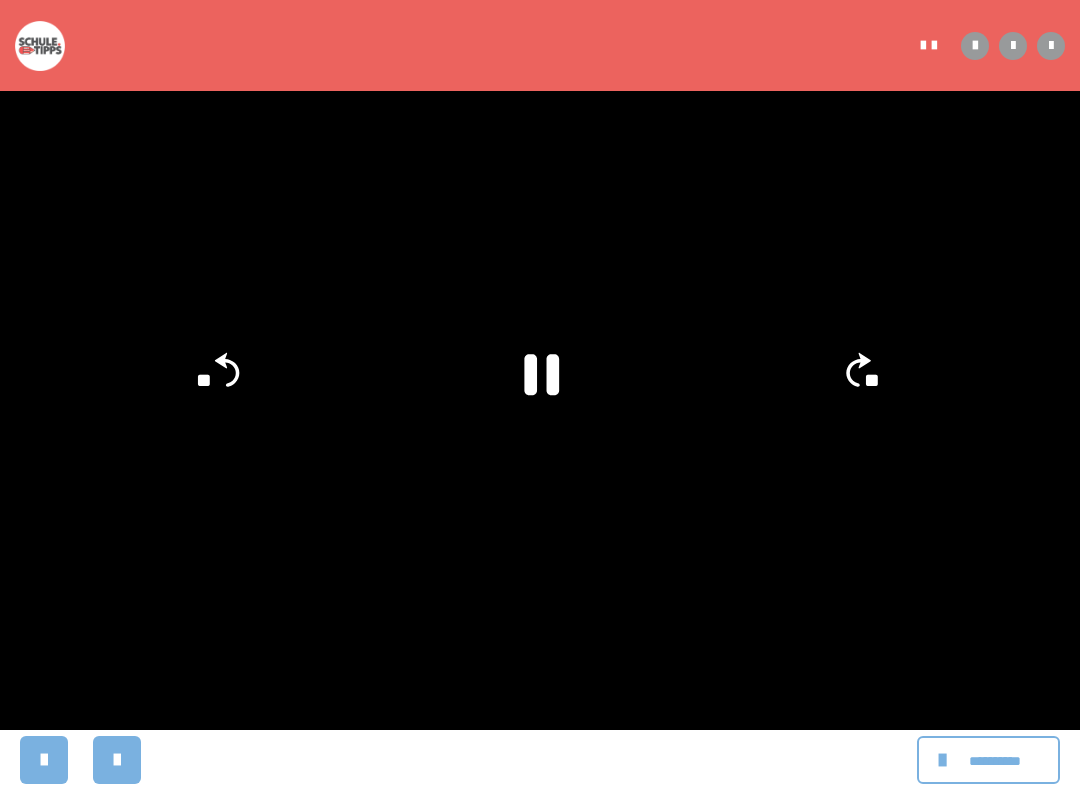 click at bounding box center [540, 395] 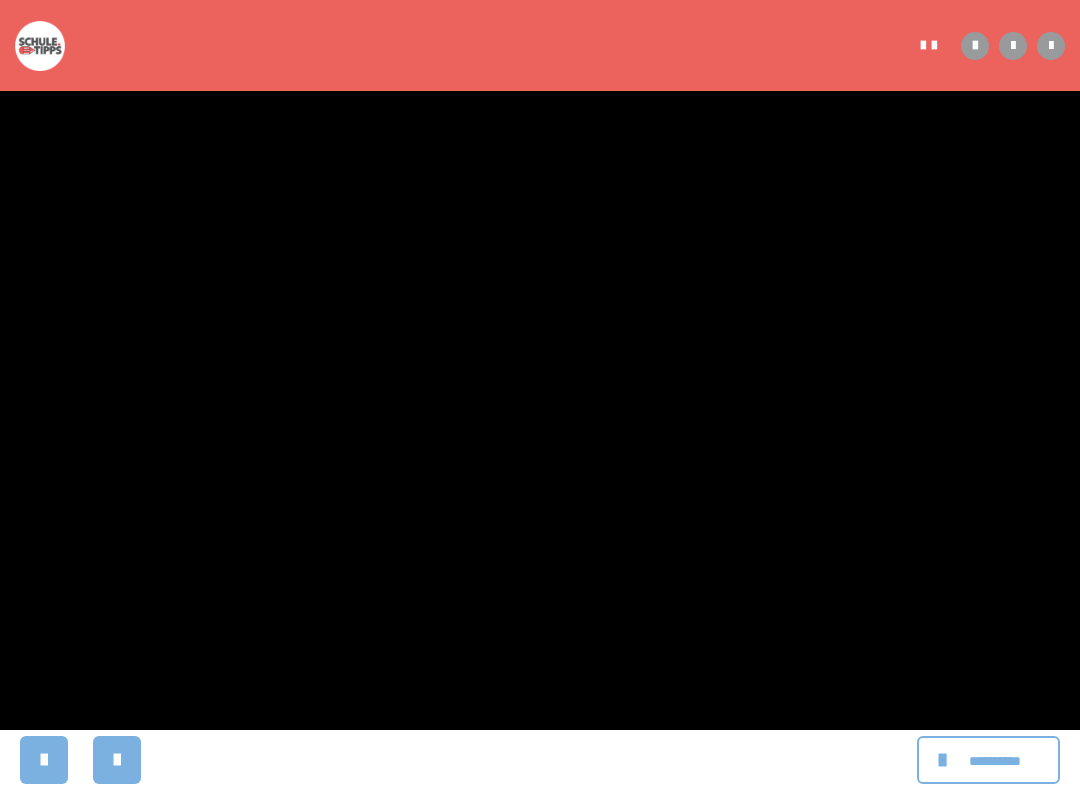 click at bounding box center (540, 395) 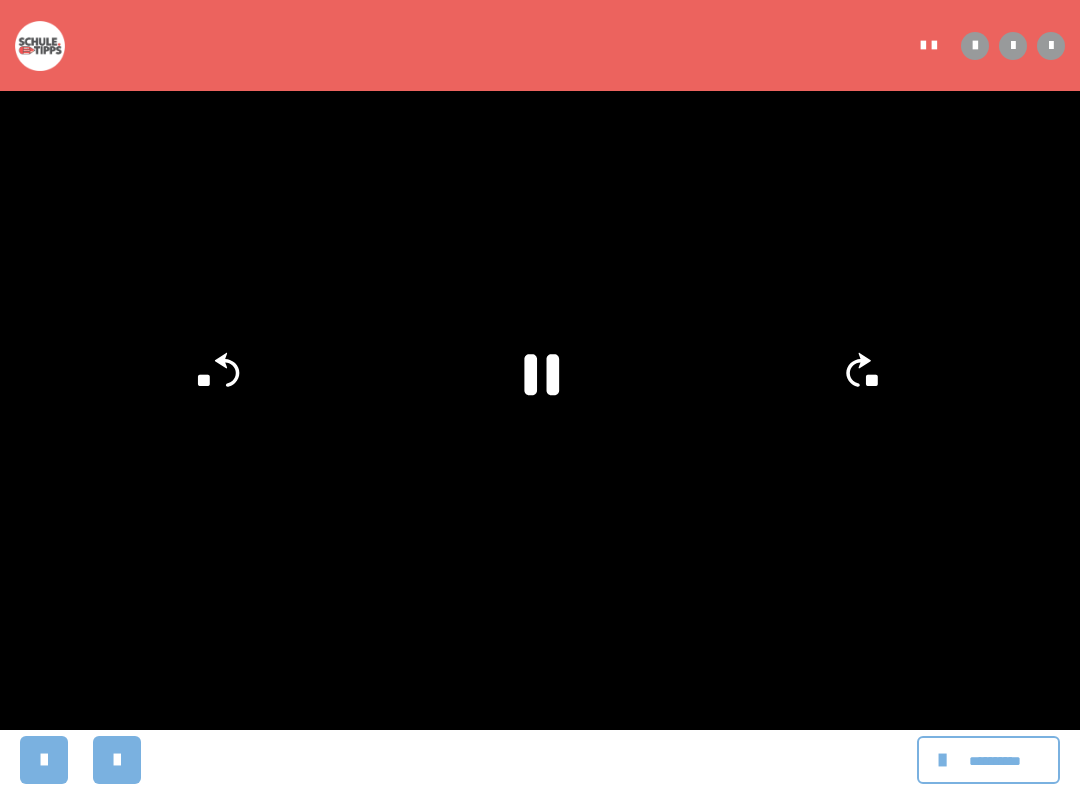 click 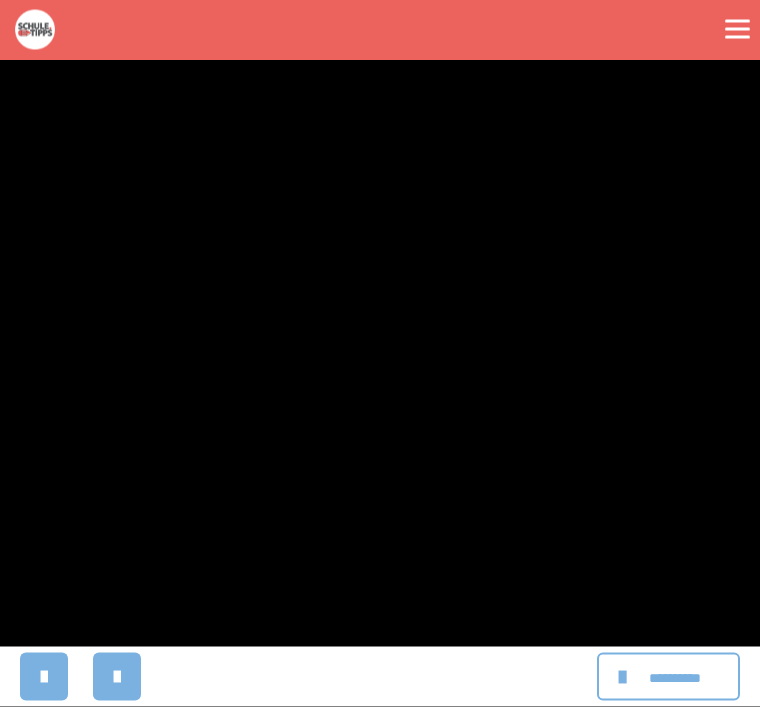 scroll, scrollTop: 824, scrollLeft: 0, axis: vertical 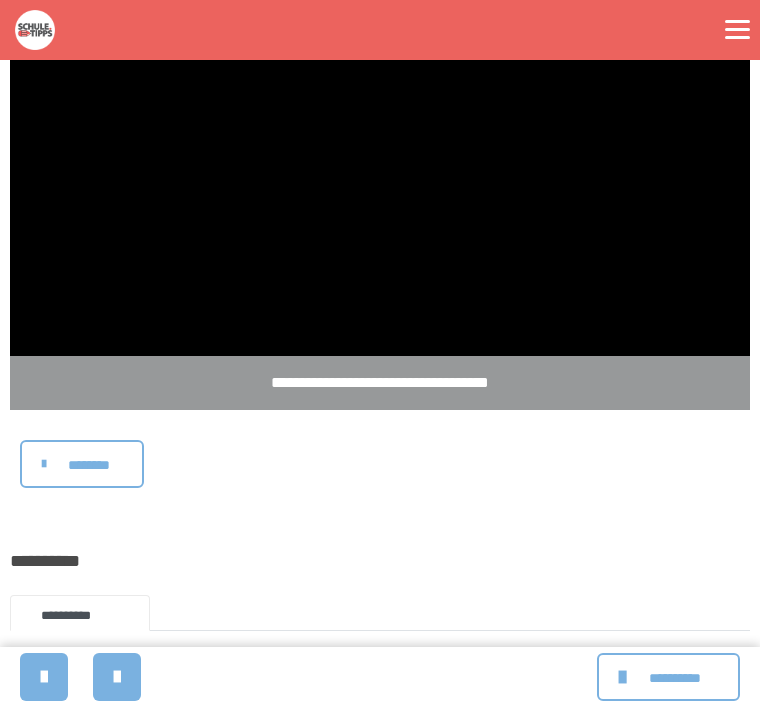 click on "********" at bounding box center [89, 465] 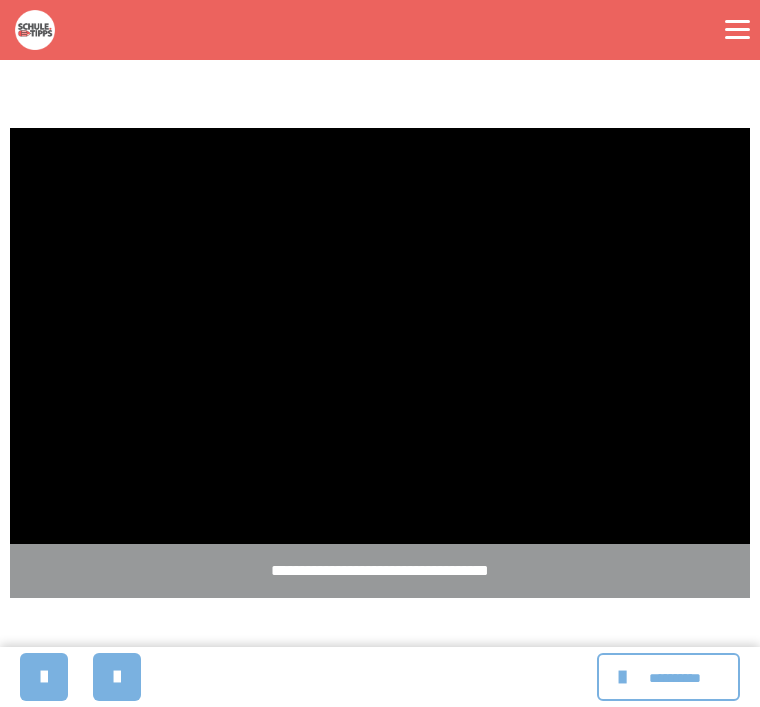 scroll, scrollTop: 633, scrollLeft: 0, axis: vertical 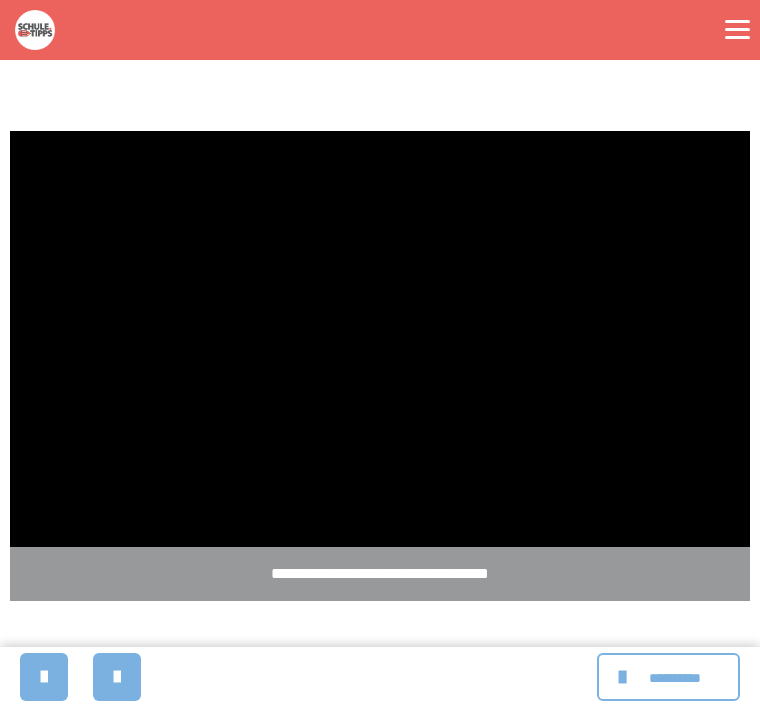 click at bounding box center [380, 339] 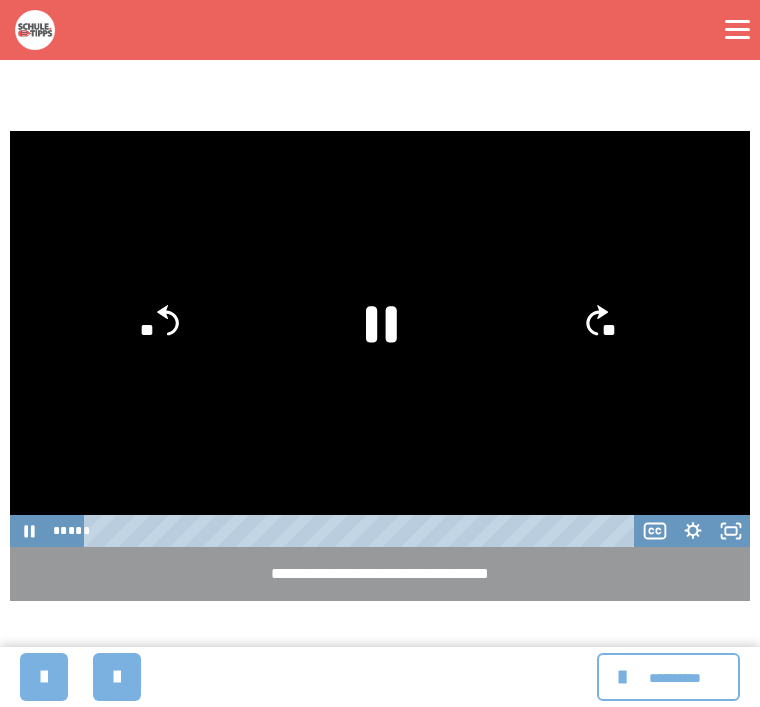 click at bounding box center [380, 339] 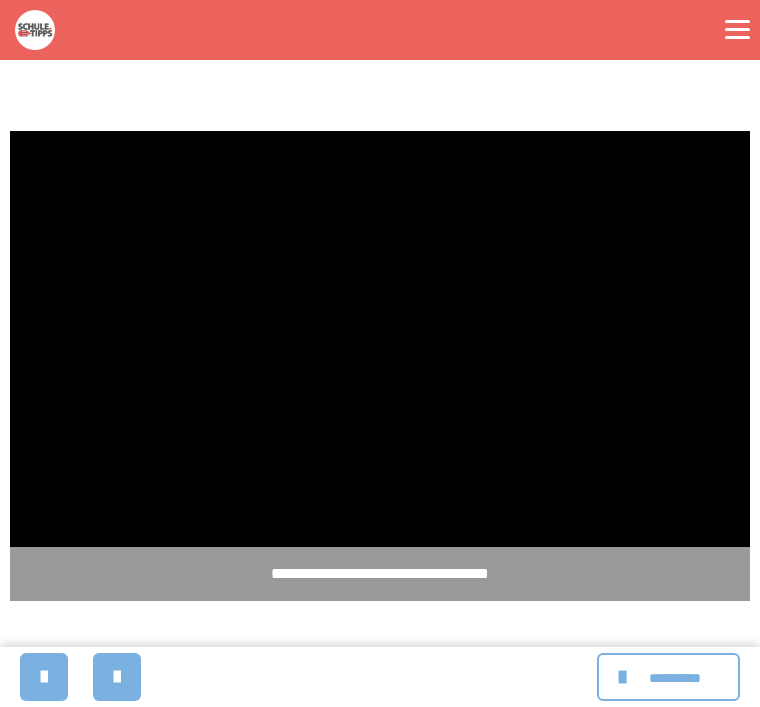 click at bounding box center [117, 677] 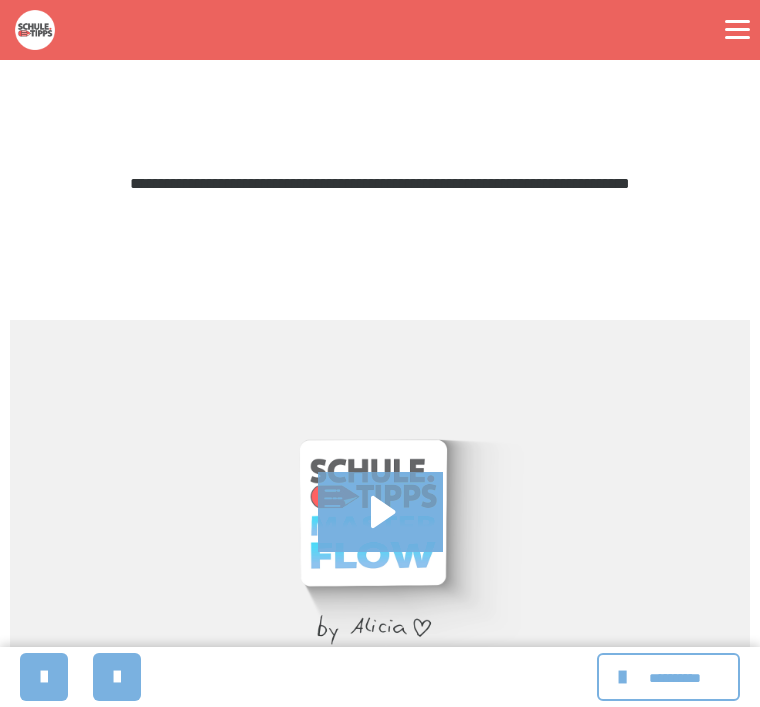 click 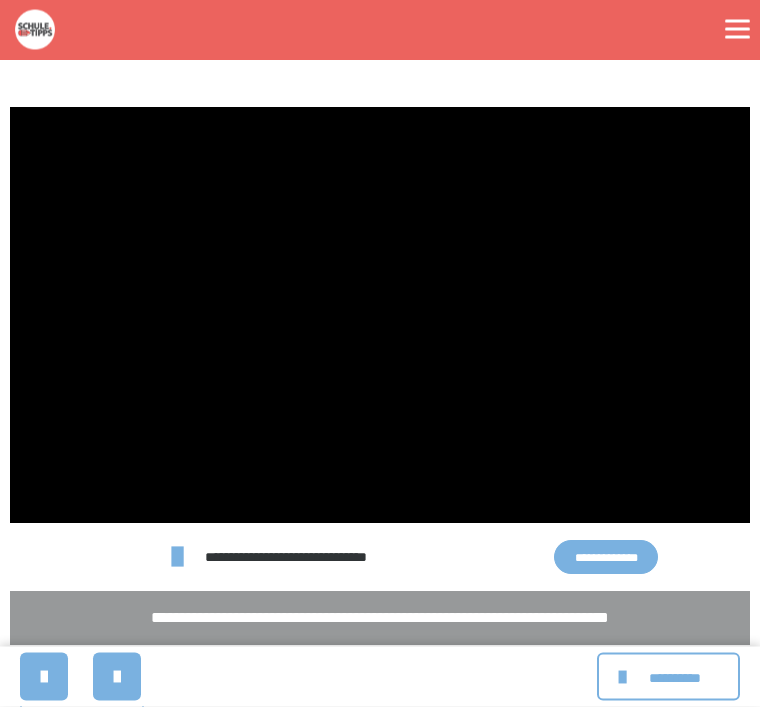 scroll, scrollTop: 657, scrollLeft: 0, axis: vertical 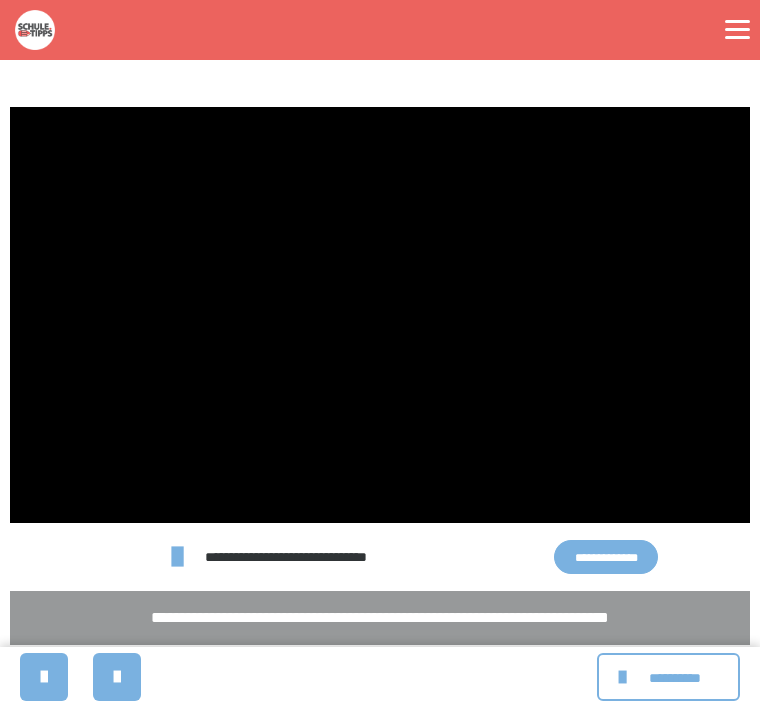 click at bounding box center (380, 315) 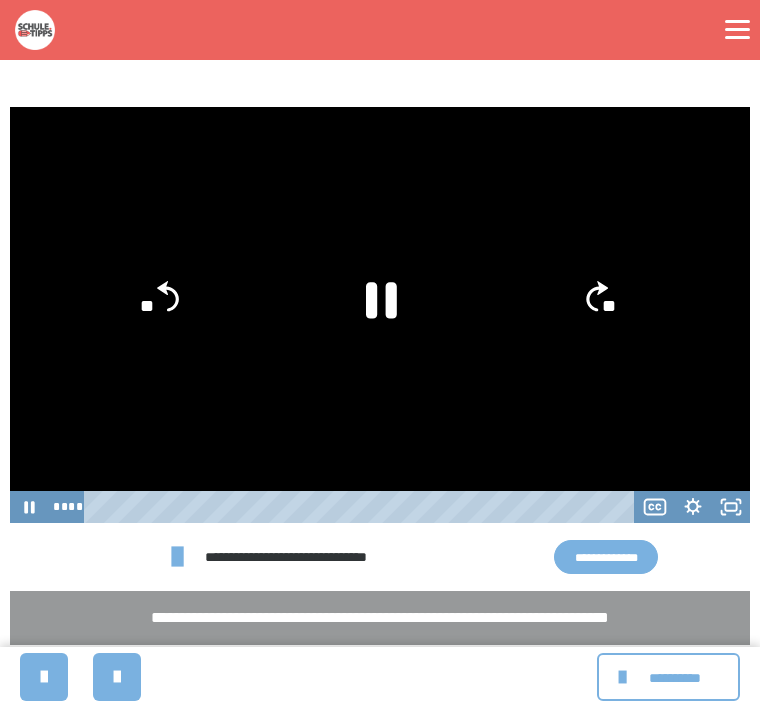 click 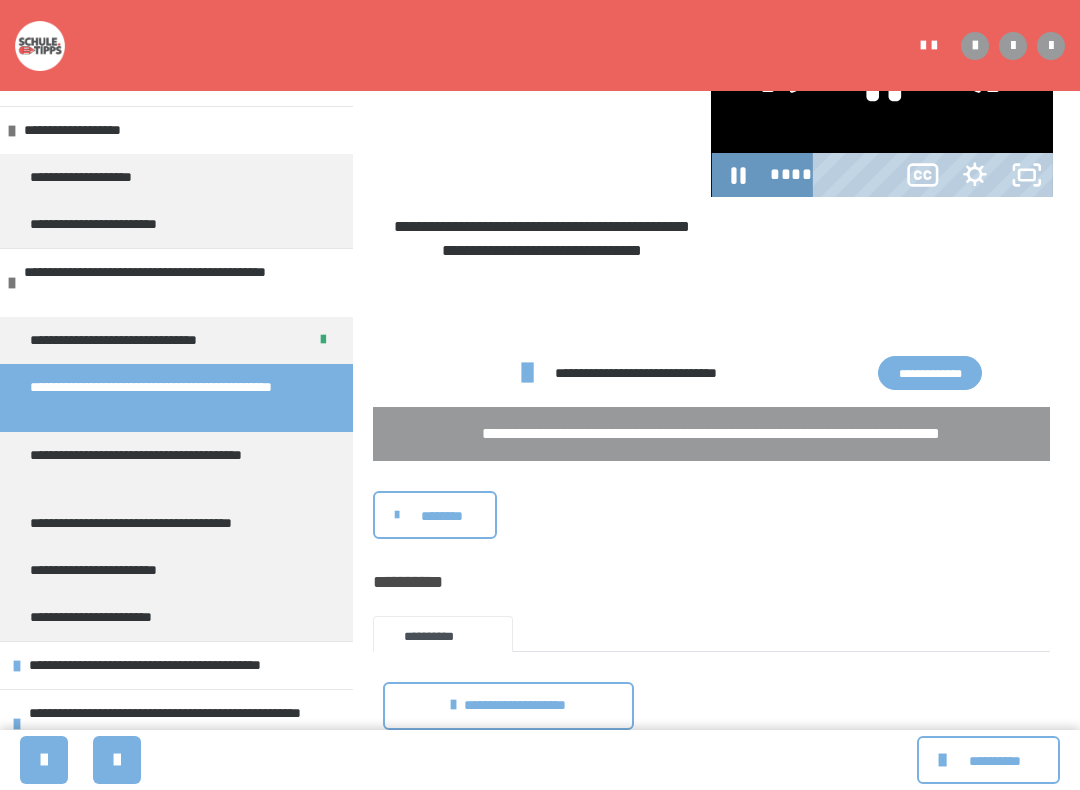 scroll, scrollTop: 20, scrollLeft: 0, axis: vertical 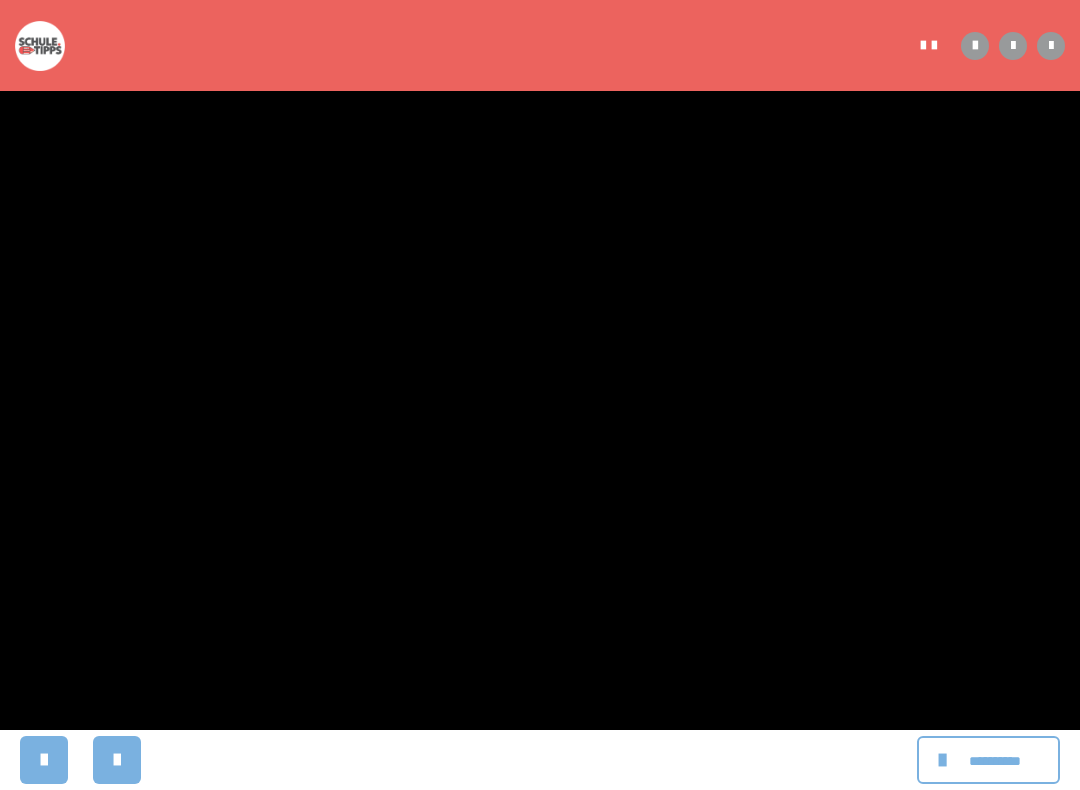 click at bounding box center [540, 395] 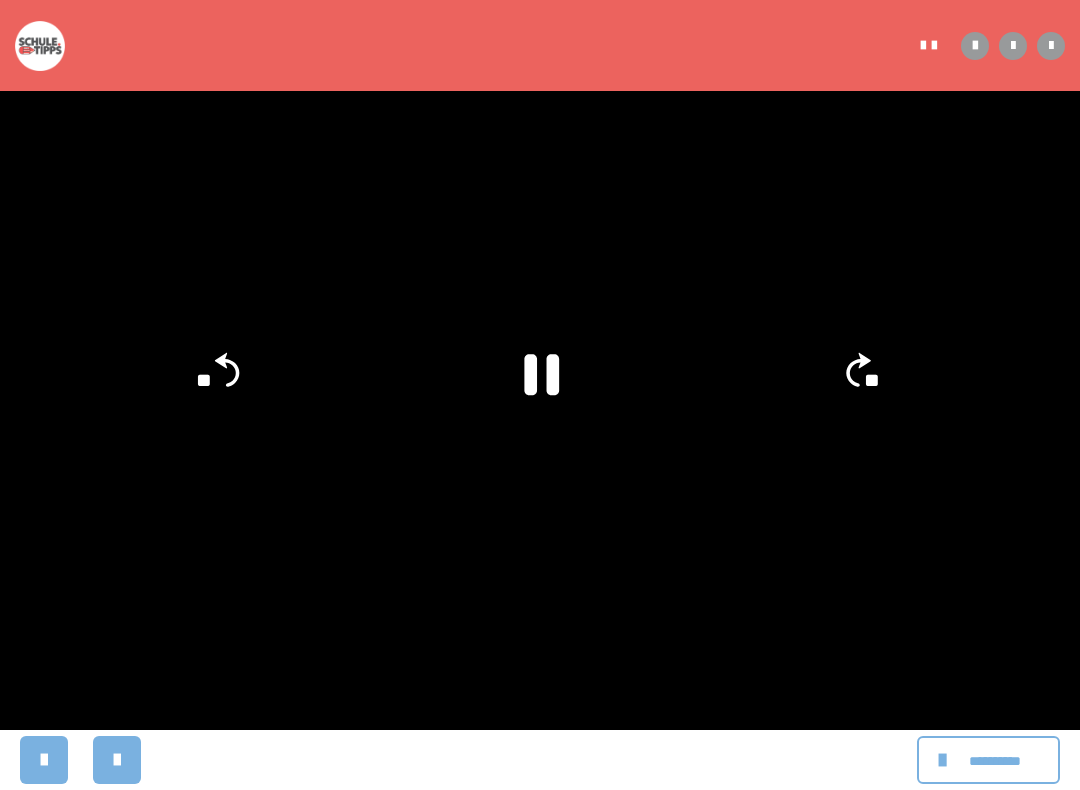 click 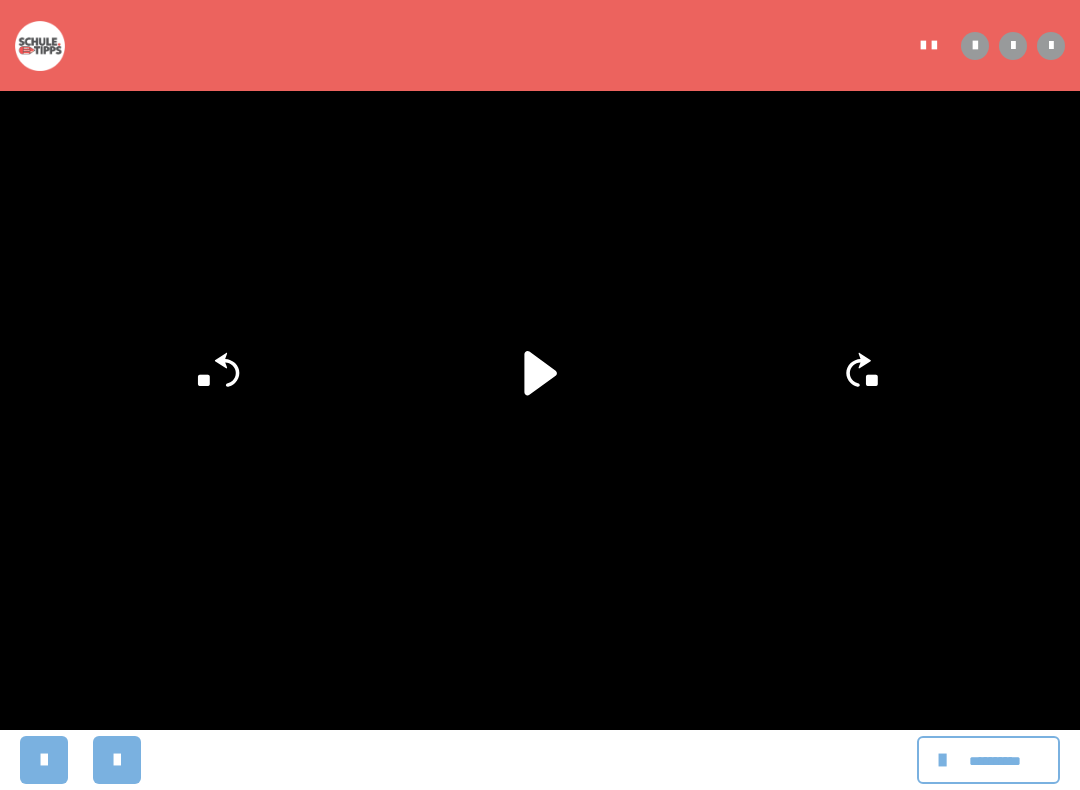 click 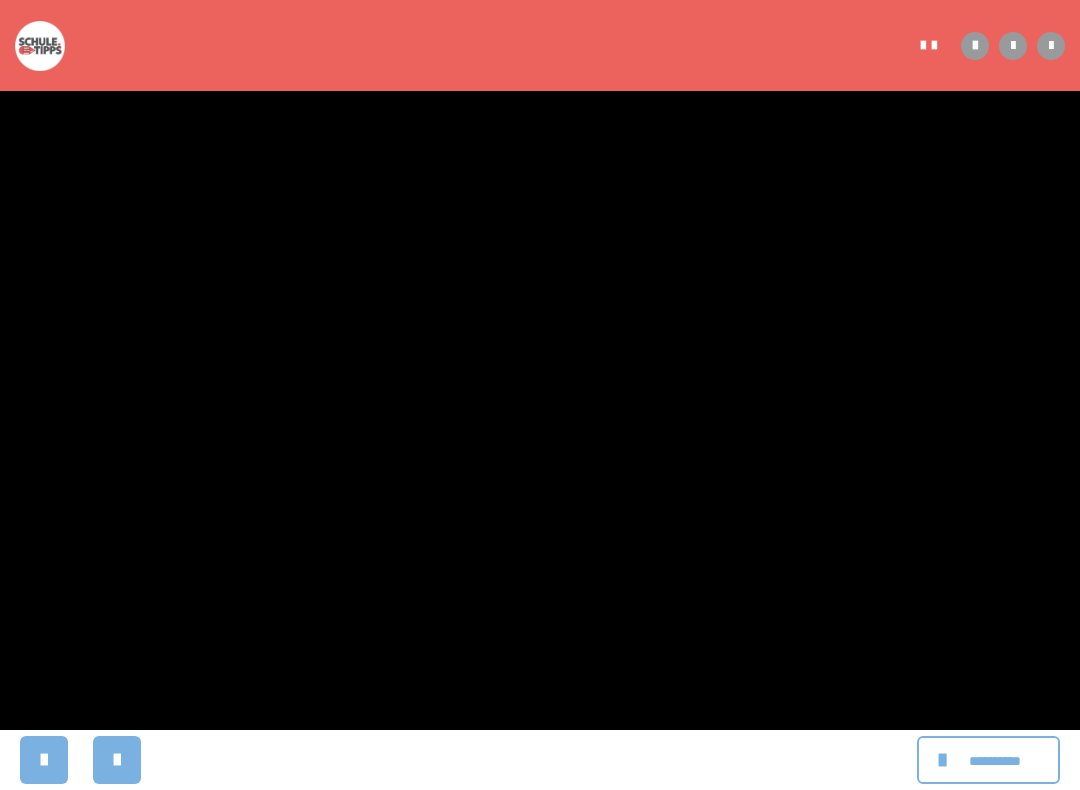 click at bounding box center [540, 395] 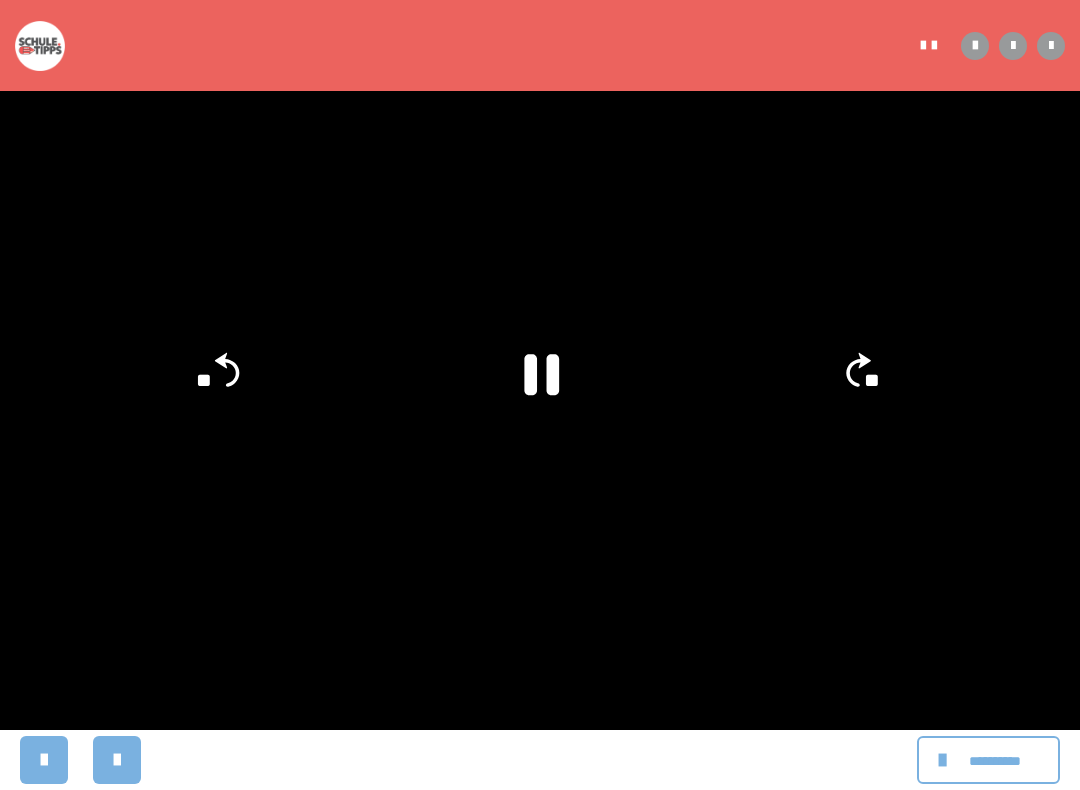 click 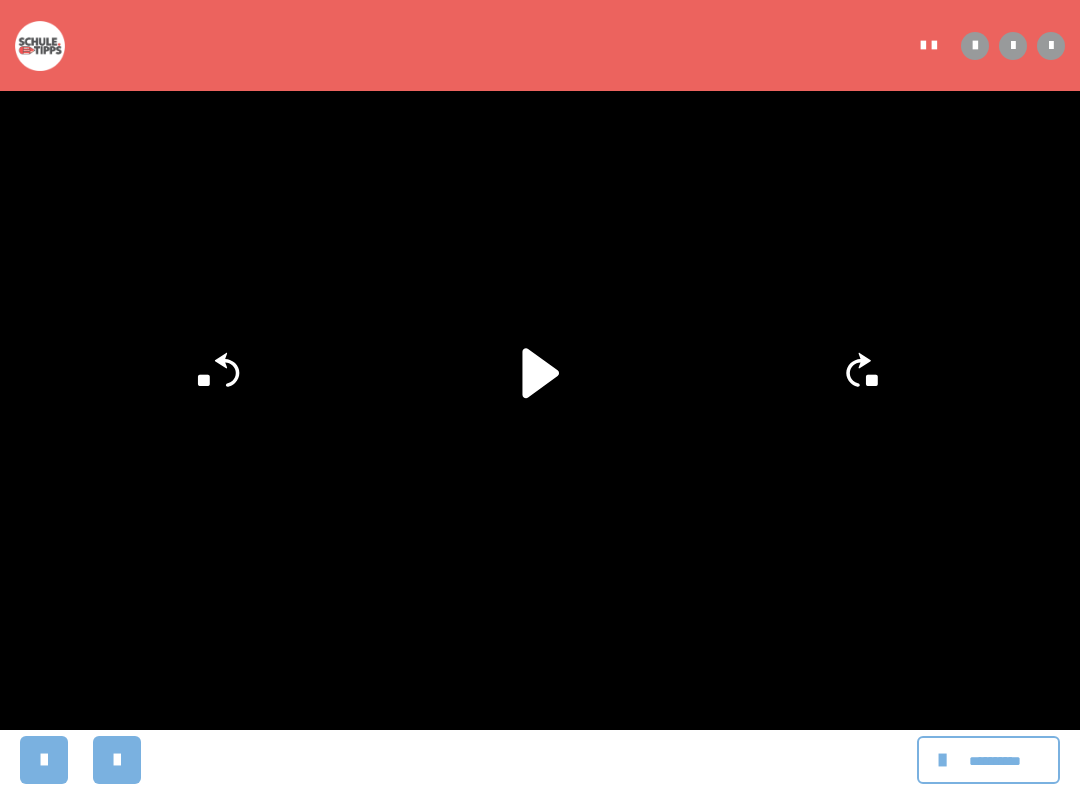 click 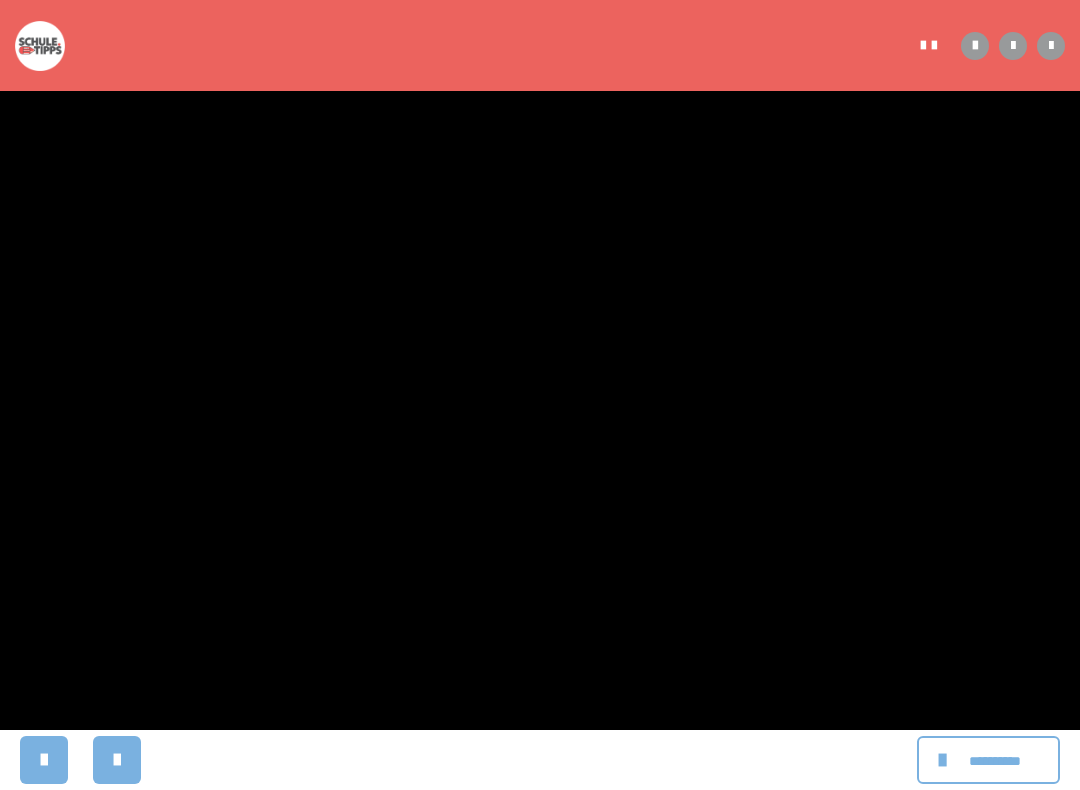click at bounding box center [540, 395] 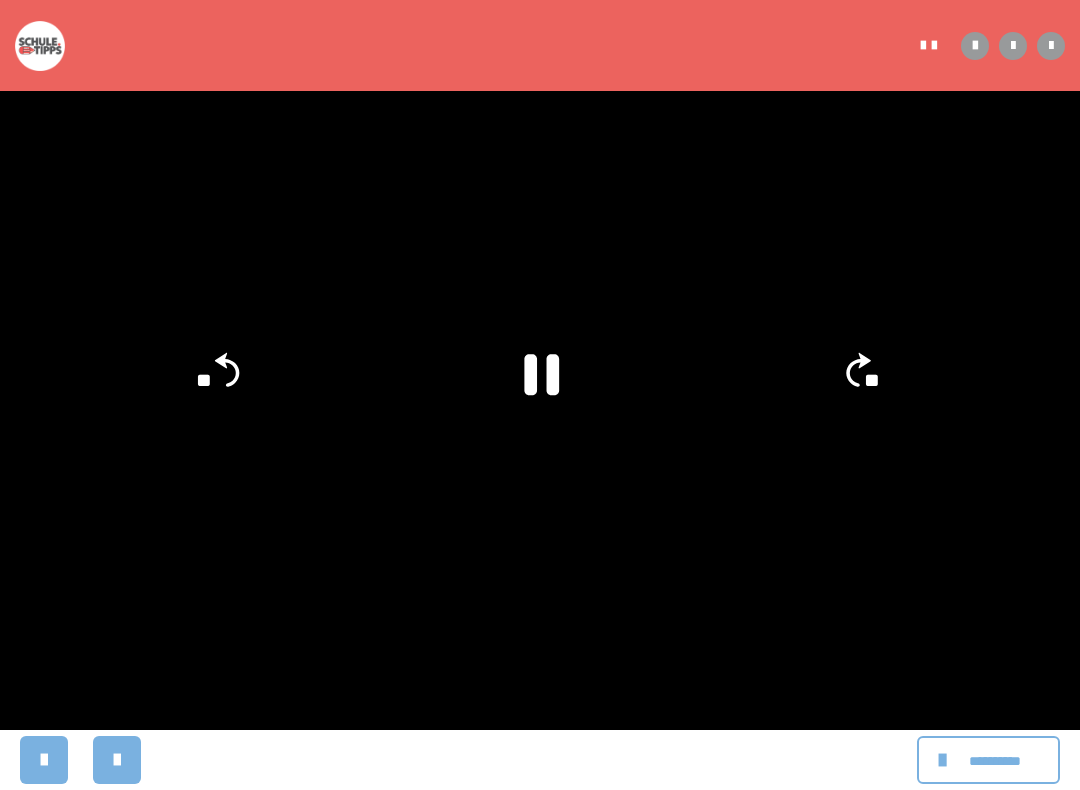 click at bounding box center [540, 395] 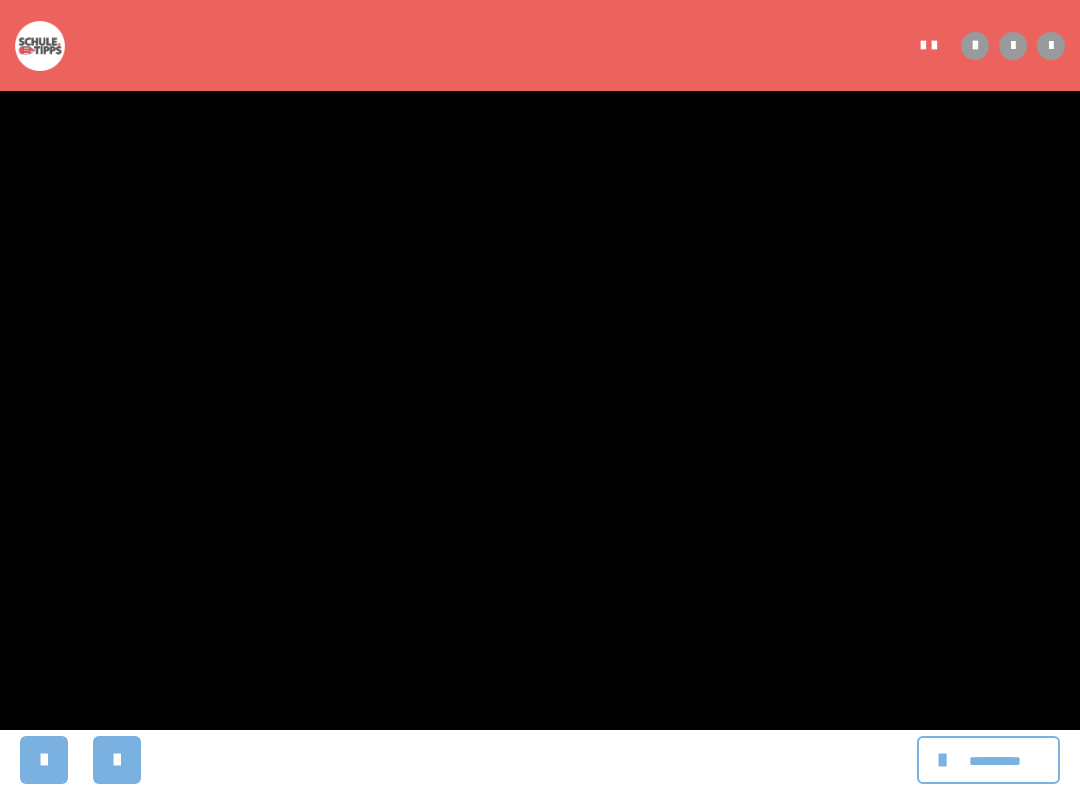 click at bounding box center [540, 395] 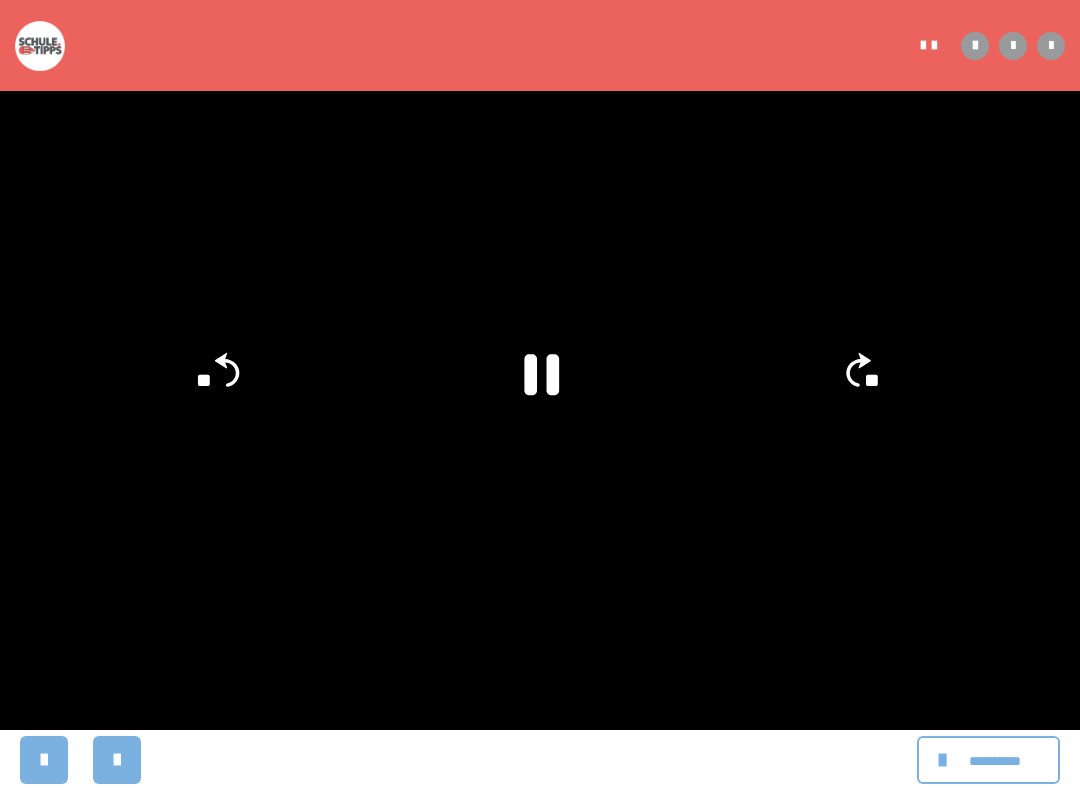 click 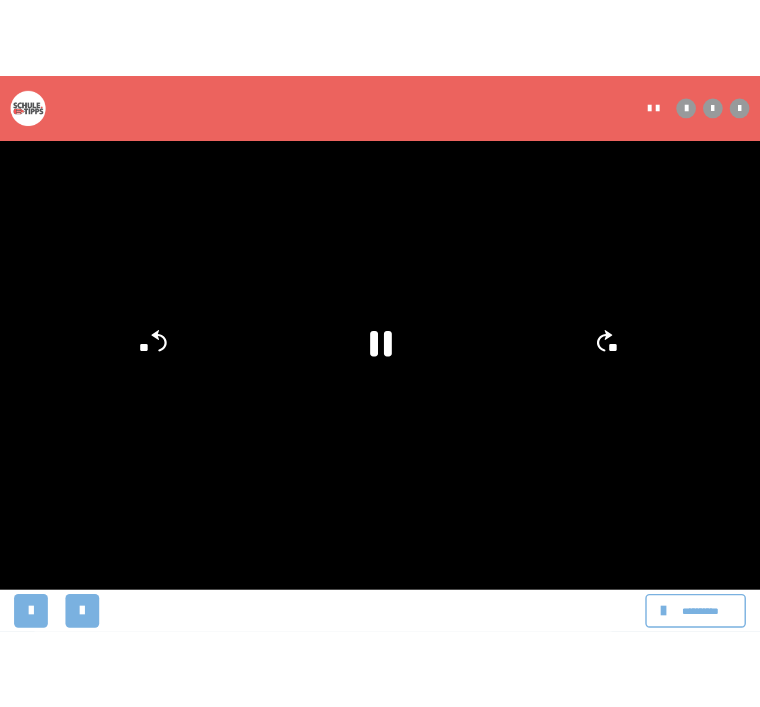 scroll, scrollTop: 657, scrollLeft: 0, axis: vertical 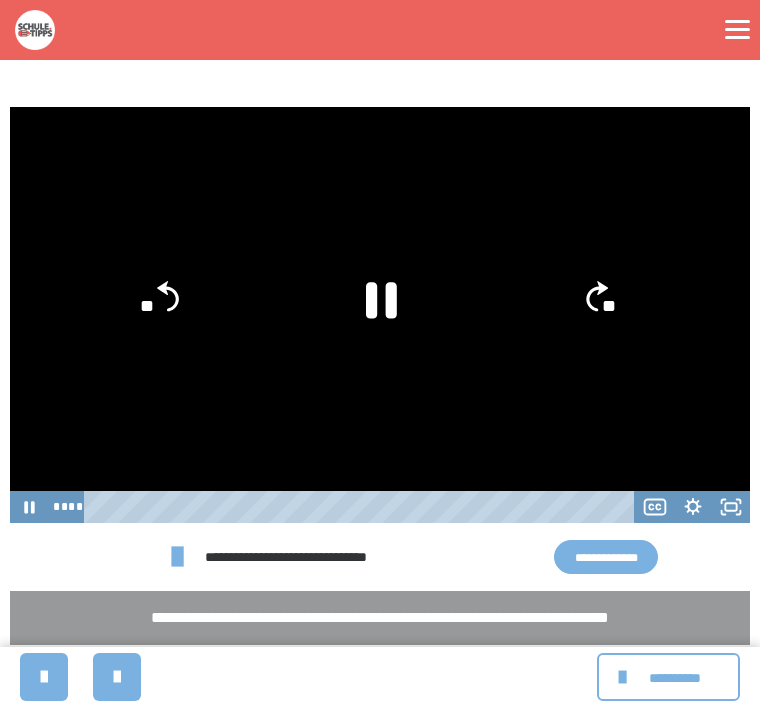 click on "**********" at bounding box center (606, 557) 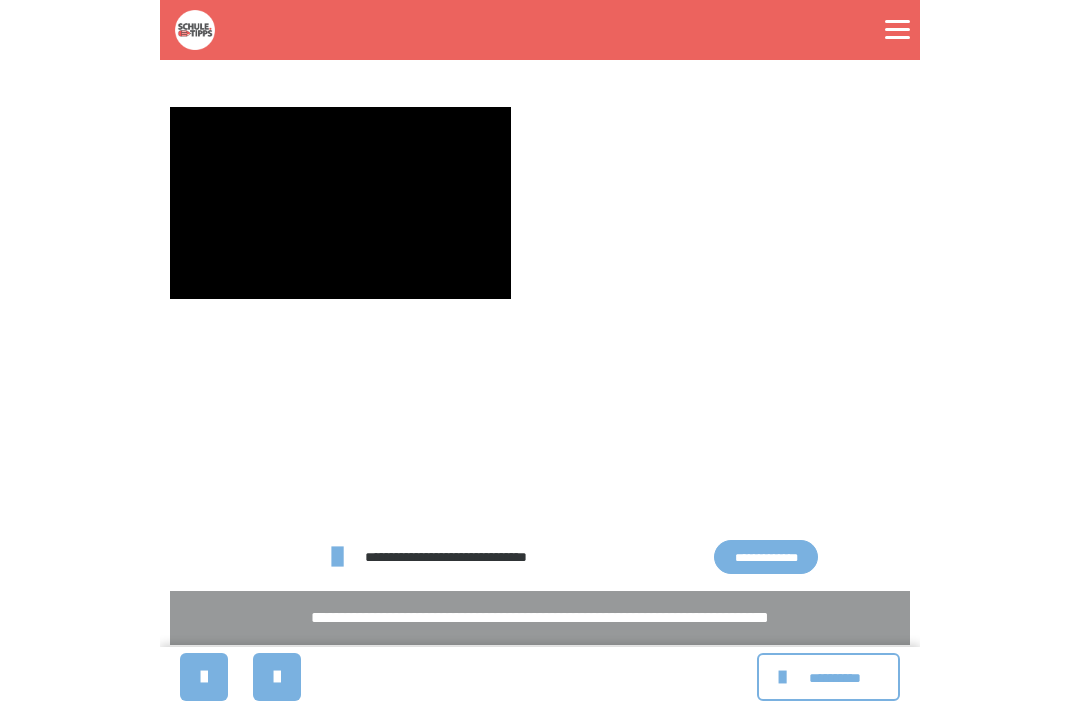 scroll, scrollTop: 480, scrollLeft: 0, axis: vertical 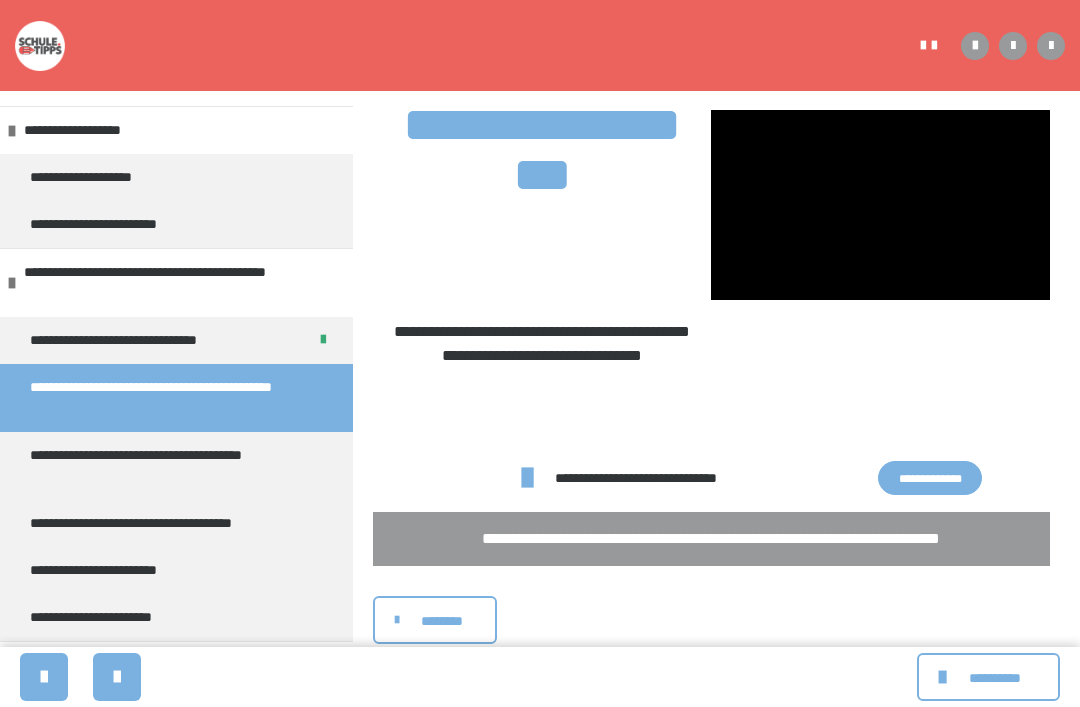 click at bounding box center (880, 205) 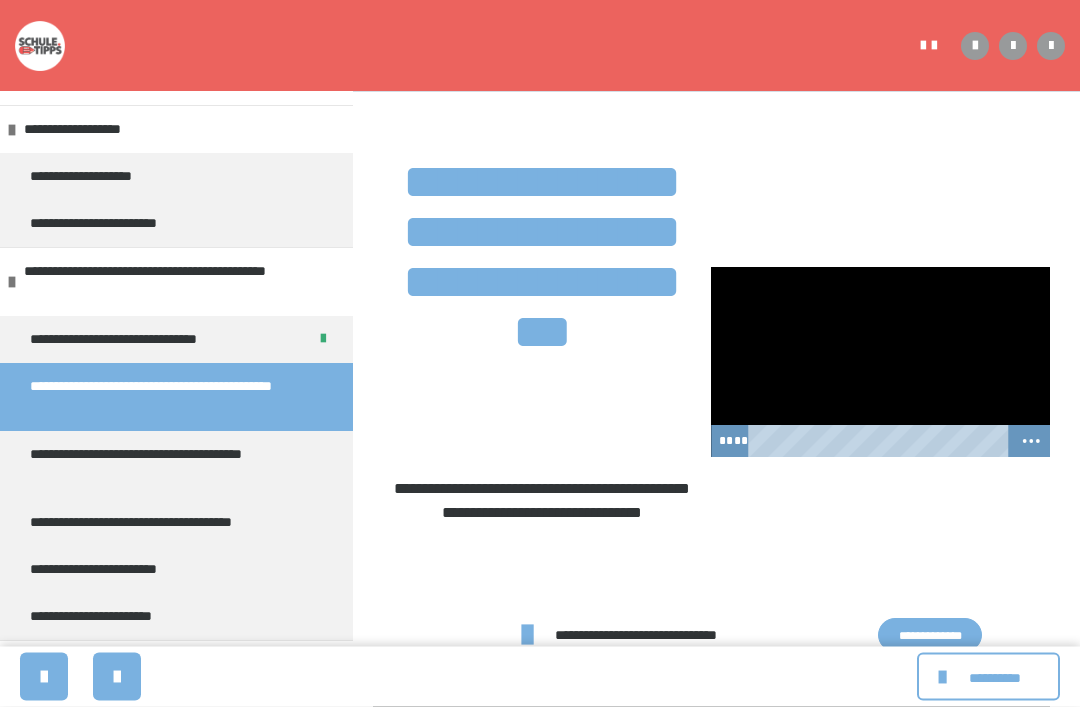 scroll, scrollTop: 323, scrollLeft: 0, axis: vertical 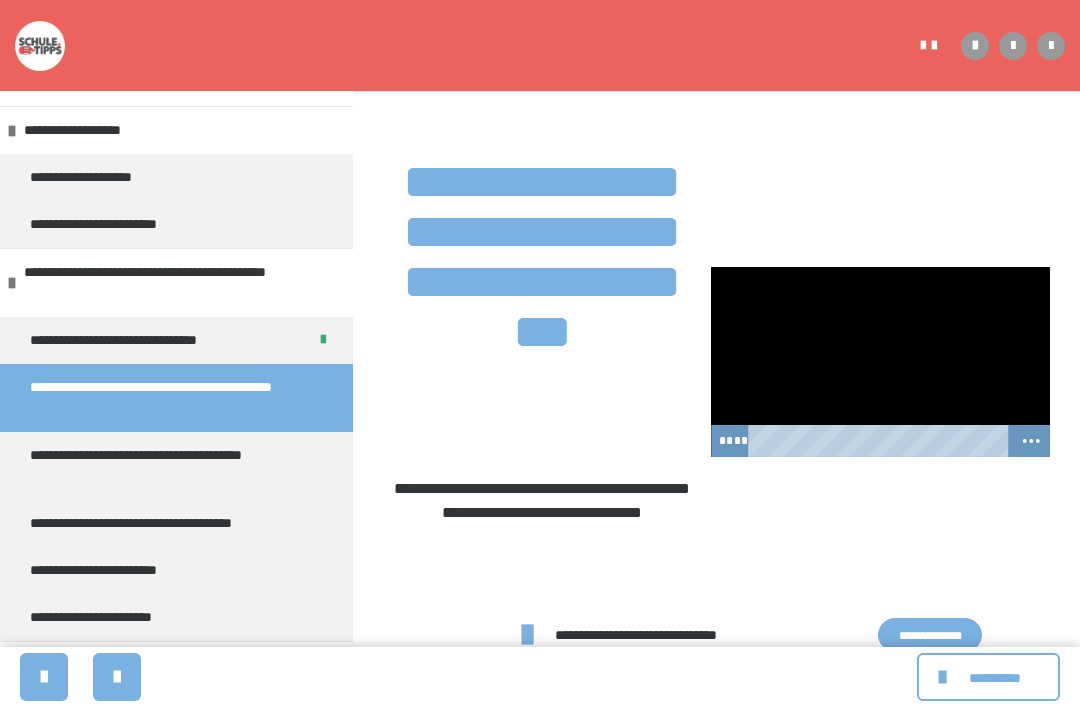 click on "**********" at bounding box center [542, 307] 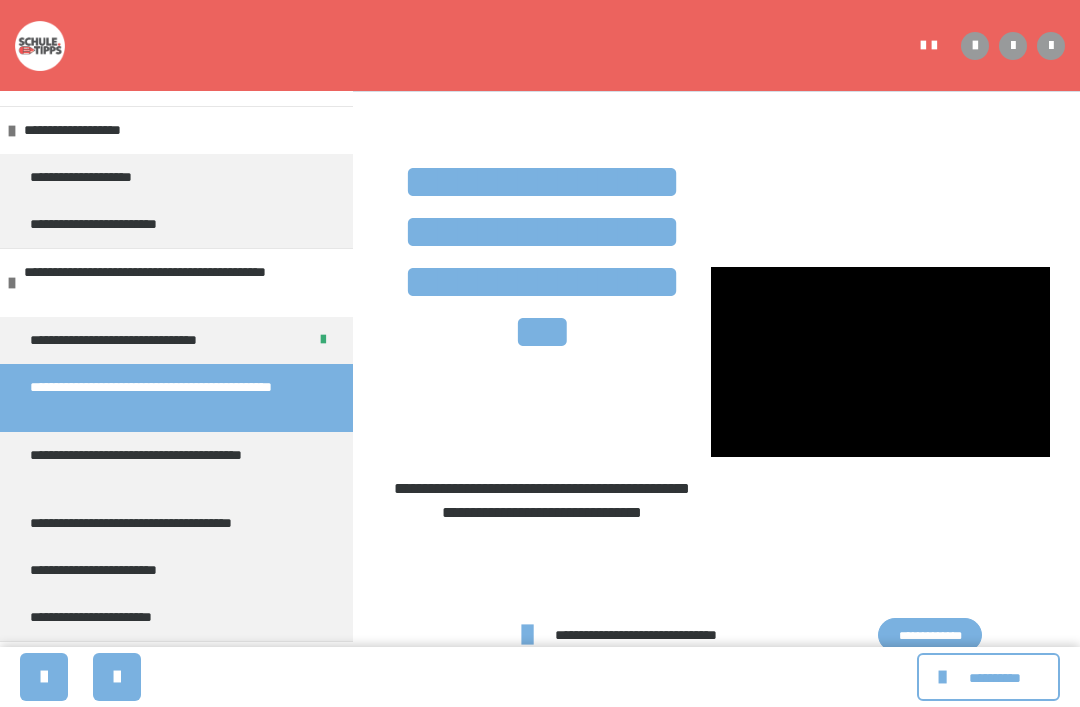 click at bounding box center [880, 362] 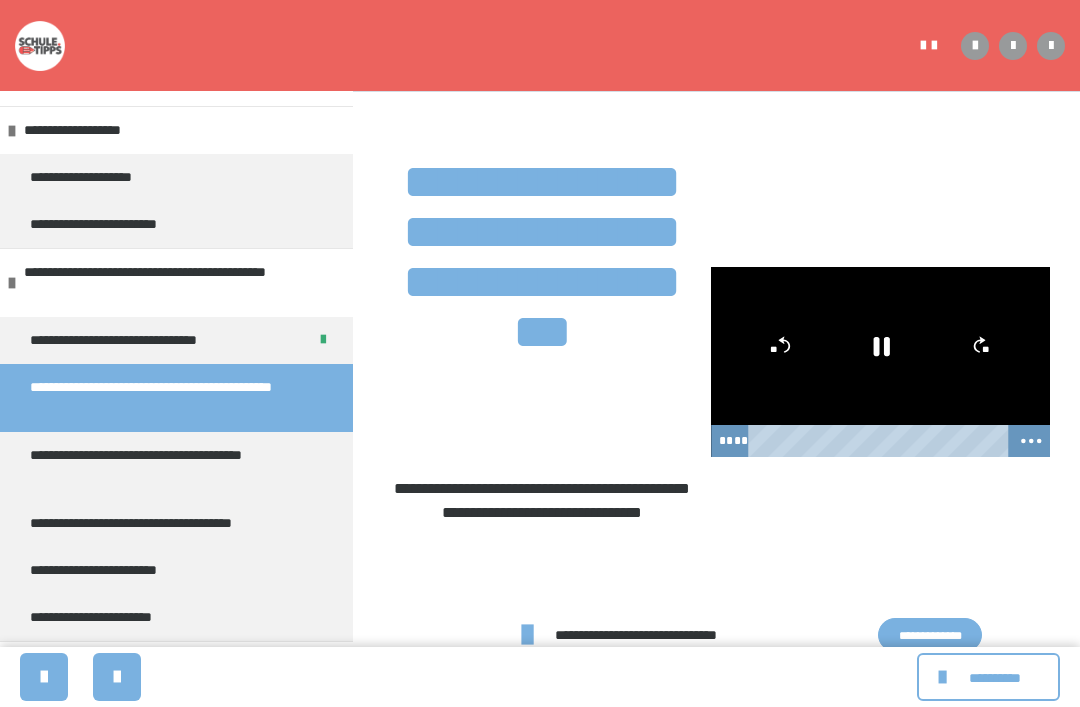 click 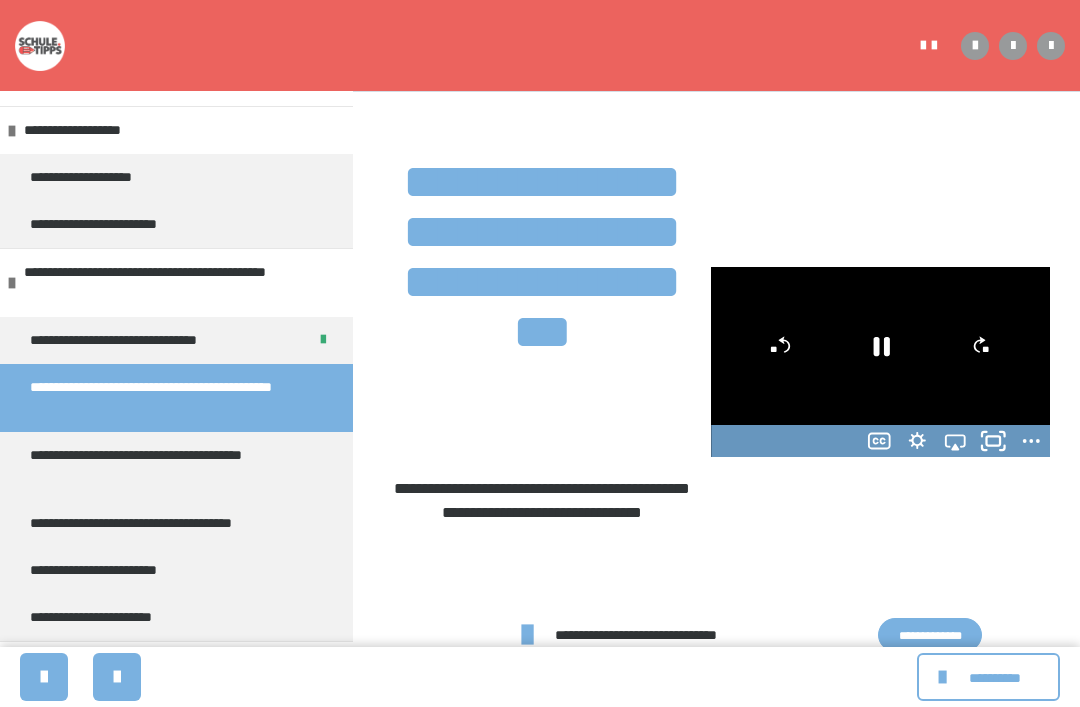 click 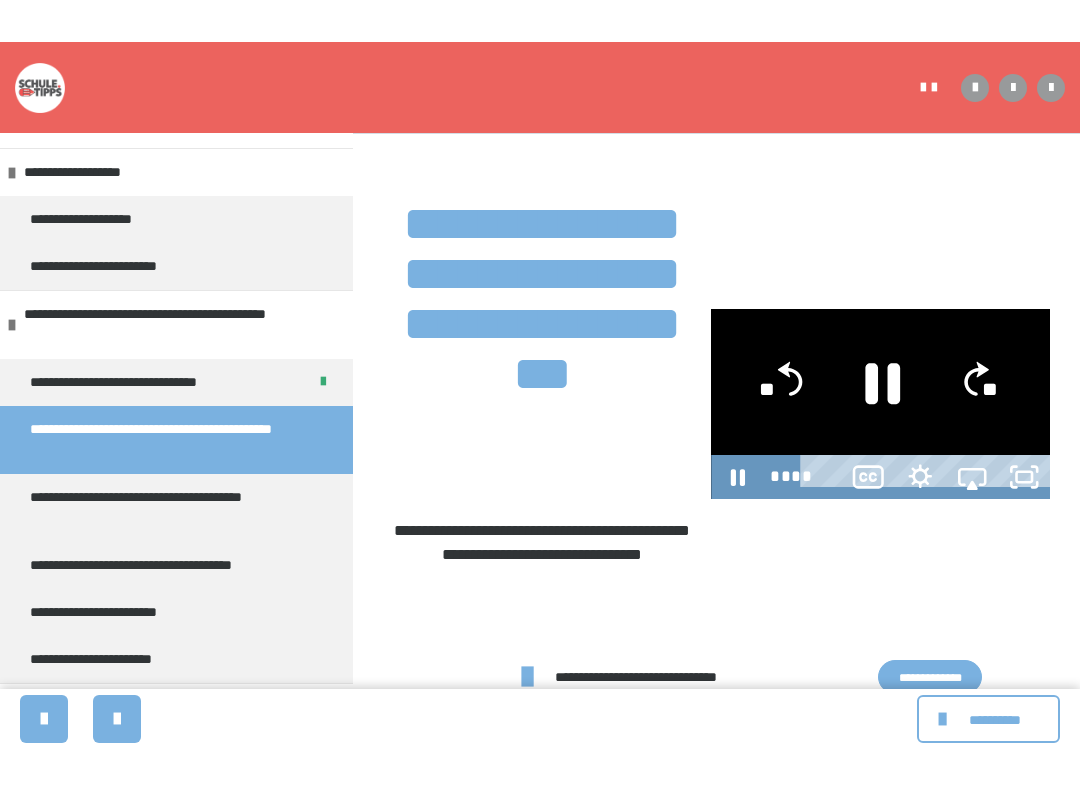 scroll, scrollTop: 20, scrollLeft: 0, axis: vertical 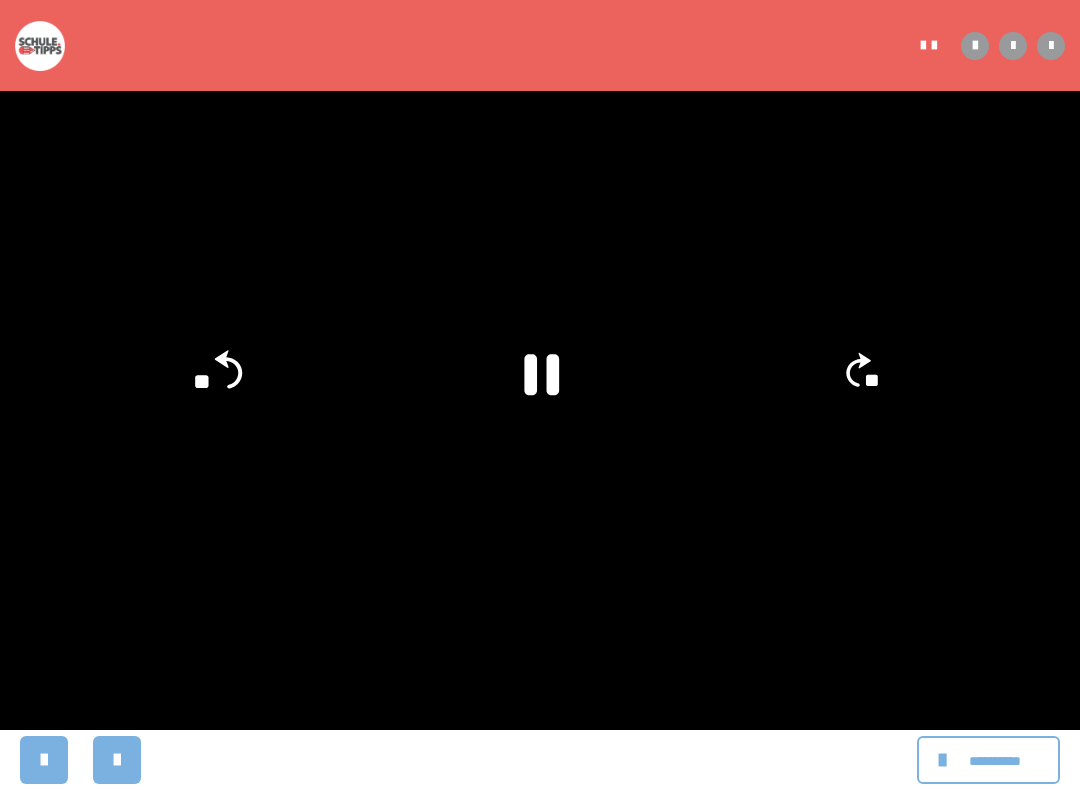 click on "**" 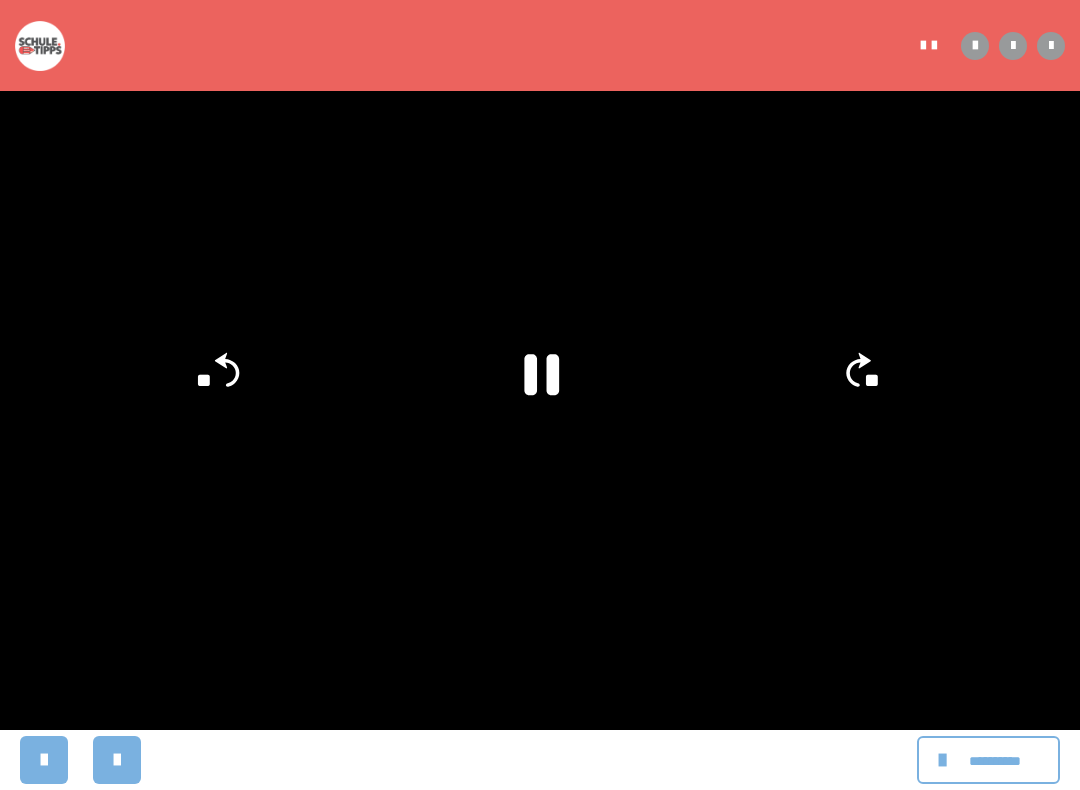 click 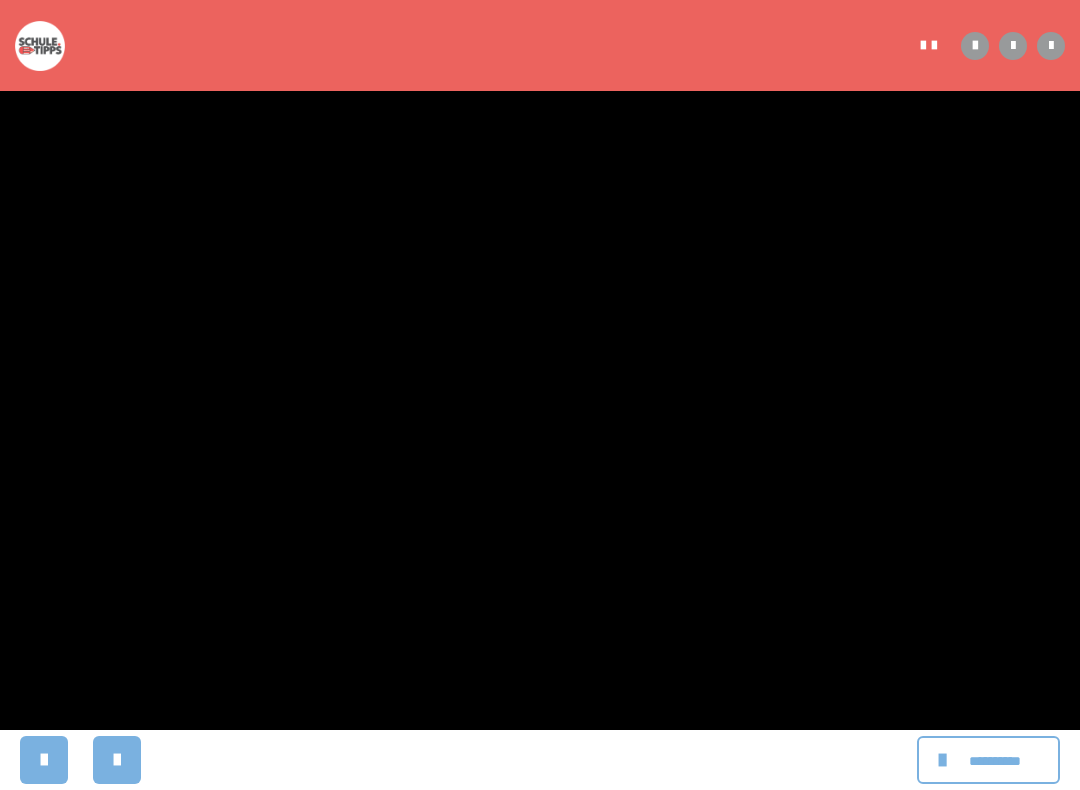 click at bounding box center (540, 395) 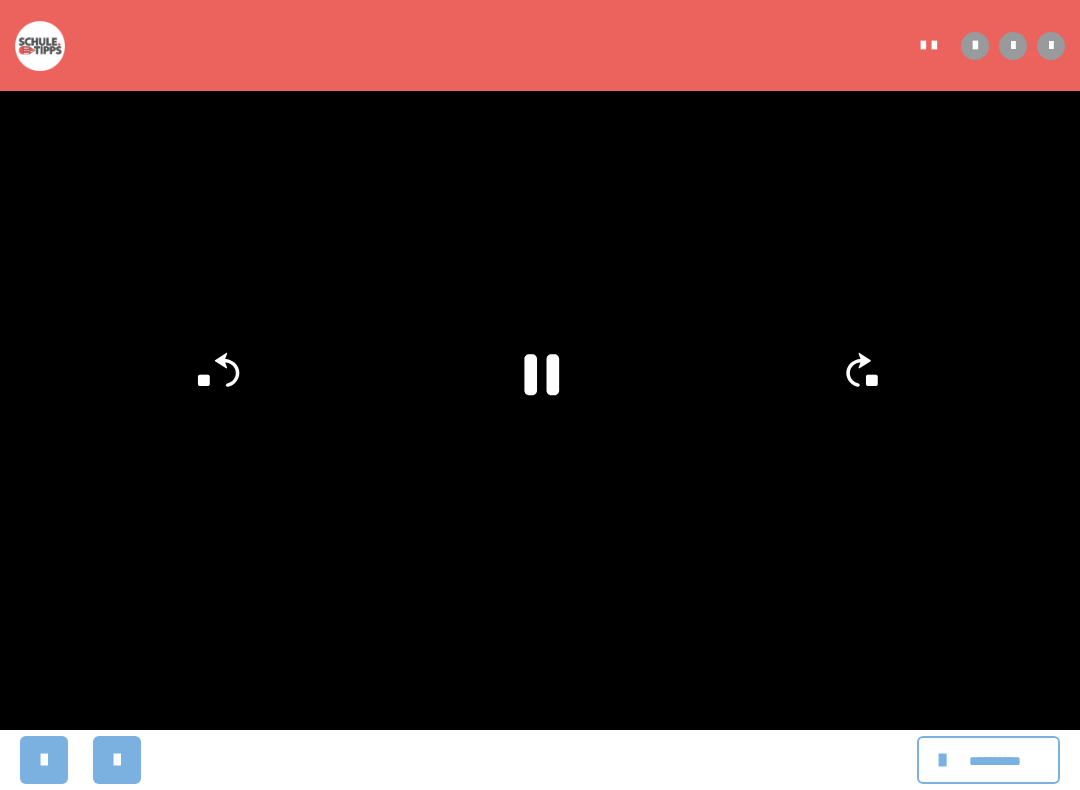 click 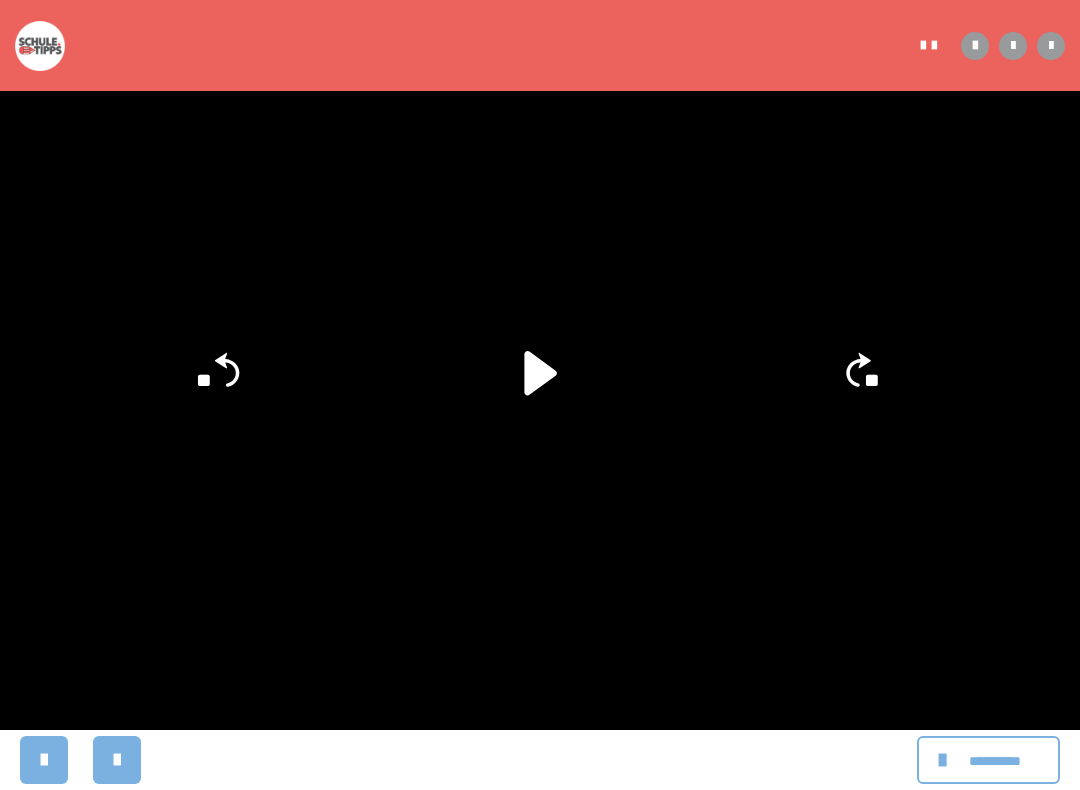 click 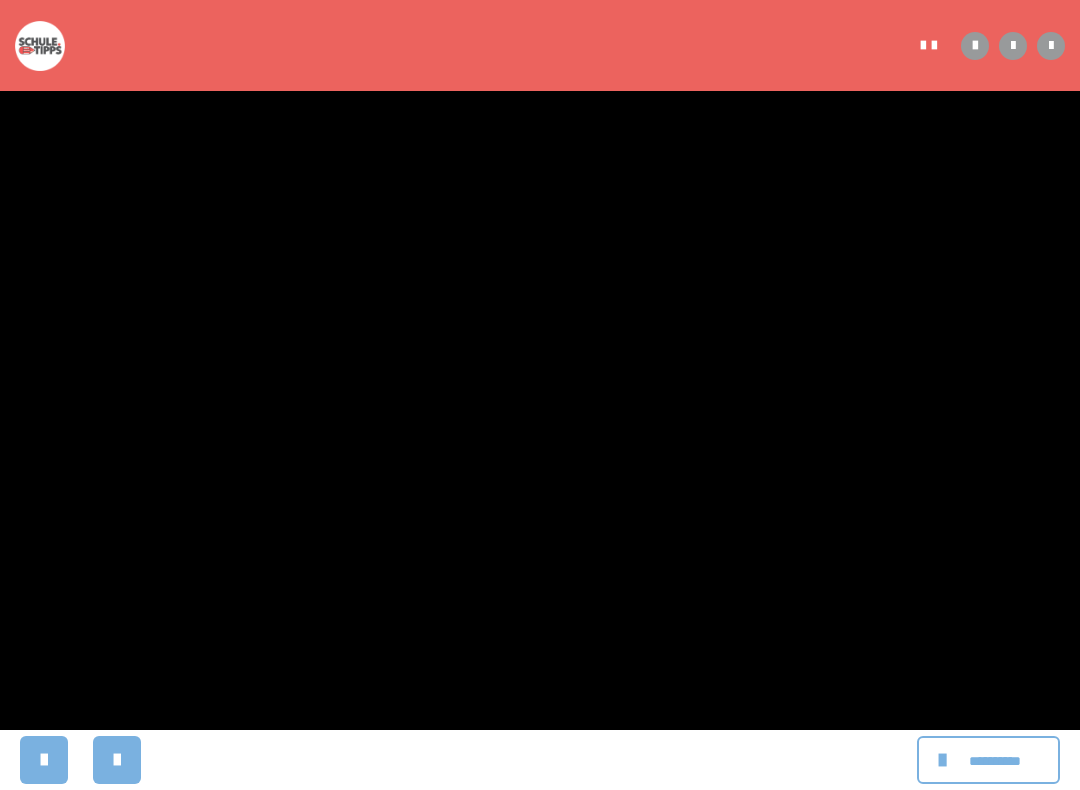 click at bounding box center [540, 395] 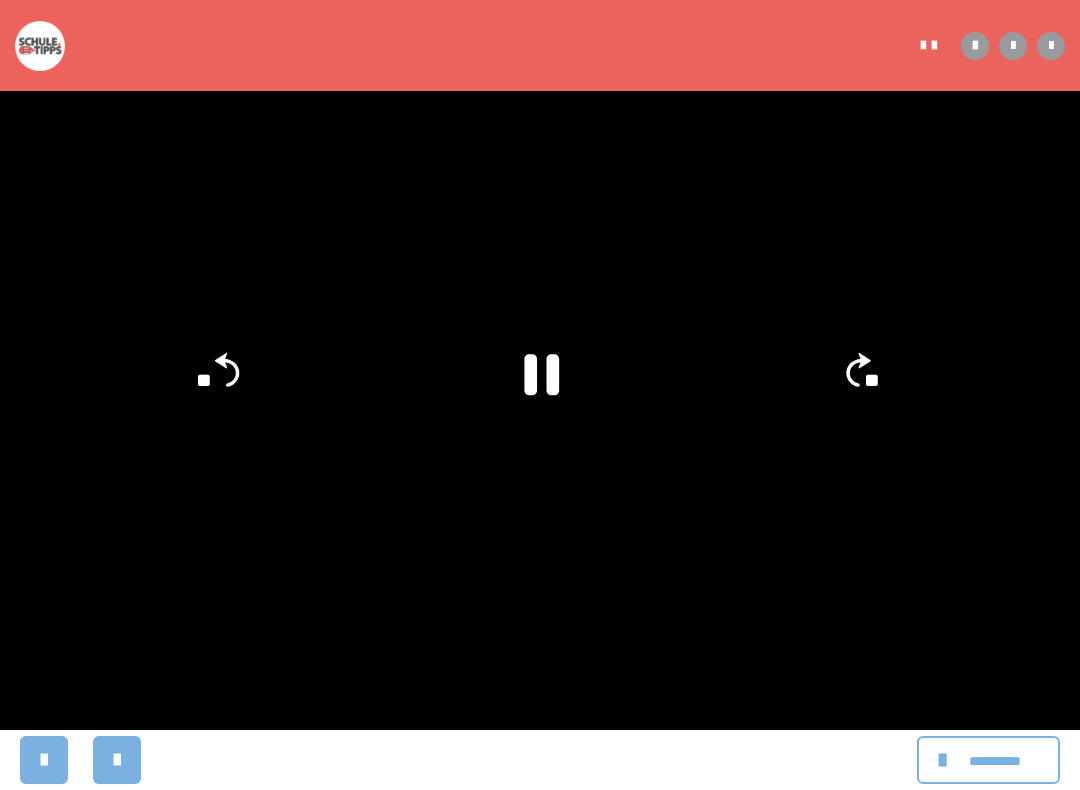 click at bounding box center (540, 395) 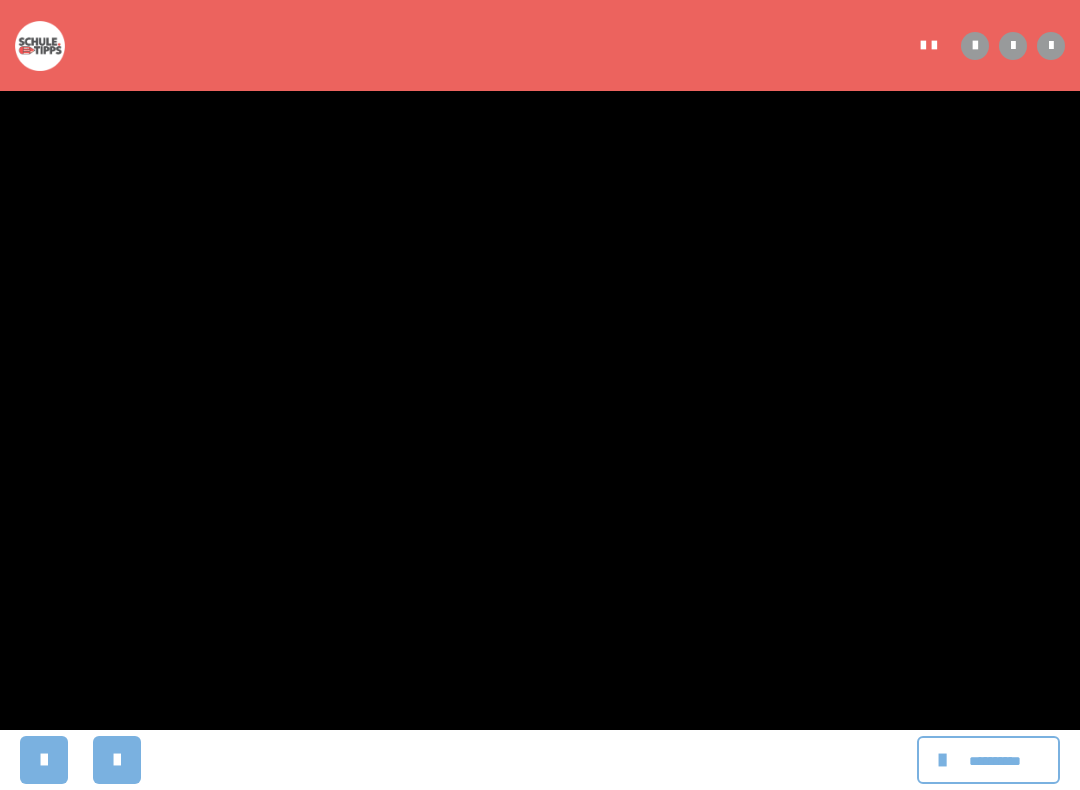 click at bounding box center [540, 395] 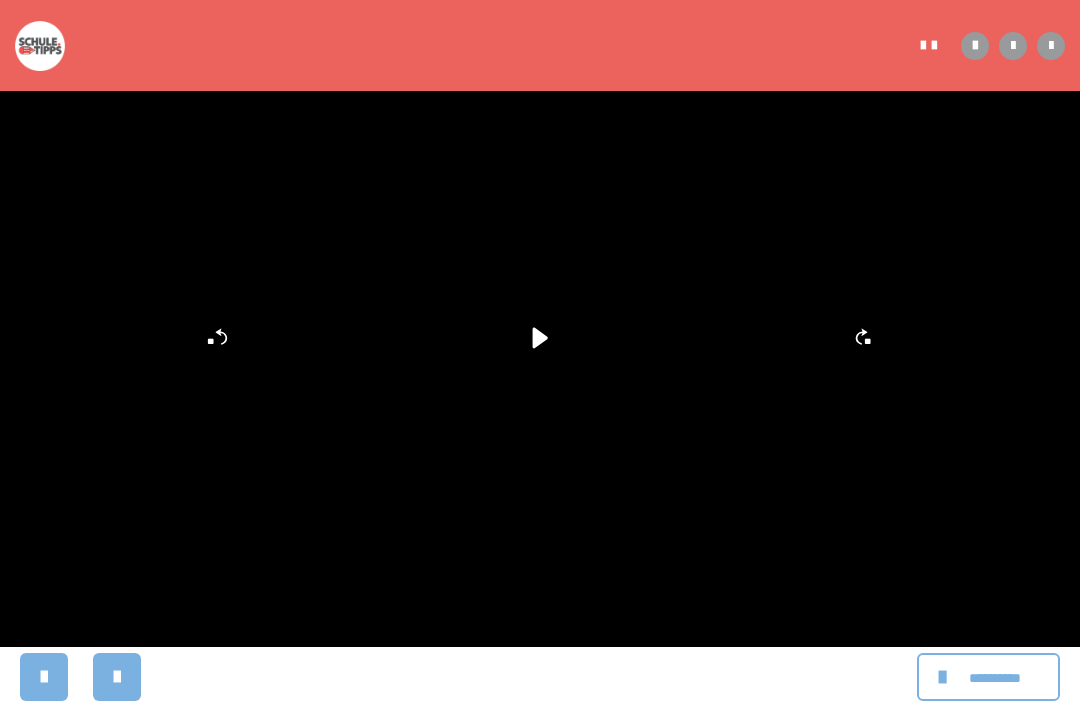 scroll, scrollTop: 0, scrollLeft: 0, axis: both 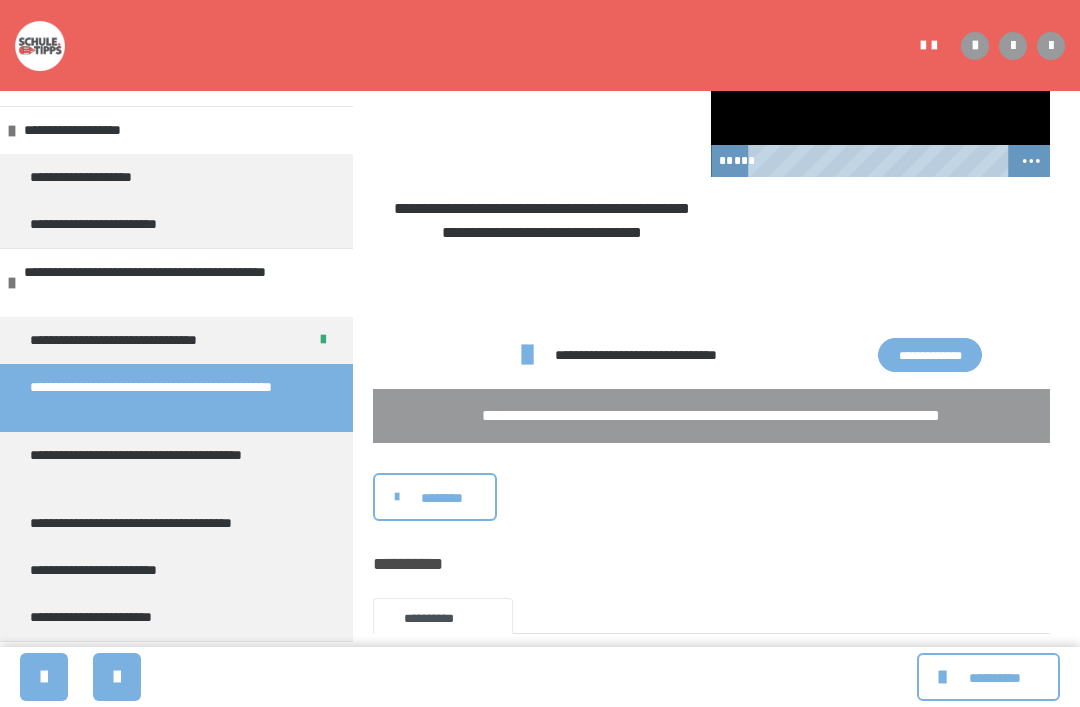 click on "********" at bounding box center (442, 498) 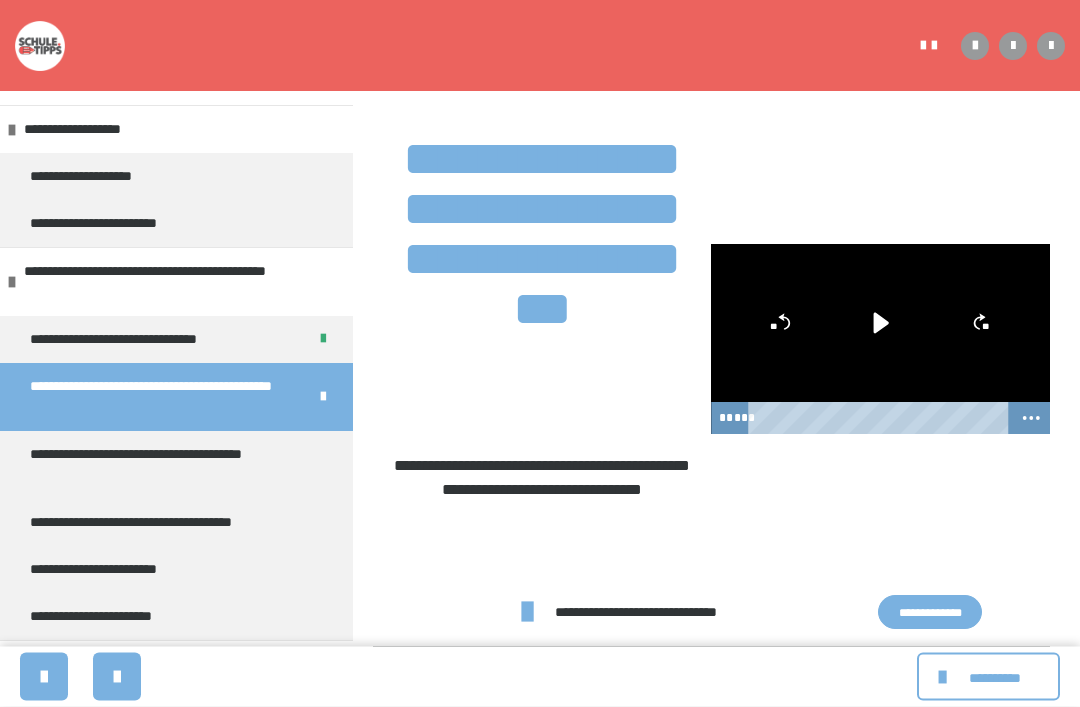 scroll, scrollTop: 346, scrollLeft: 0, axis: vertical 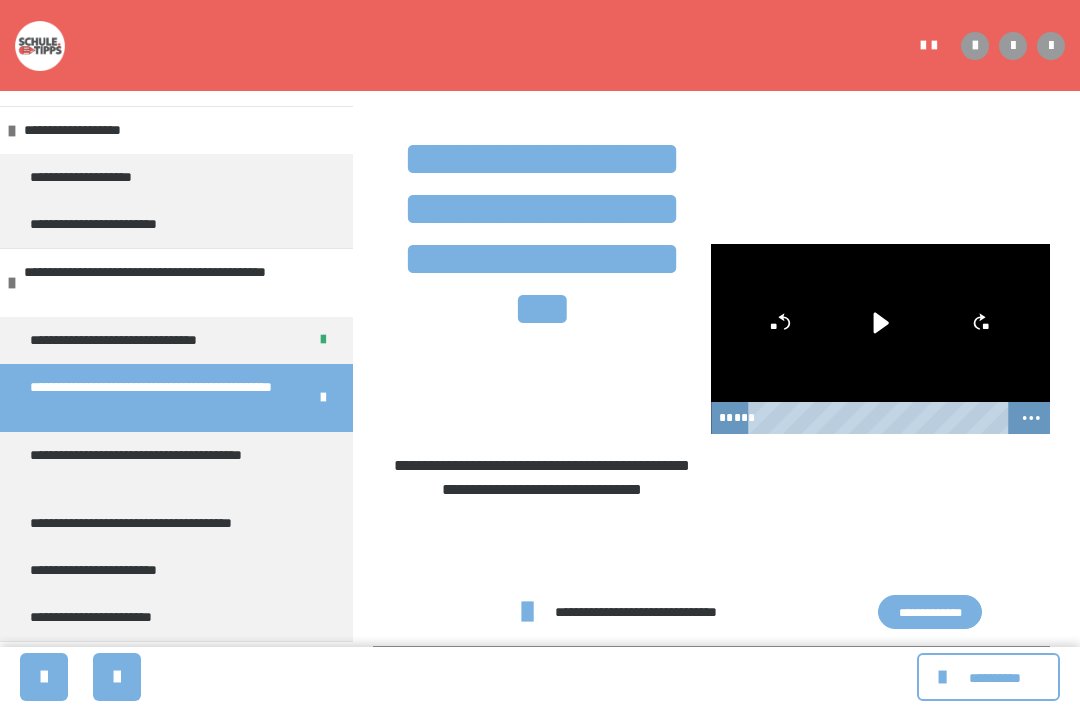 click at bounding box center (117, 677) 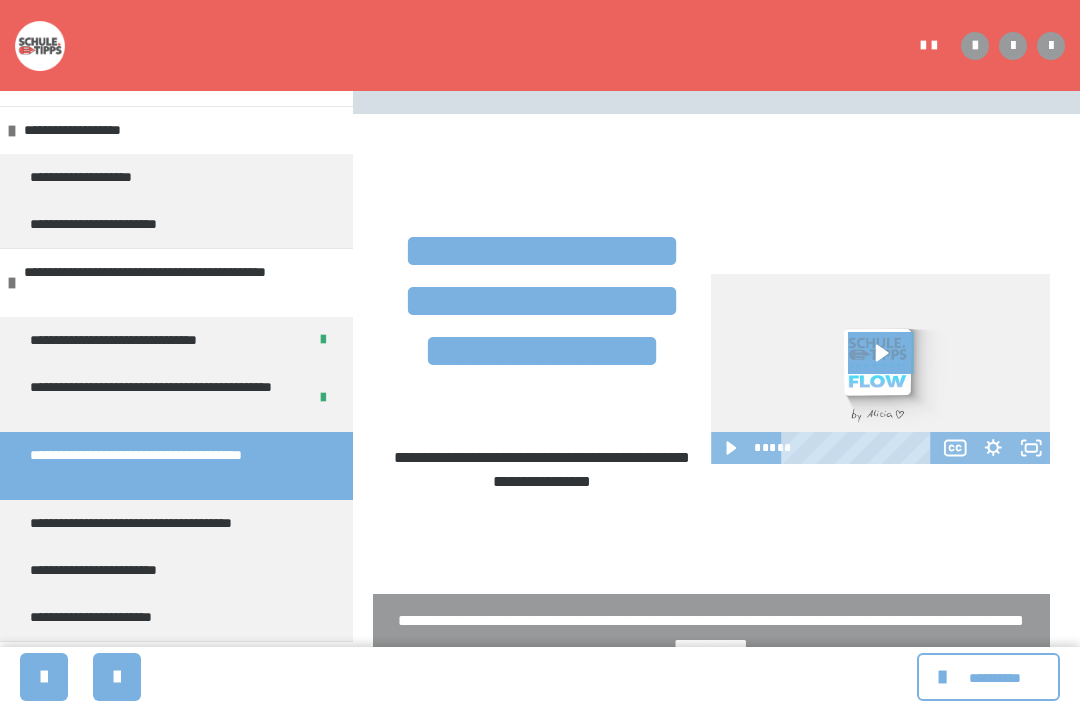 scroll, scrollTop: 322, scrollLeft: 0, axis: vertical 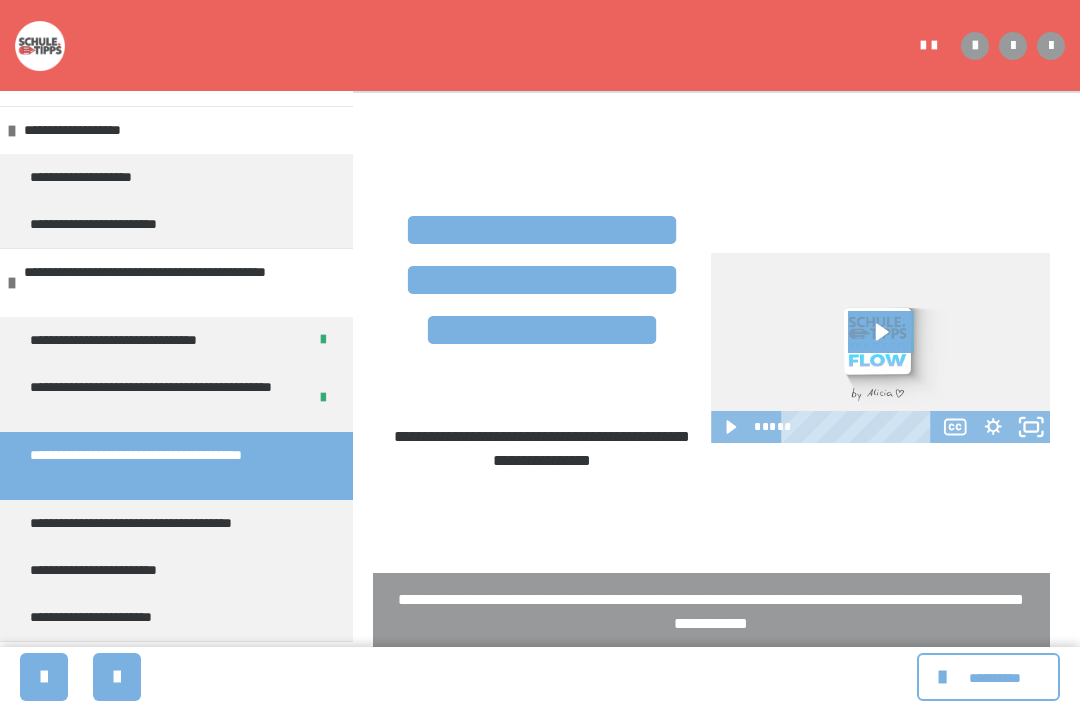 click 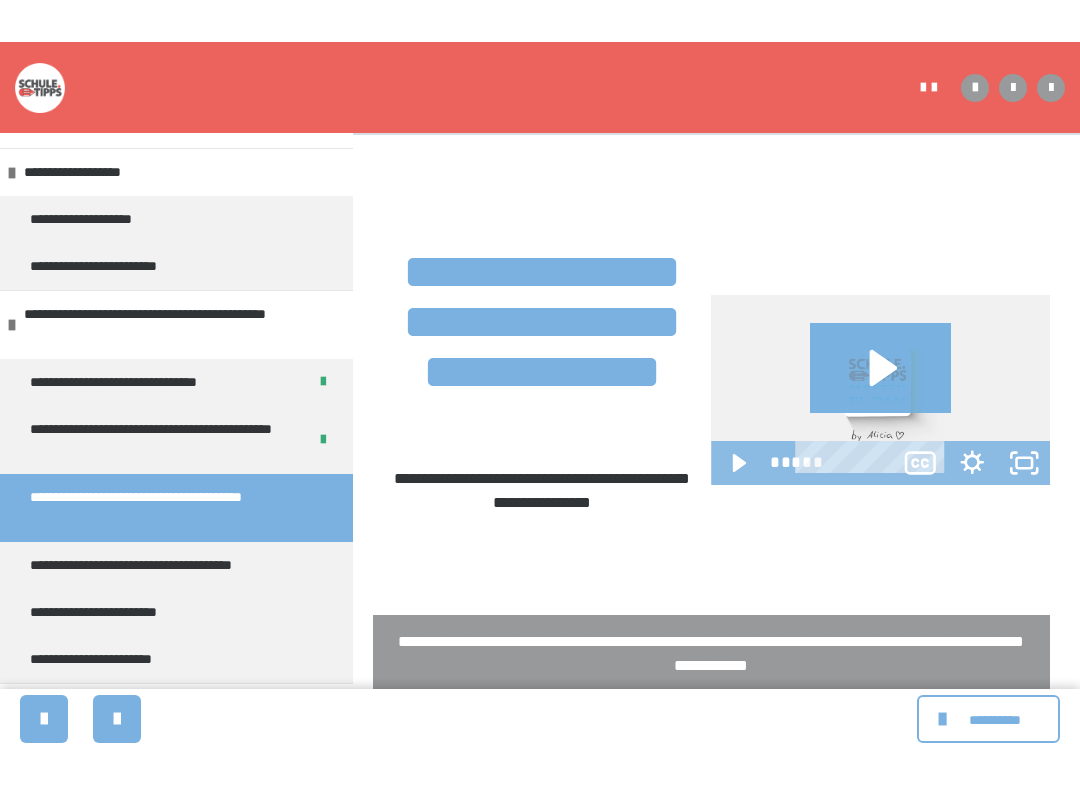 scroll, scrollTop: 20, scrollLeft: 0, axis: vertical 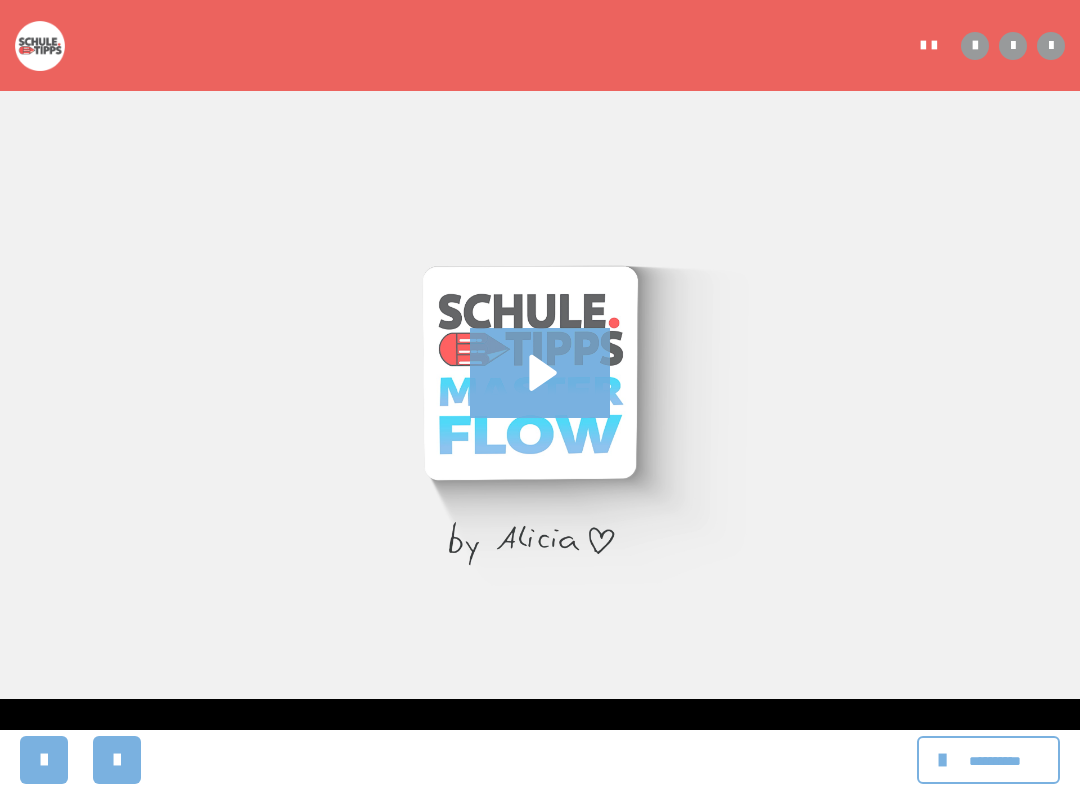 click 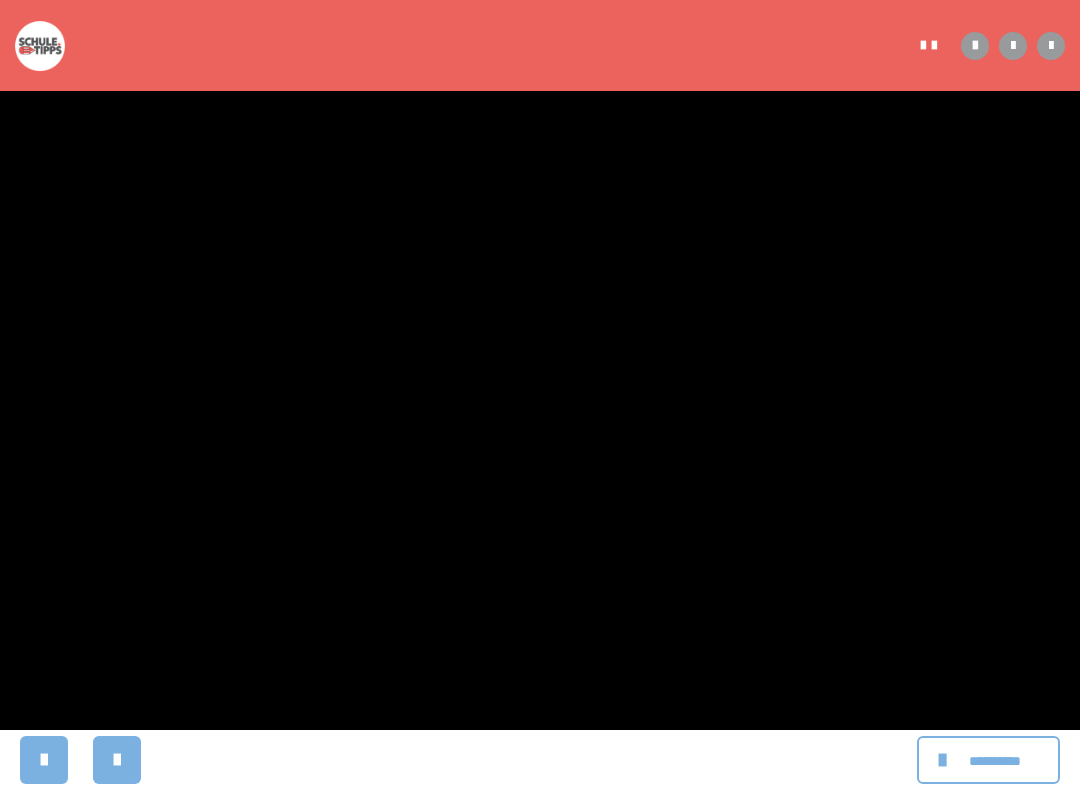click at bounding box center [540, 395] 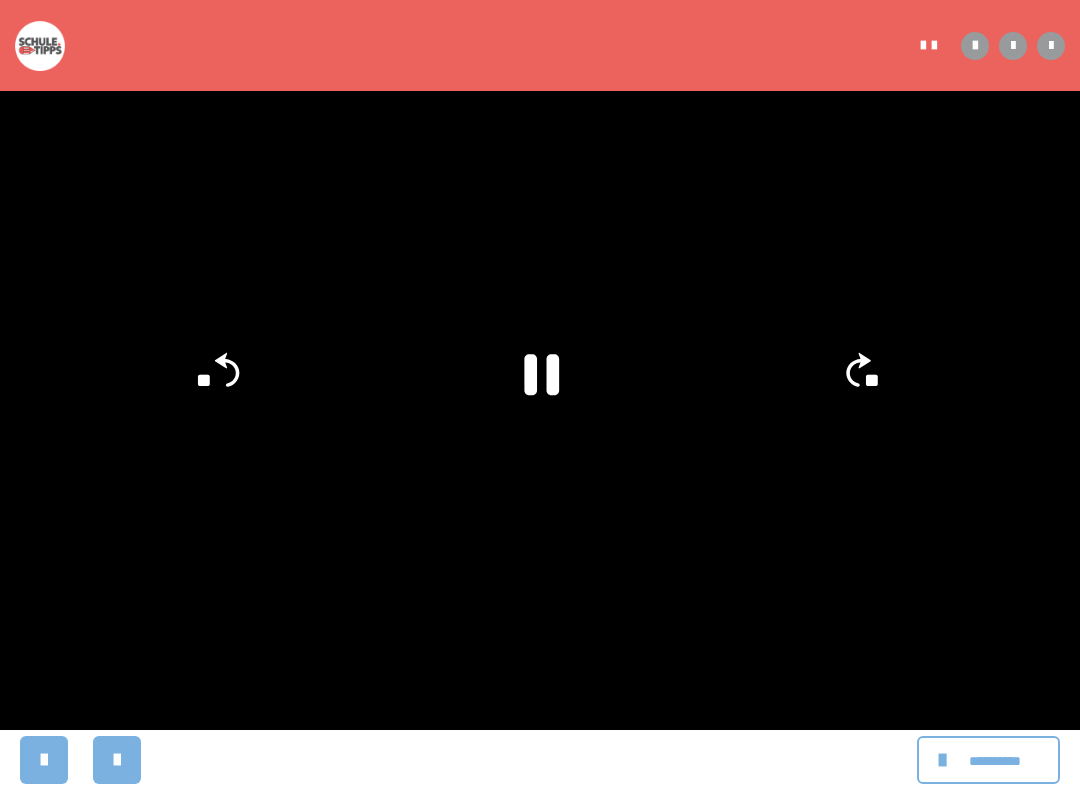 click at bounding box center [540, 395] 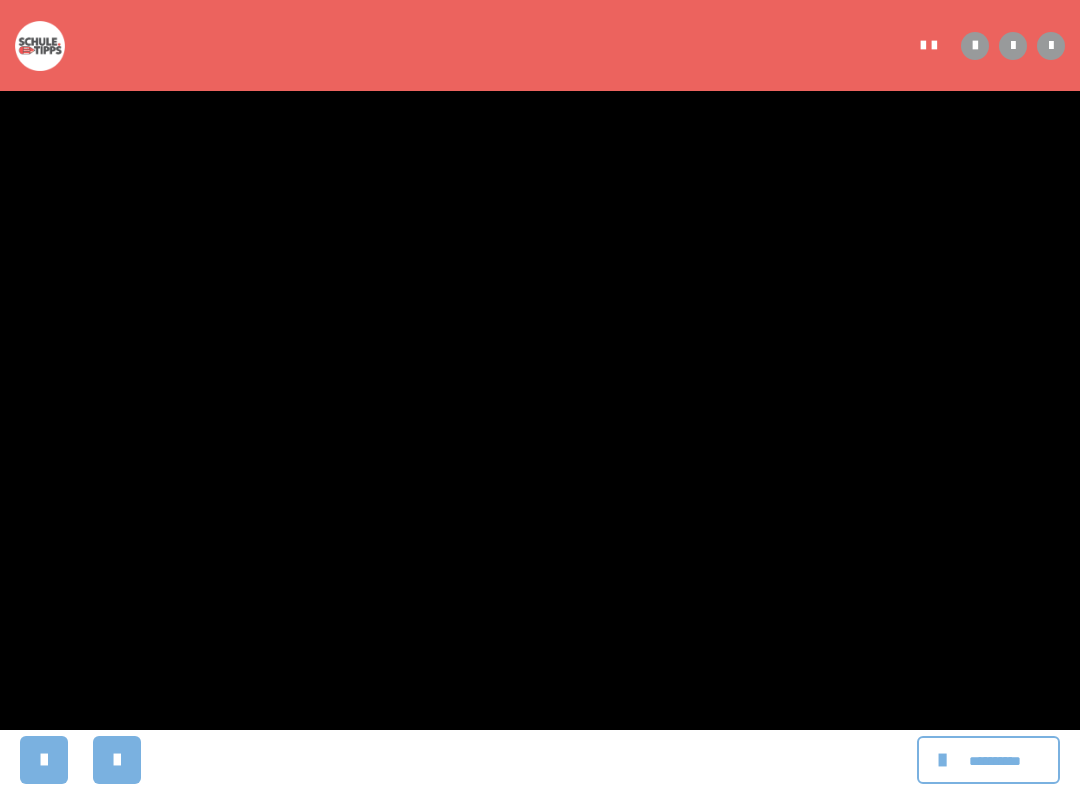click at bounding box center [540, 395] 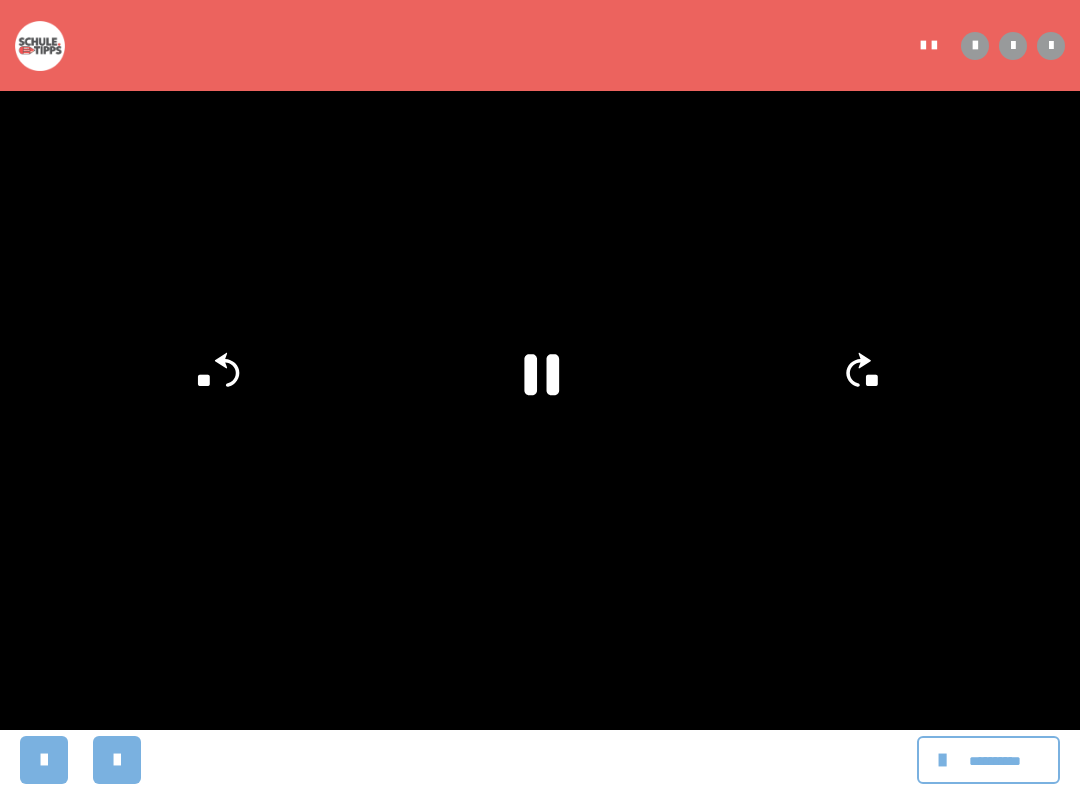 click 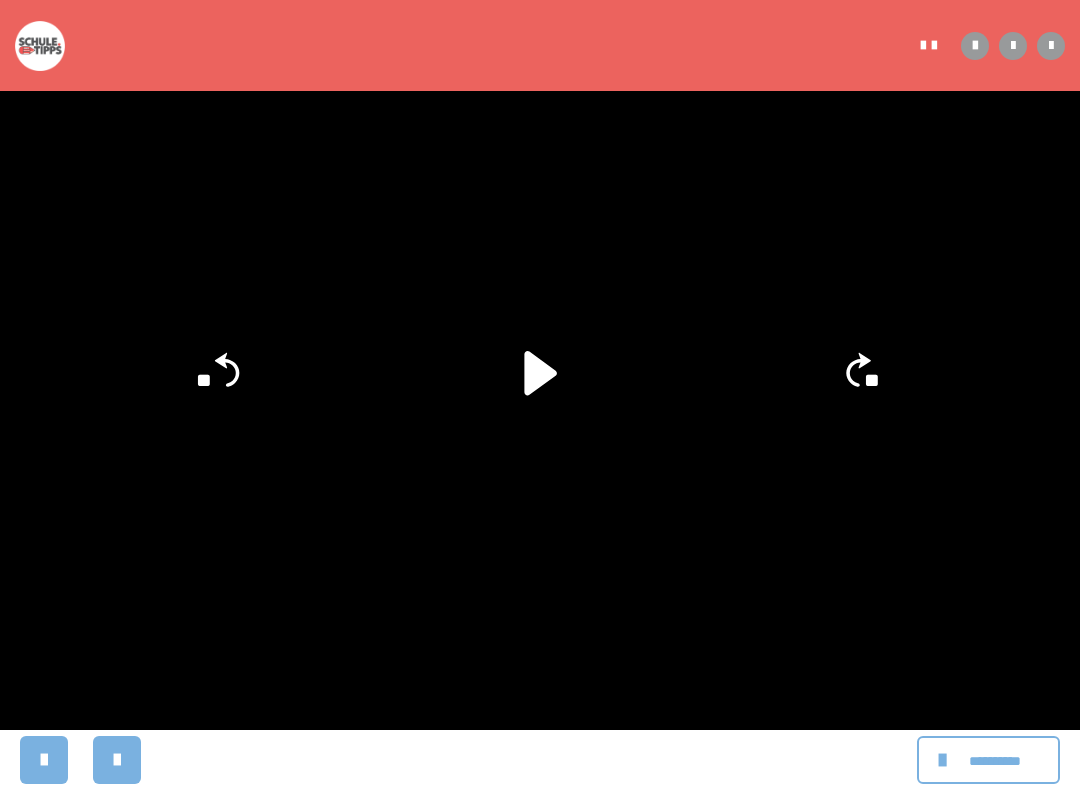 click 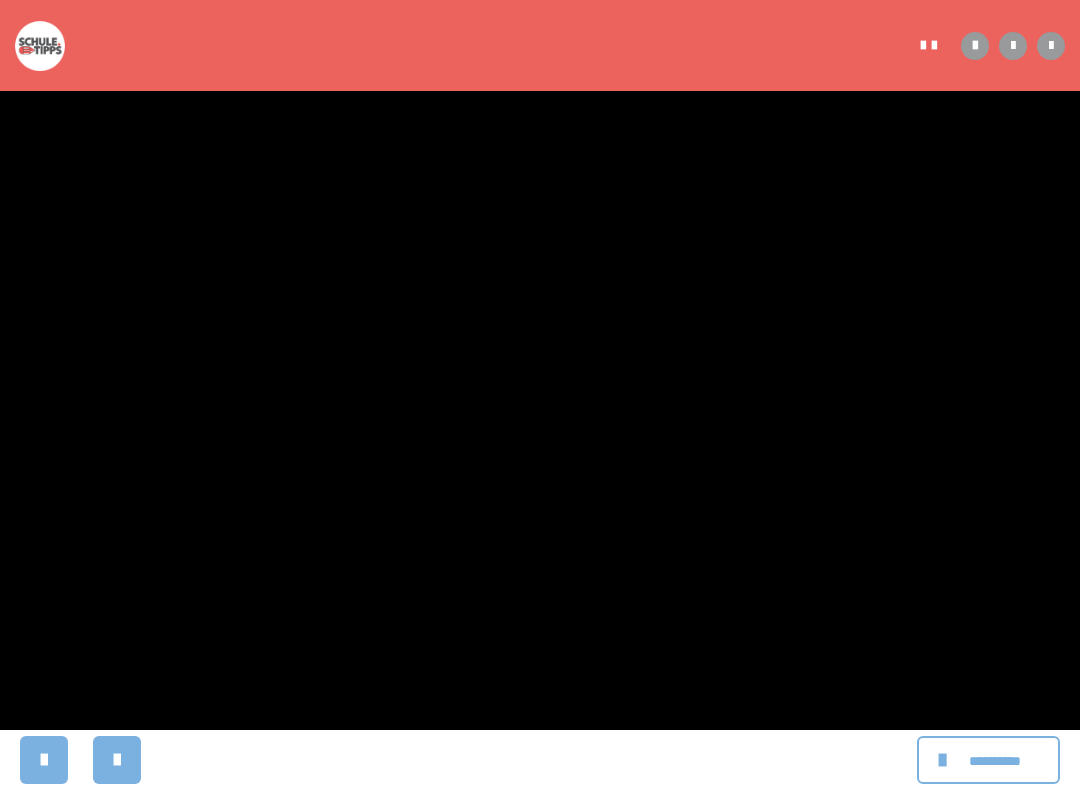 click at bounding box center [540, 395] 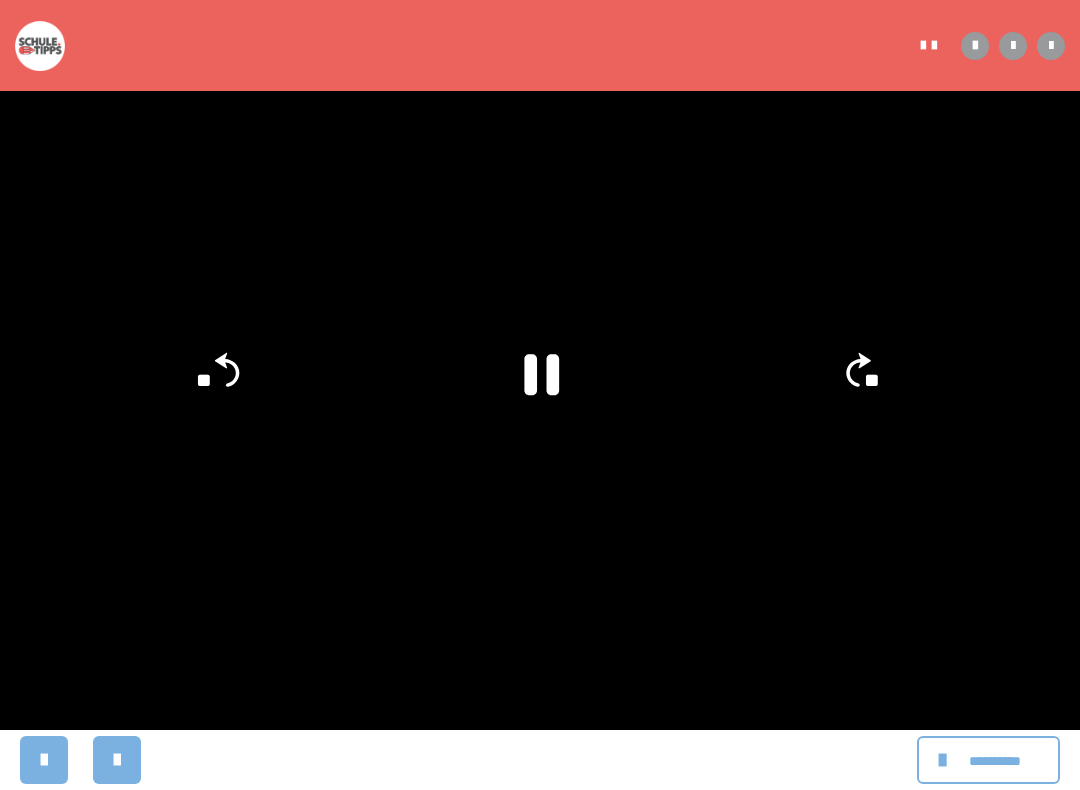 click at bounding box center (540, 395) 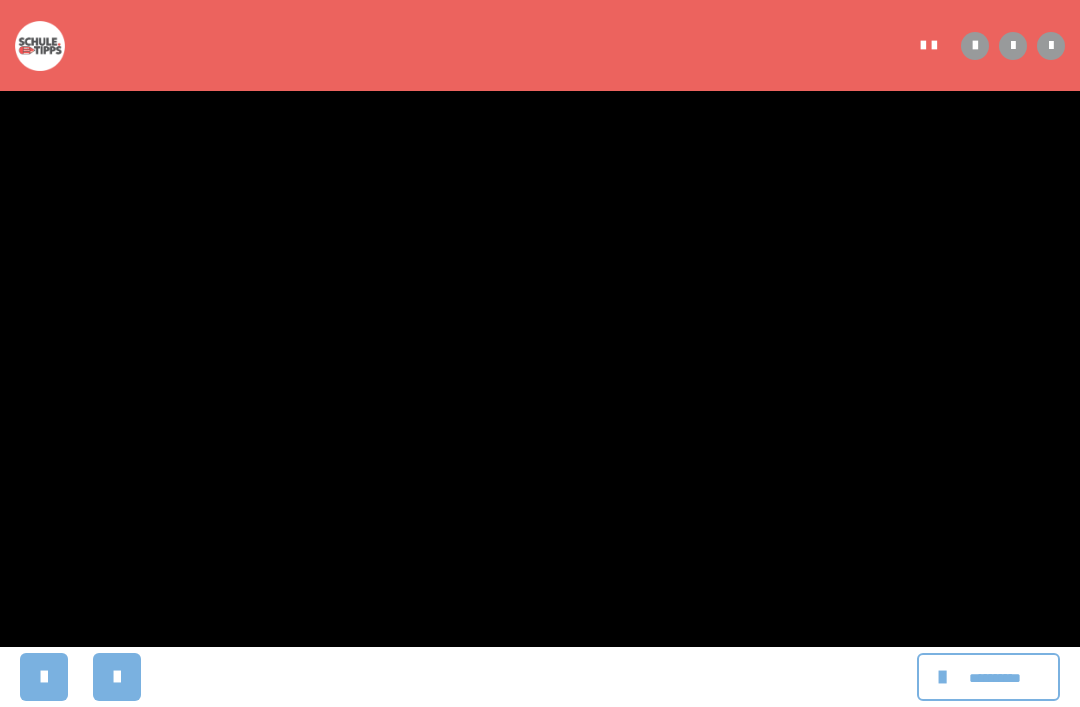 scroll, scrollTop: 322, scrollLeft: 0, axis: vertical 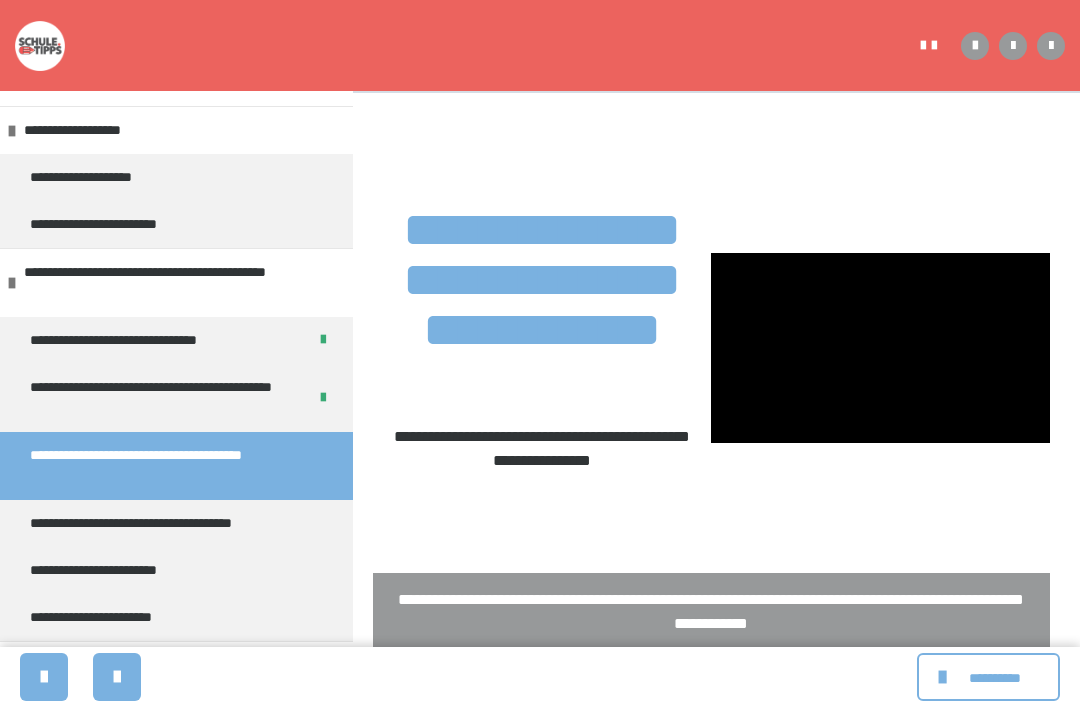 click at bounding box center (880, 348) 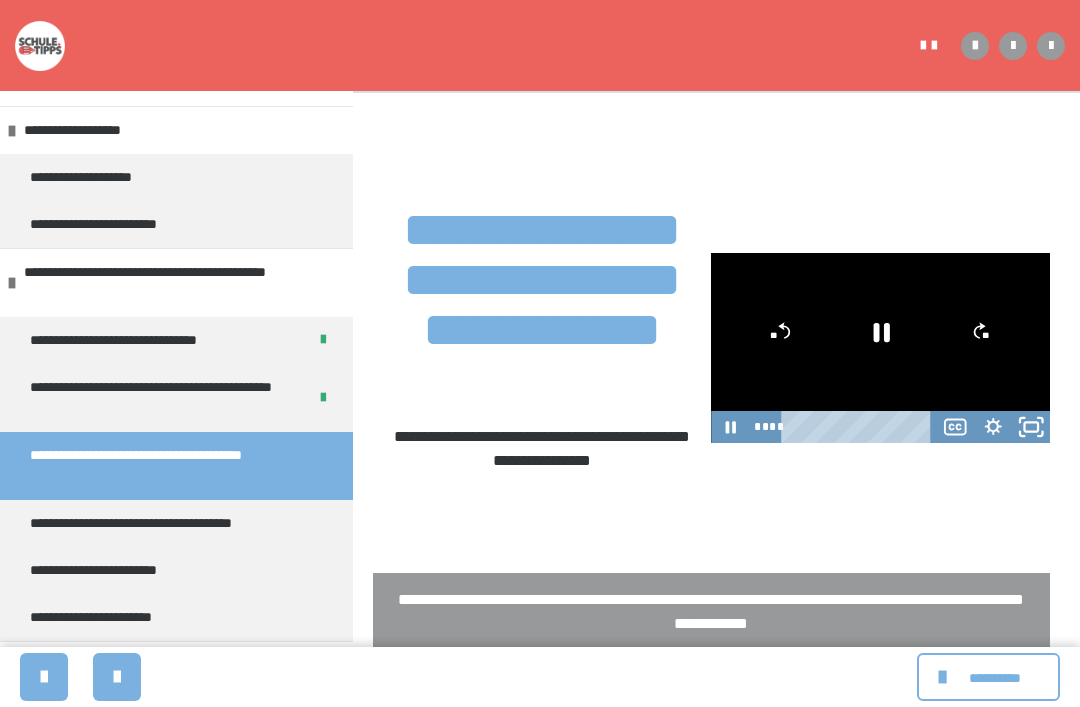 click 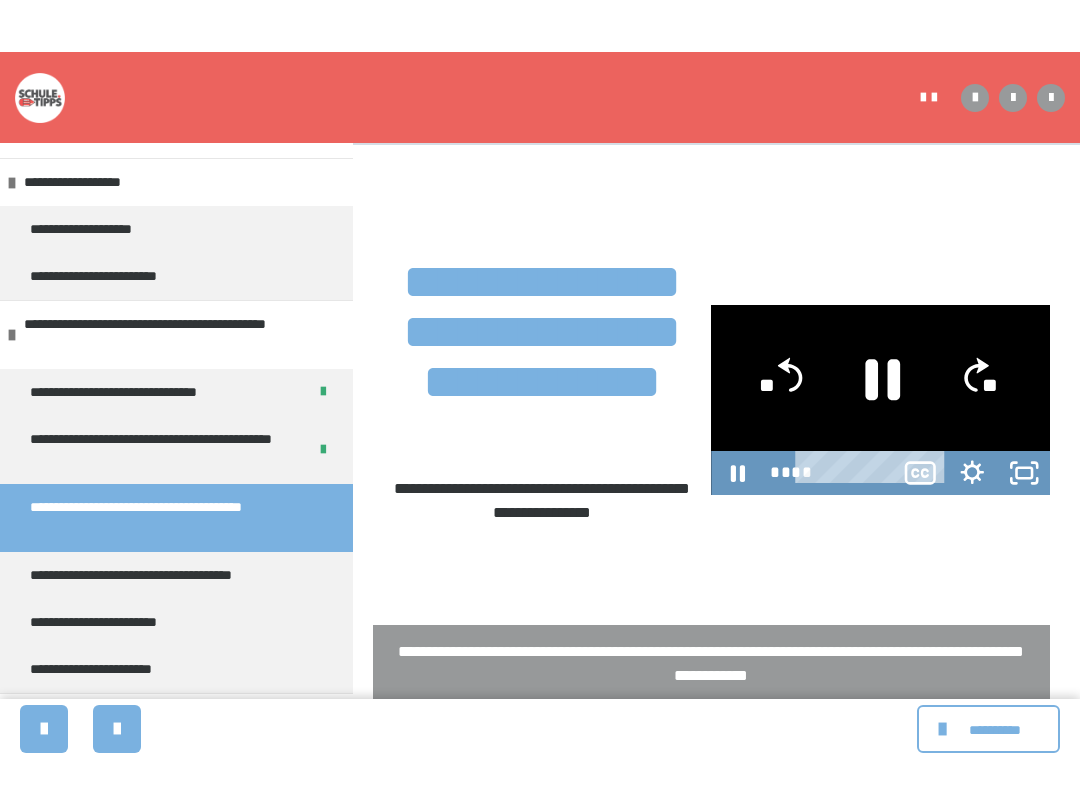 scroll, scrollTop: 20, scrollLeft: 0, axis: vertical 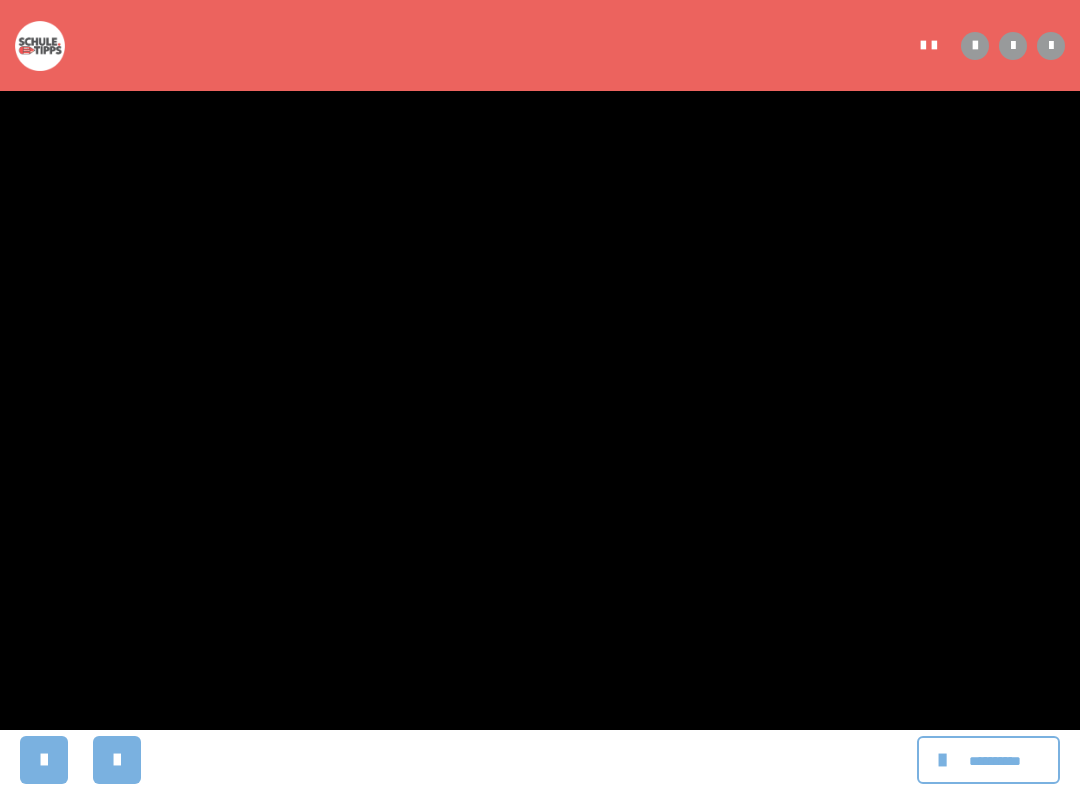 click at bounding box center (540, 395) 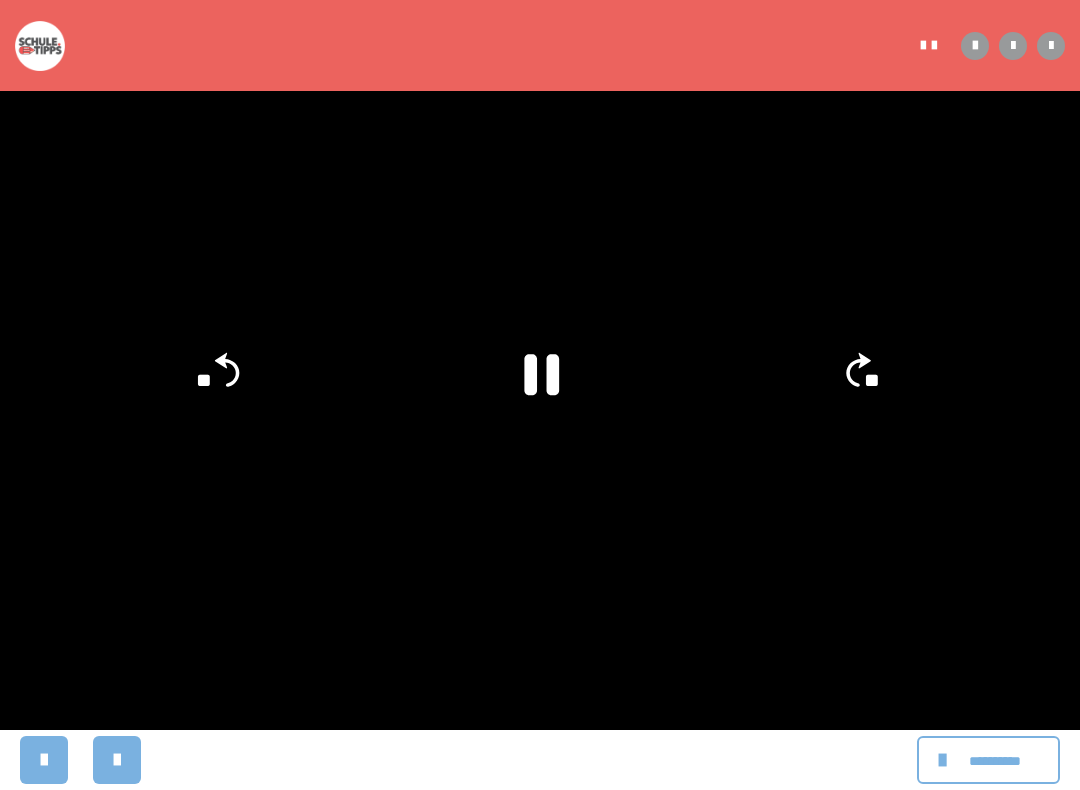 click 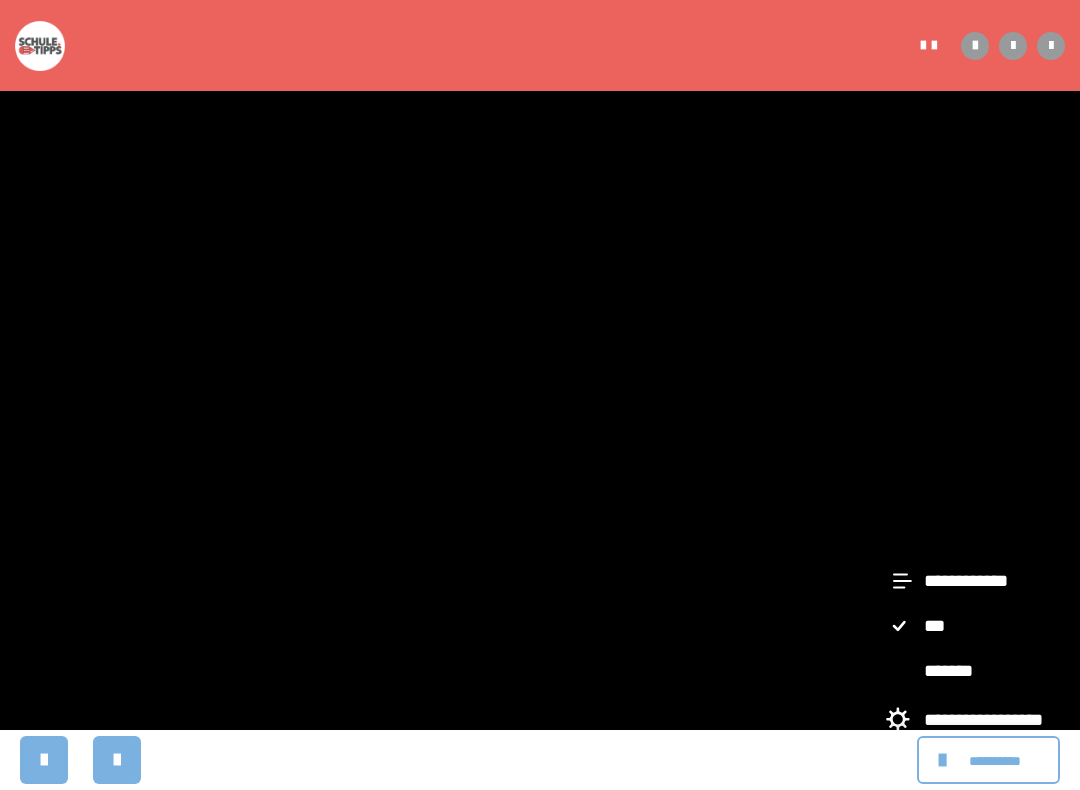 click 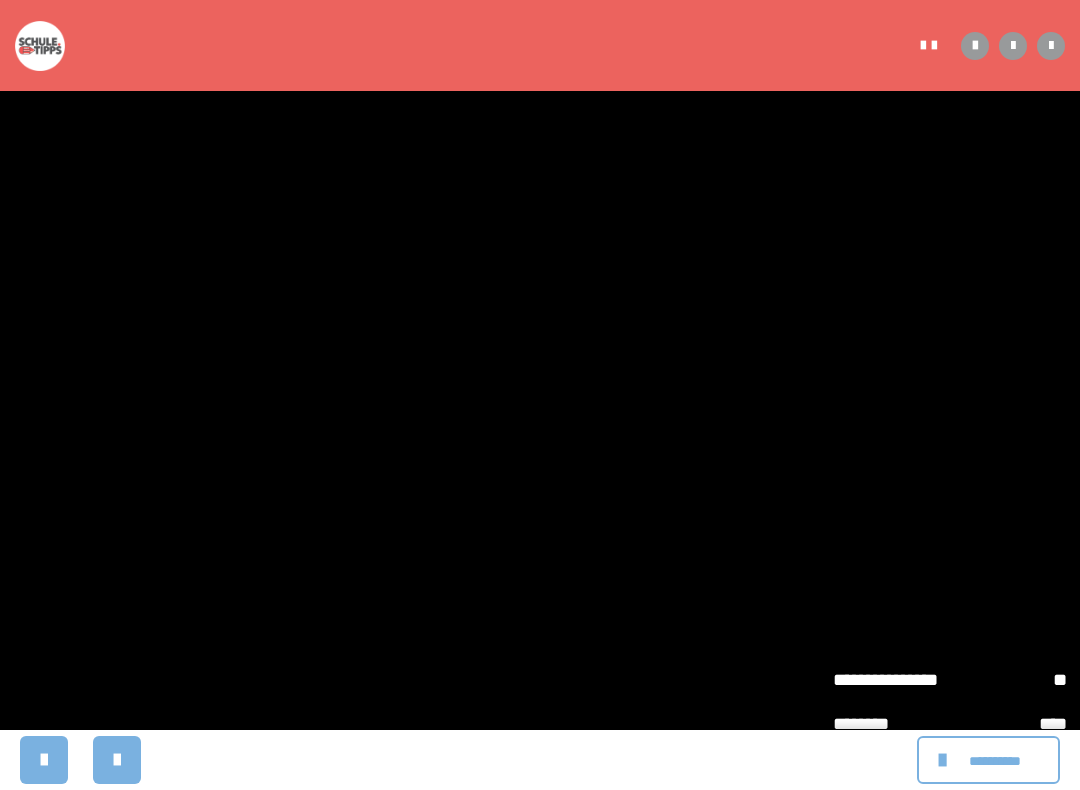 click on "**********" at bounding box center (891, 680) 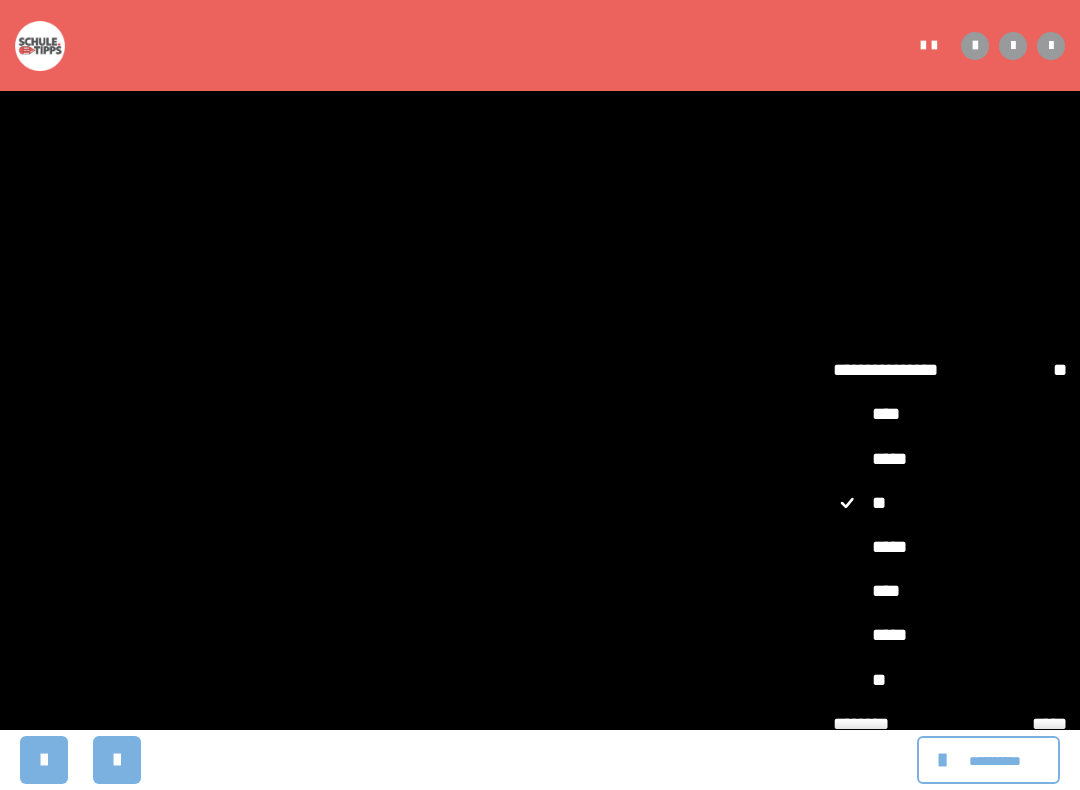 click on "**" at bounding box center (950, 680) 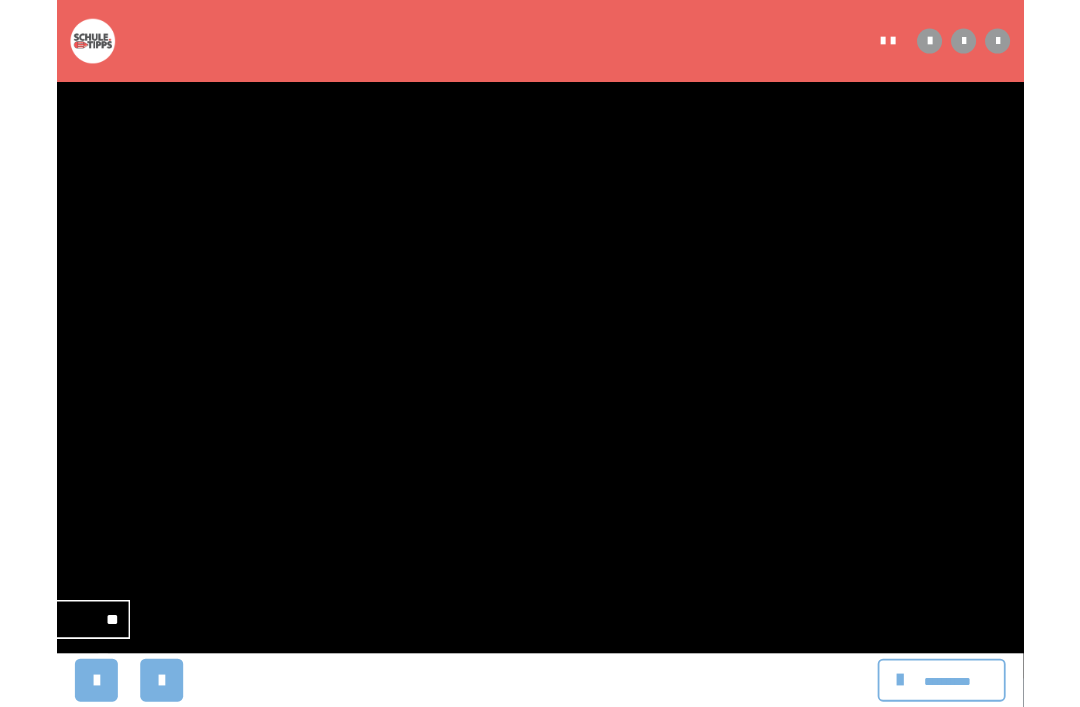 scroll, scrollTop: 312, scrollLeft: 0, axis: vertical 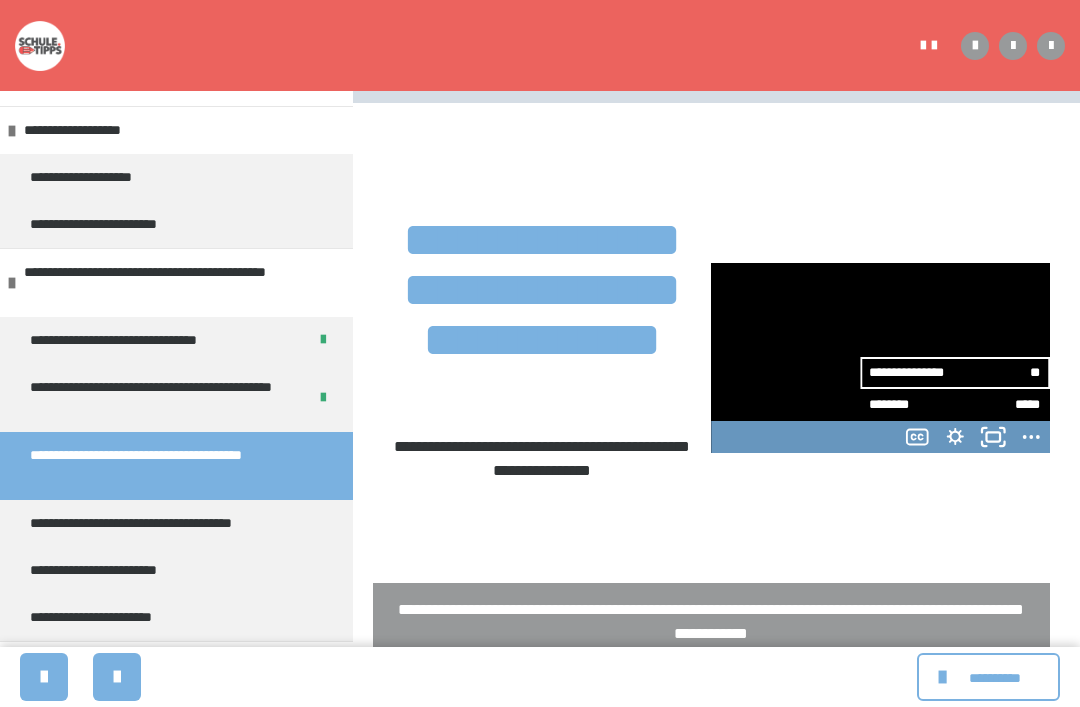 click on "**********" at bounding box center [955, 437] 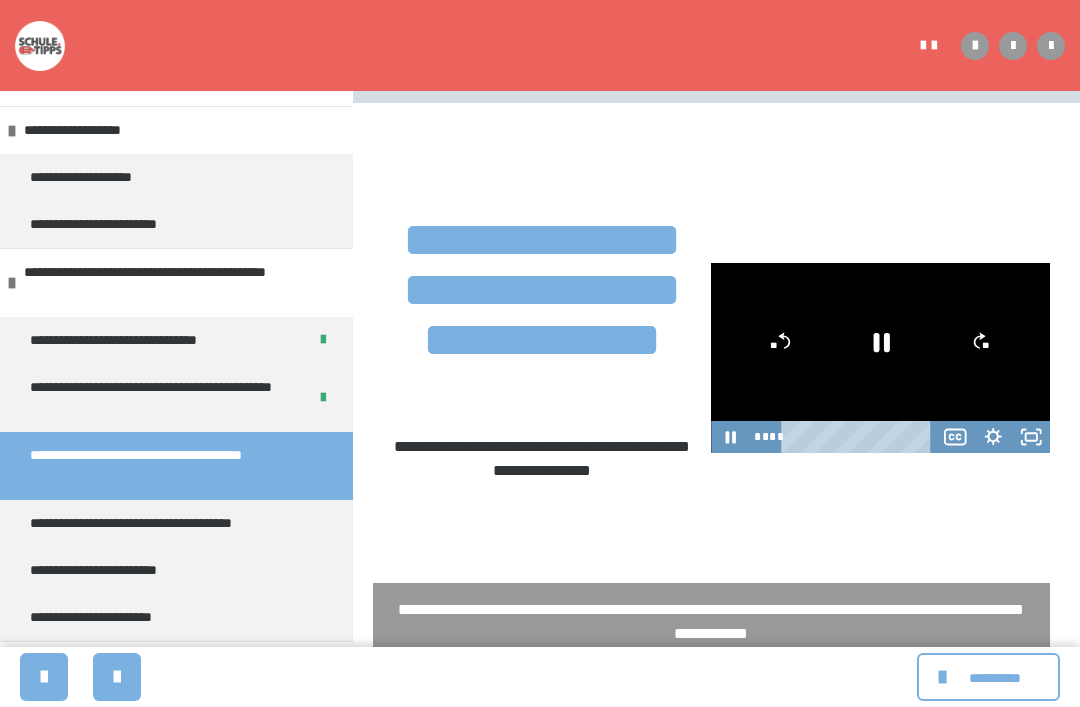 click 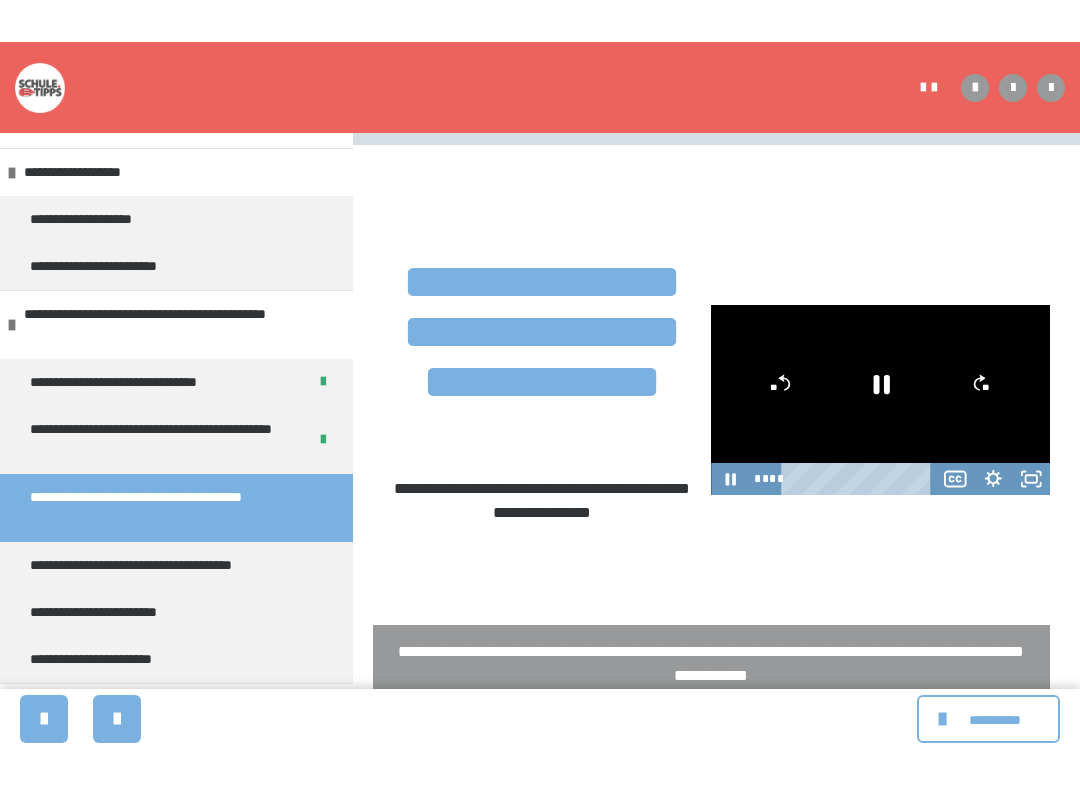 scroll, scrollTop: 20, scrollLeft: 0, axis: vertical 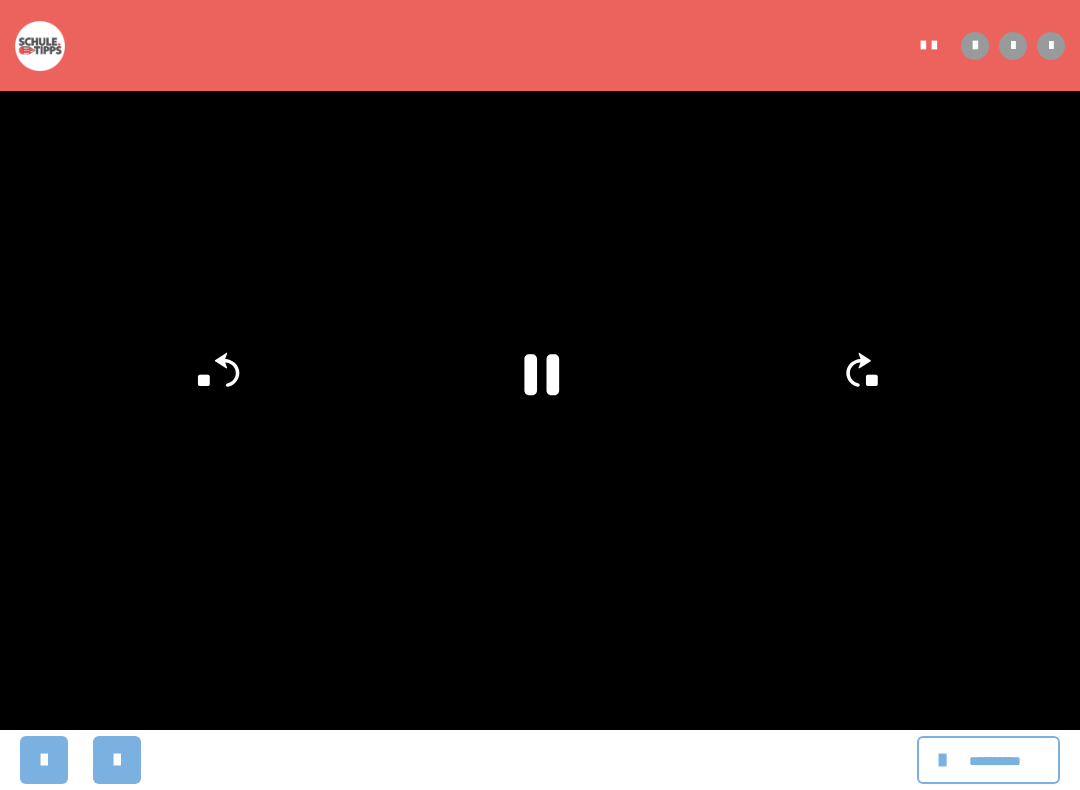 click at bounding box center [540, 395] 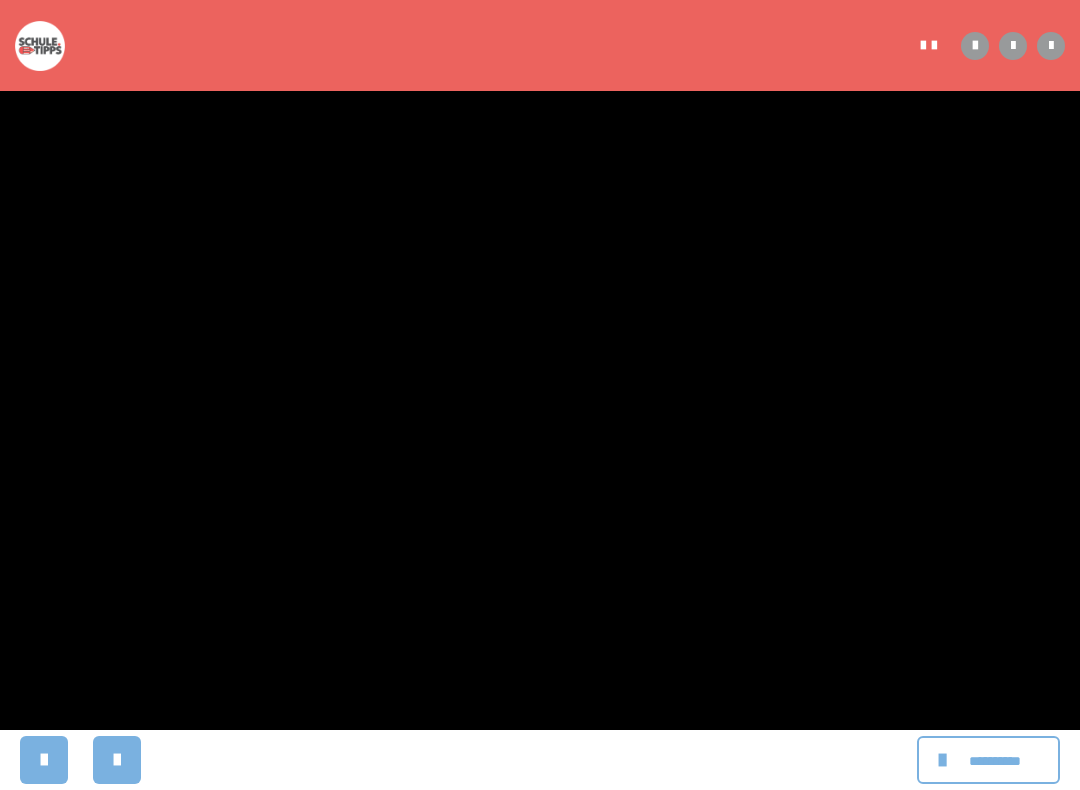 click at bounding box center [540, 395] 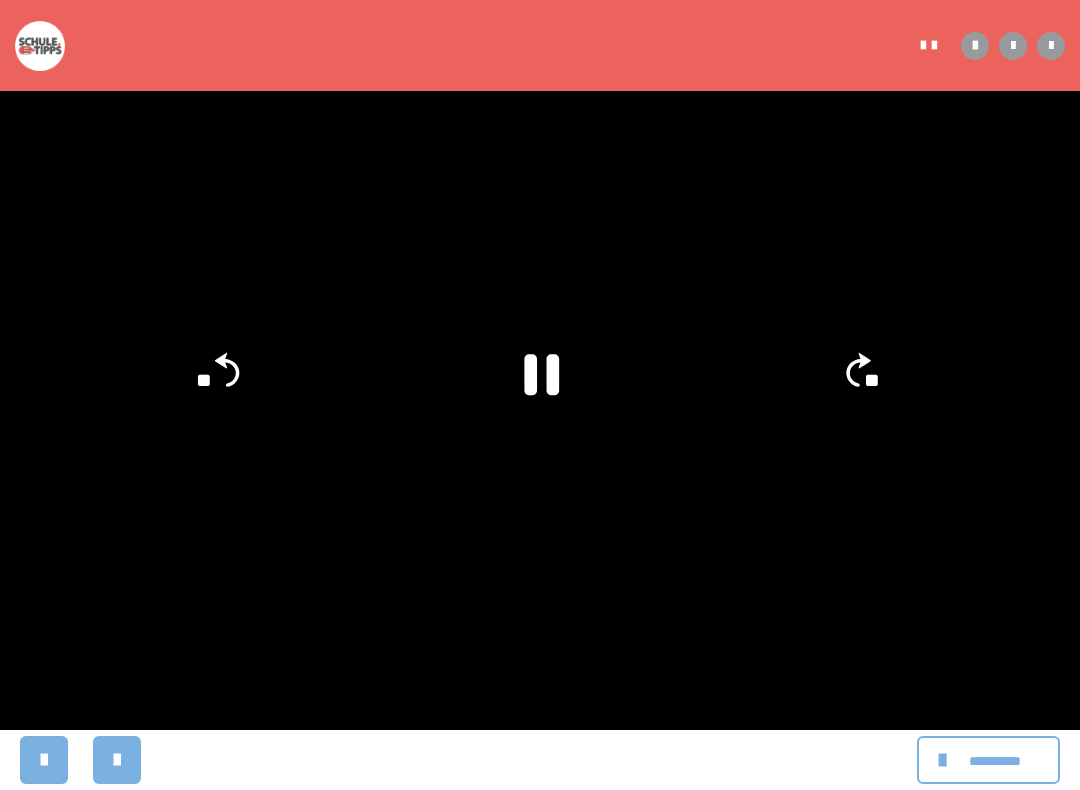 click at bounding box center (540, 395) 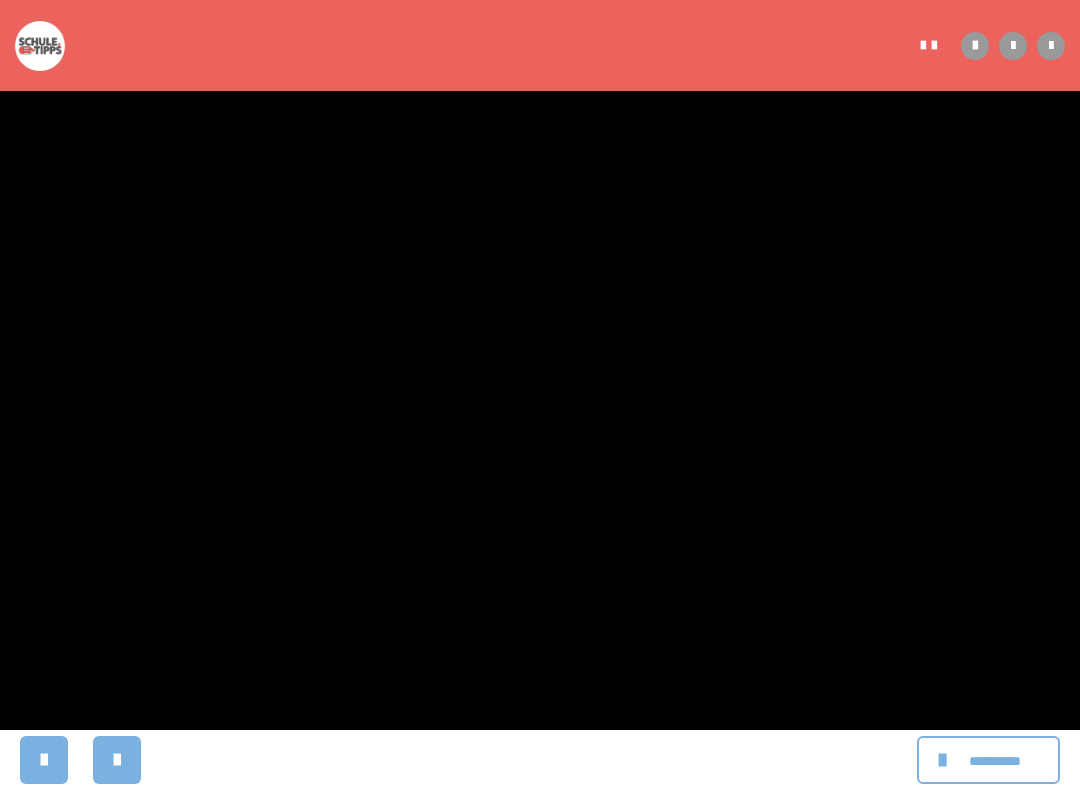 click at bounding box center (540, 395) 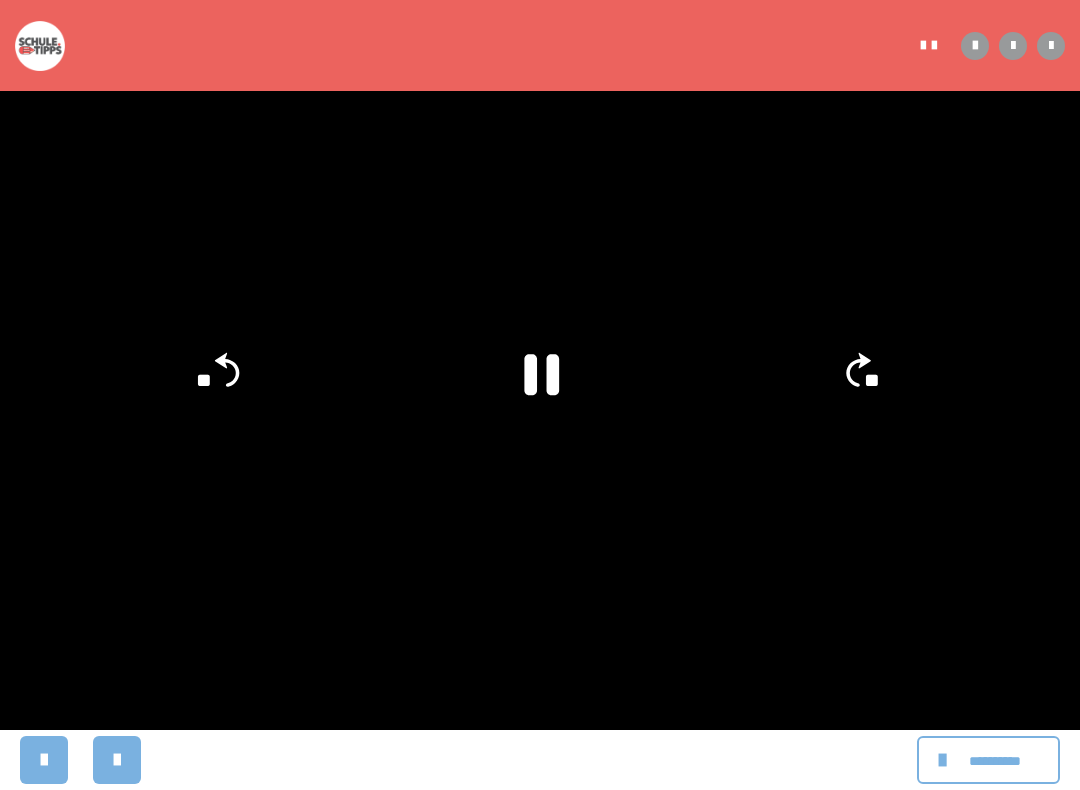 click at bounding box center [540, 395] 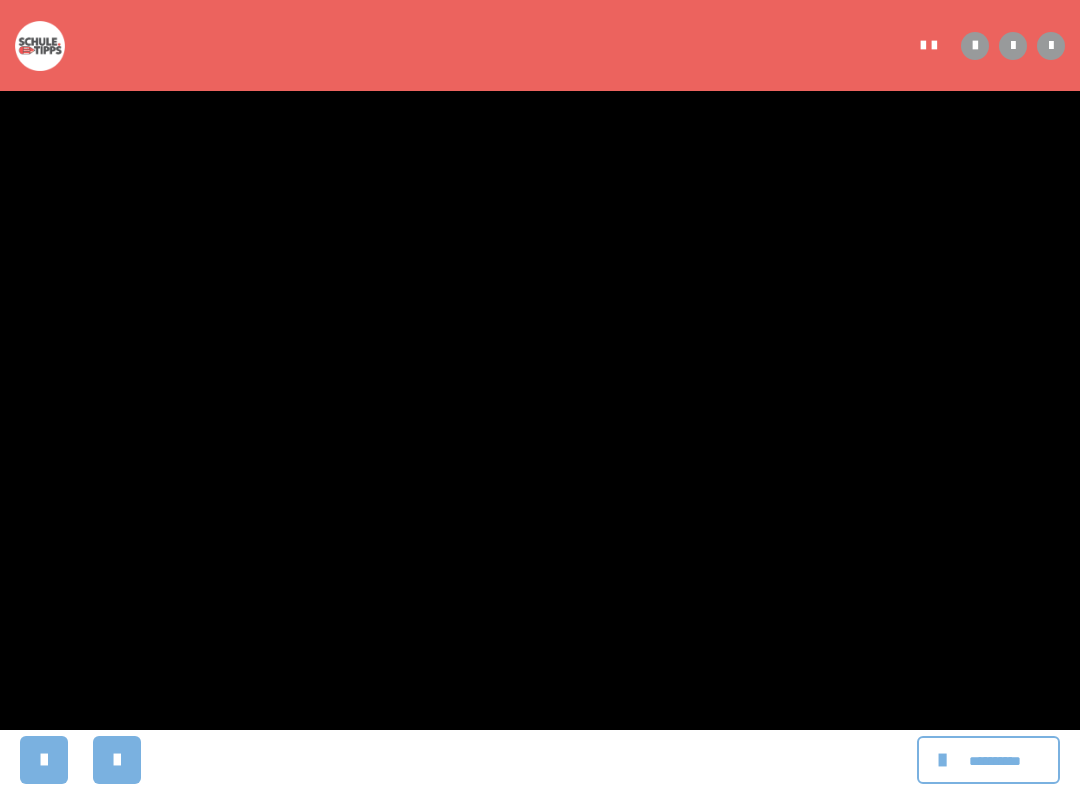 click at bounding box center [540, 395] 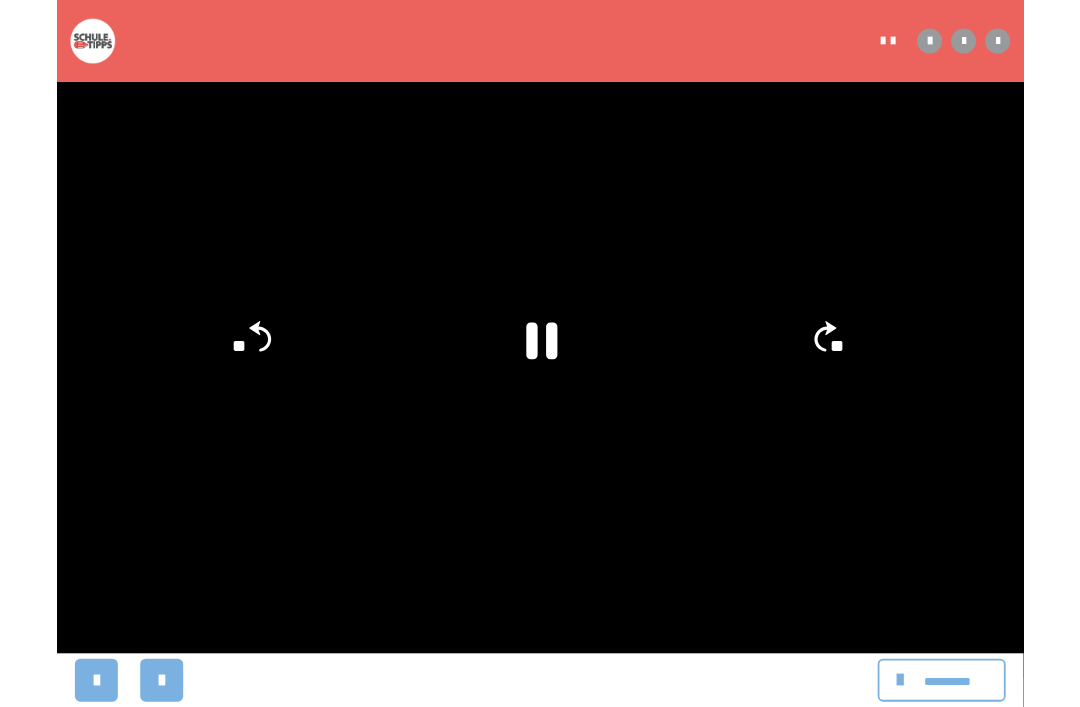scroll, scrollTop: 312, scrollLeft: 0, axis: vertical 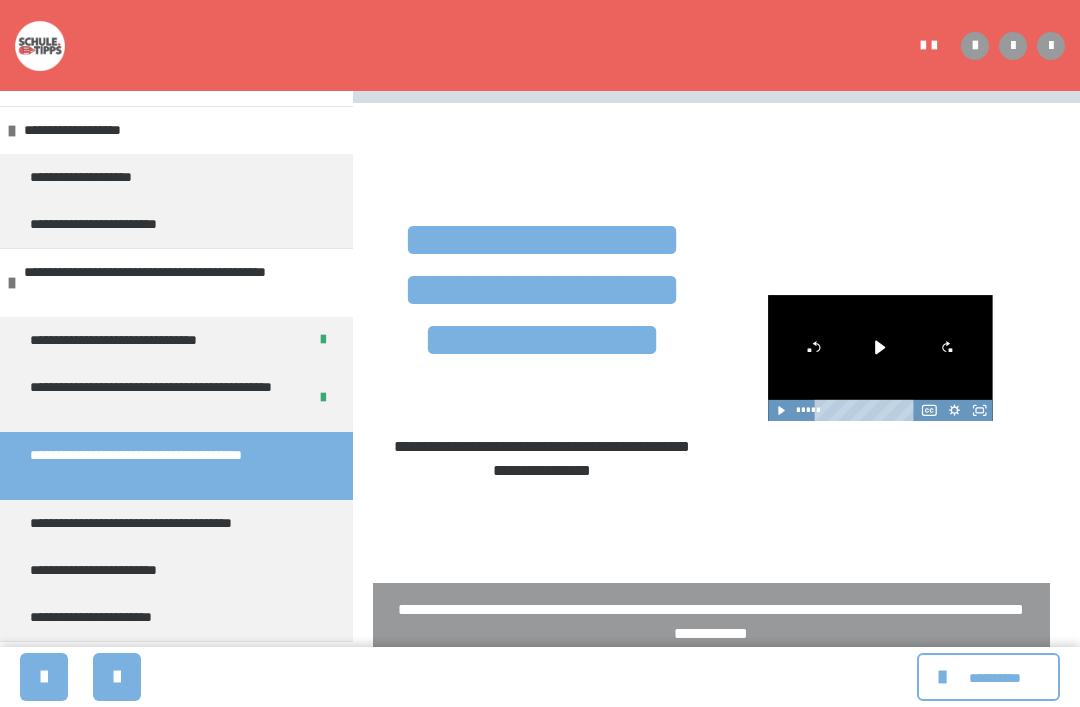 click on "**********" at bounding box center (176, 523) 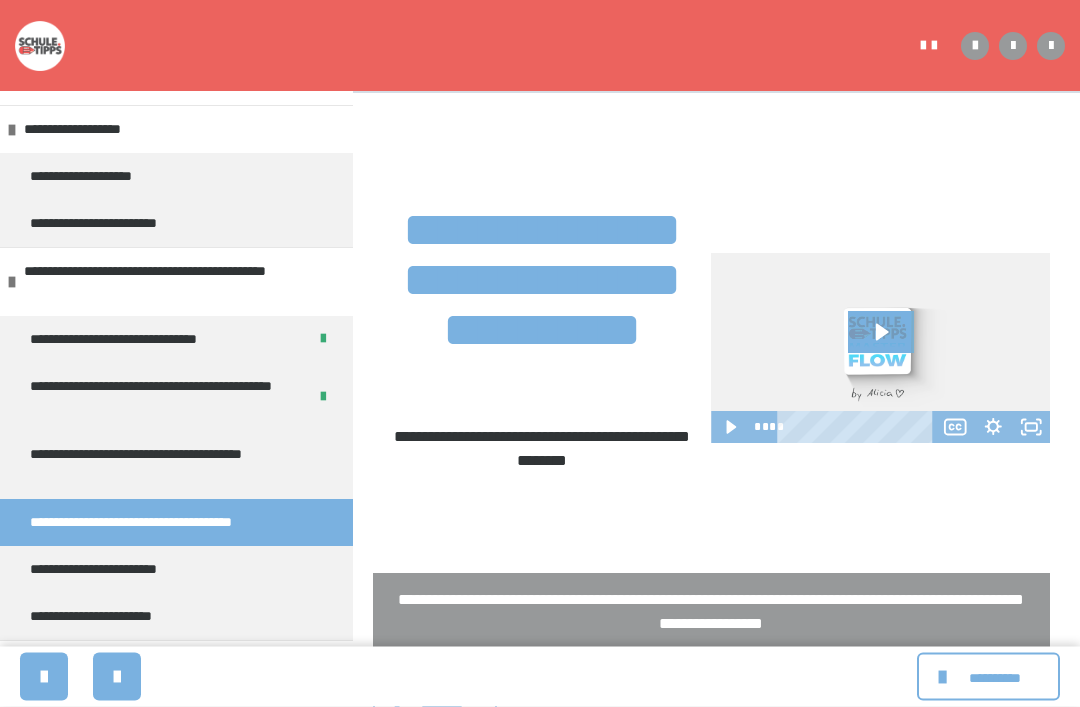 click 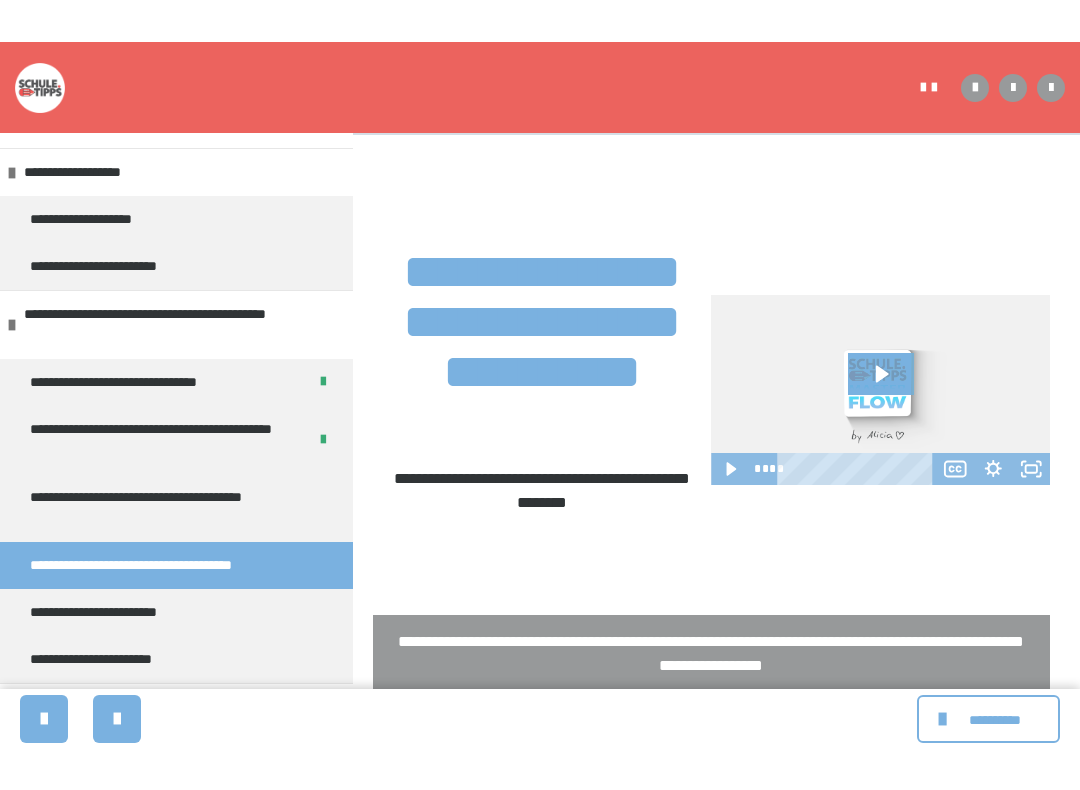 scroll, scrollTop: 20, scrollLeft: 0, axis: vertical 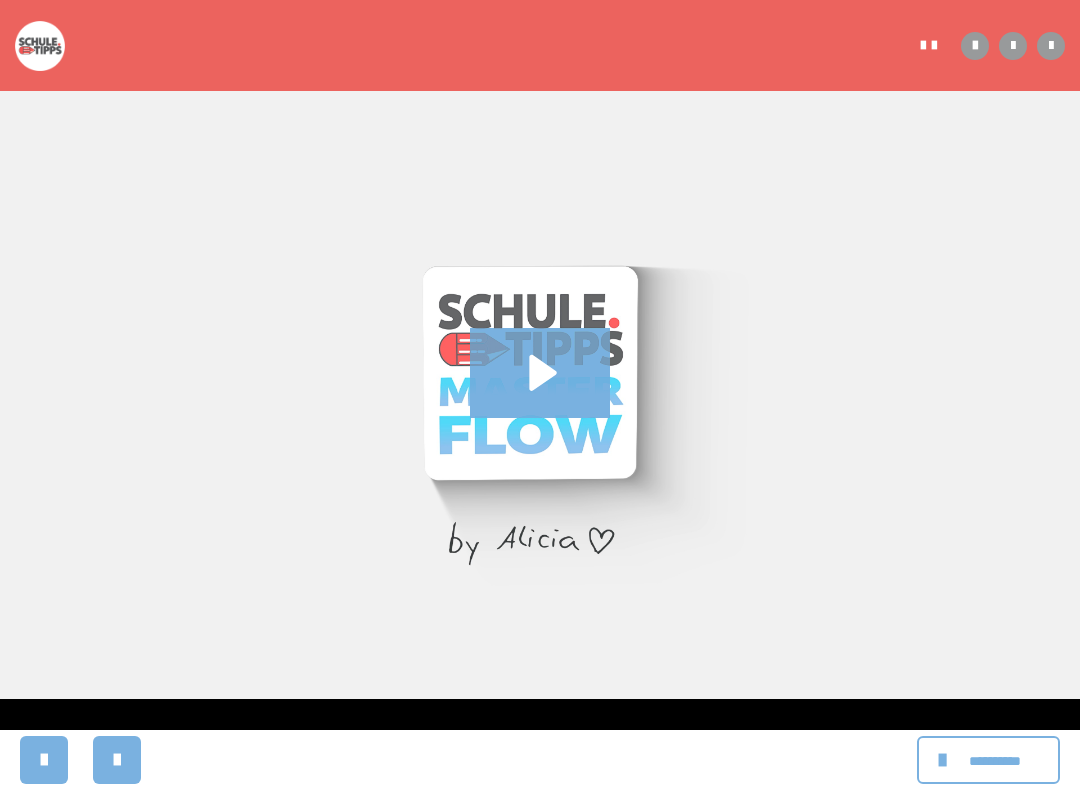 click 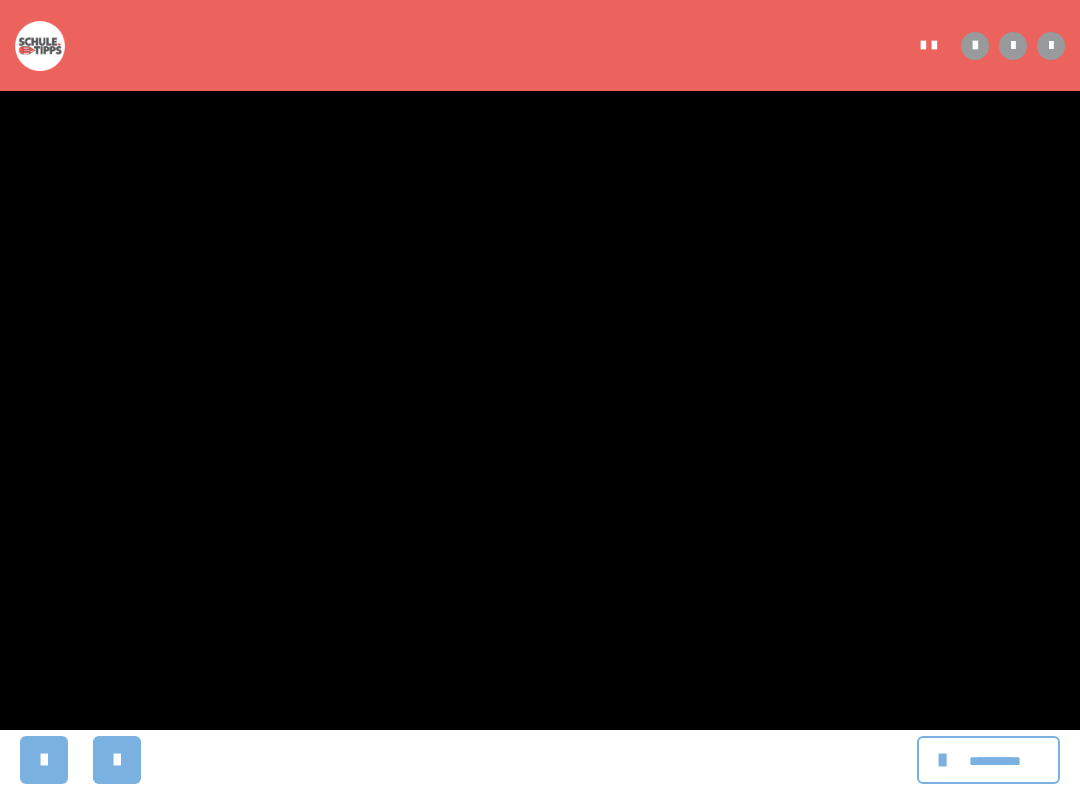 click 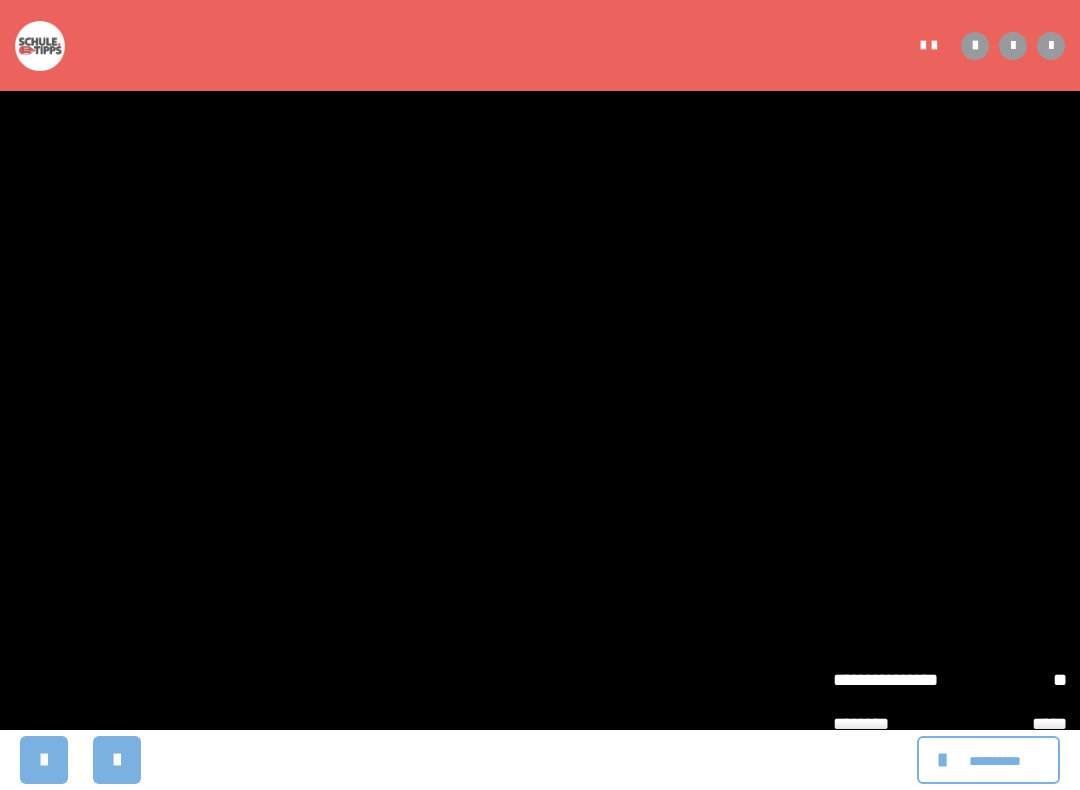 click 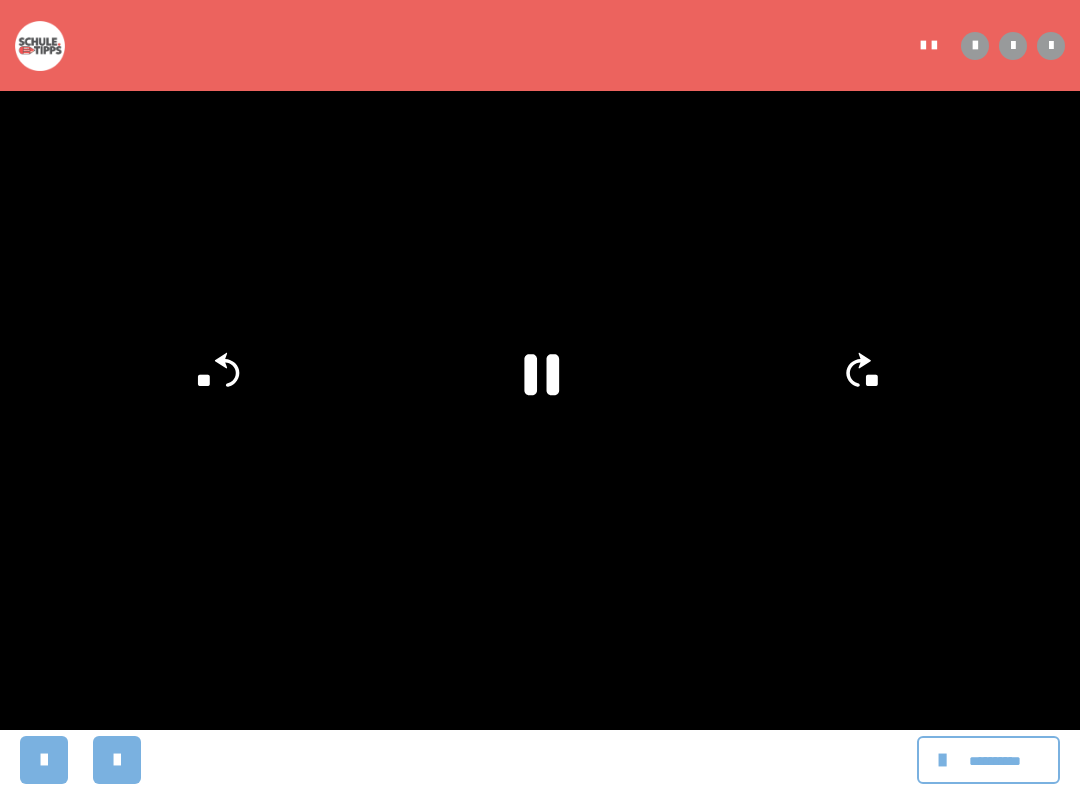 click 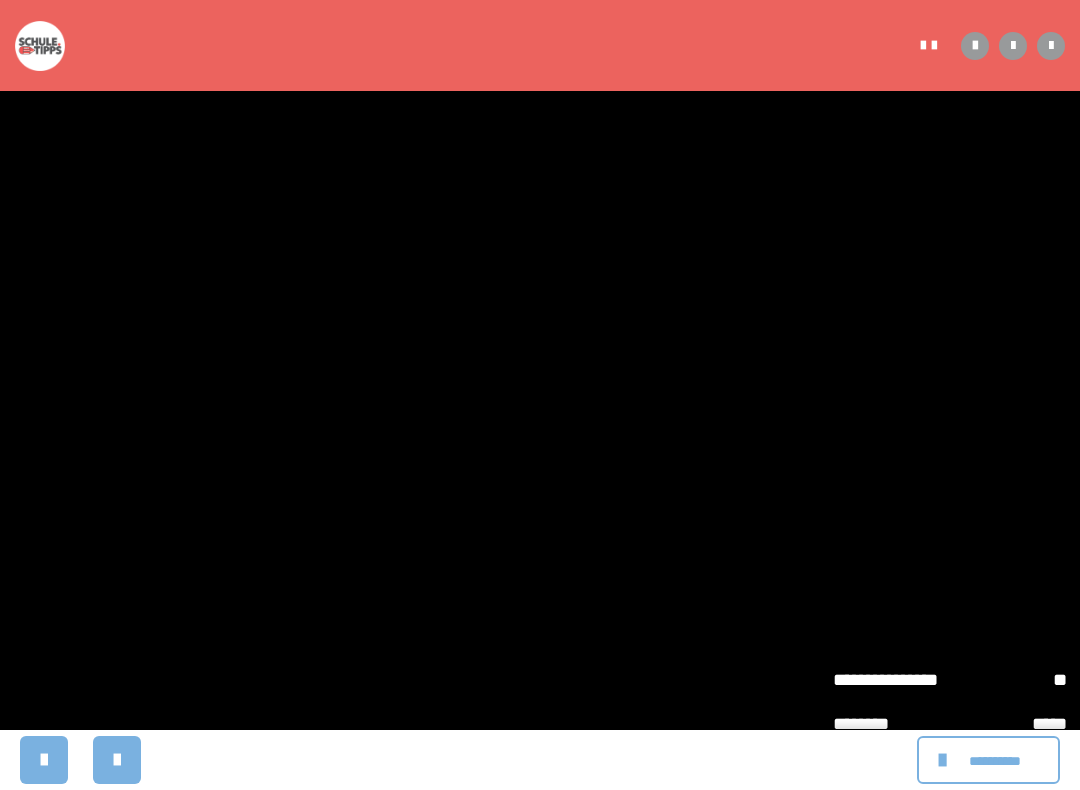 click at bounding box center (540, 395) 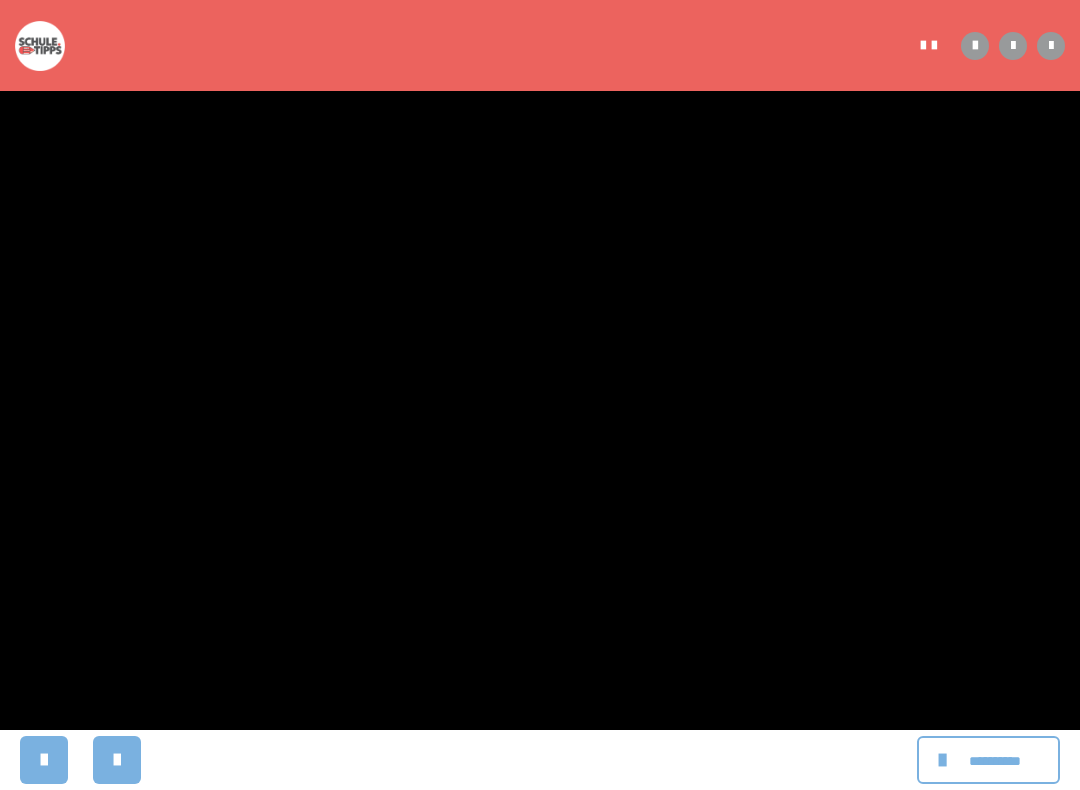 click at bounding box center (540, 395) 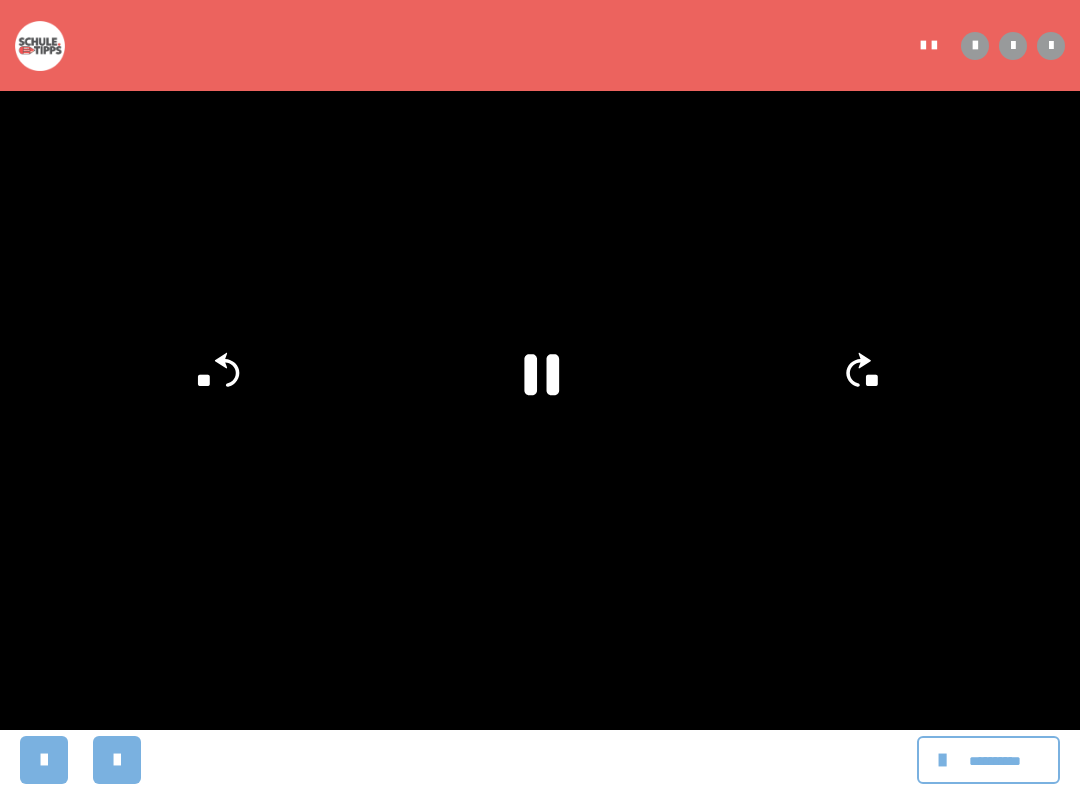 click at bounding box center [540, 395] 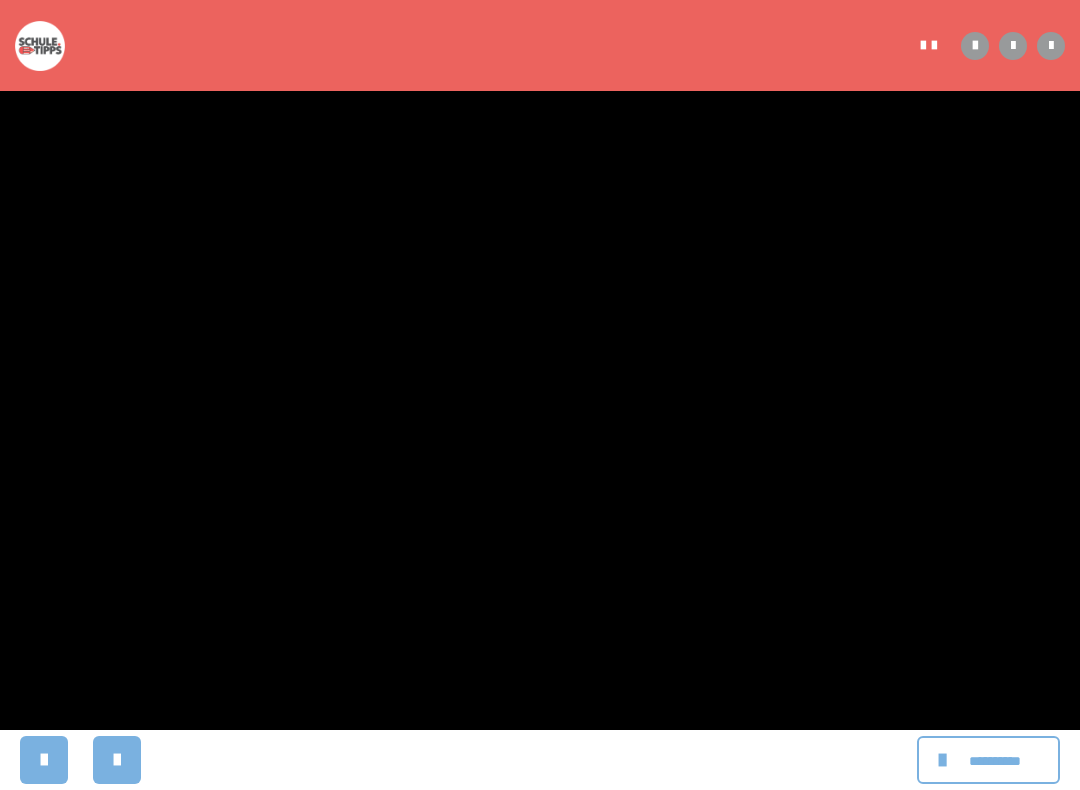 click at bounding box center (540, 395) 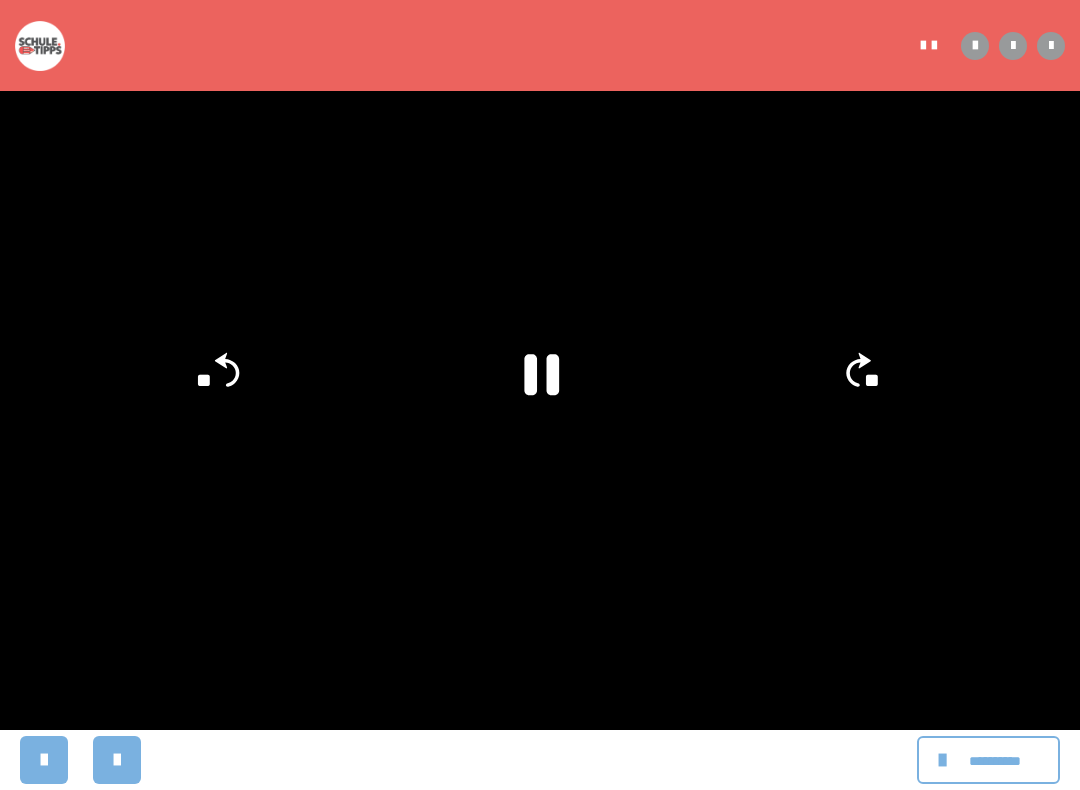click 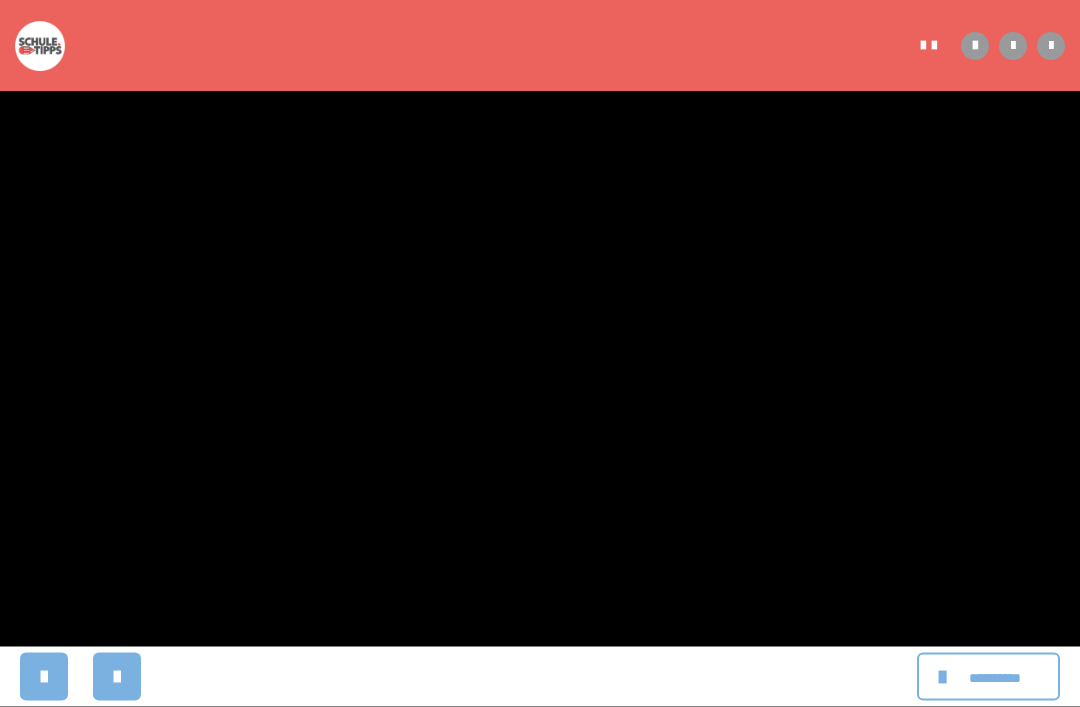 scroll, scrollTop: 448, scrollLeft: 0, axis: vertical 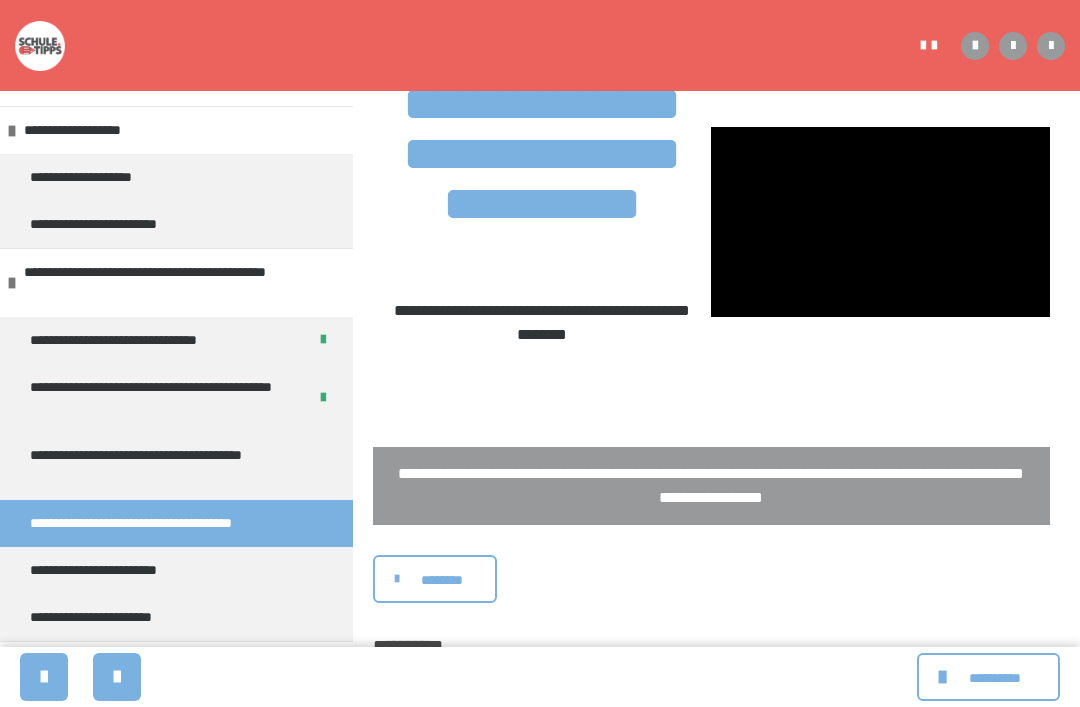 click on "********" at bounding box center (442, 580) 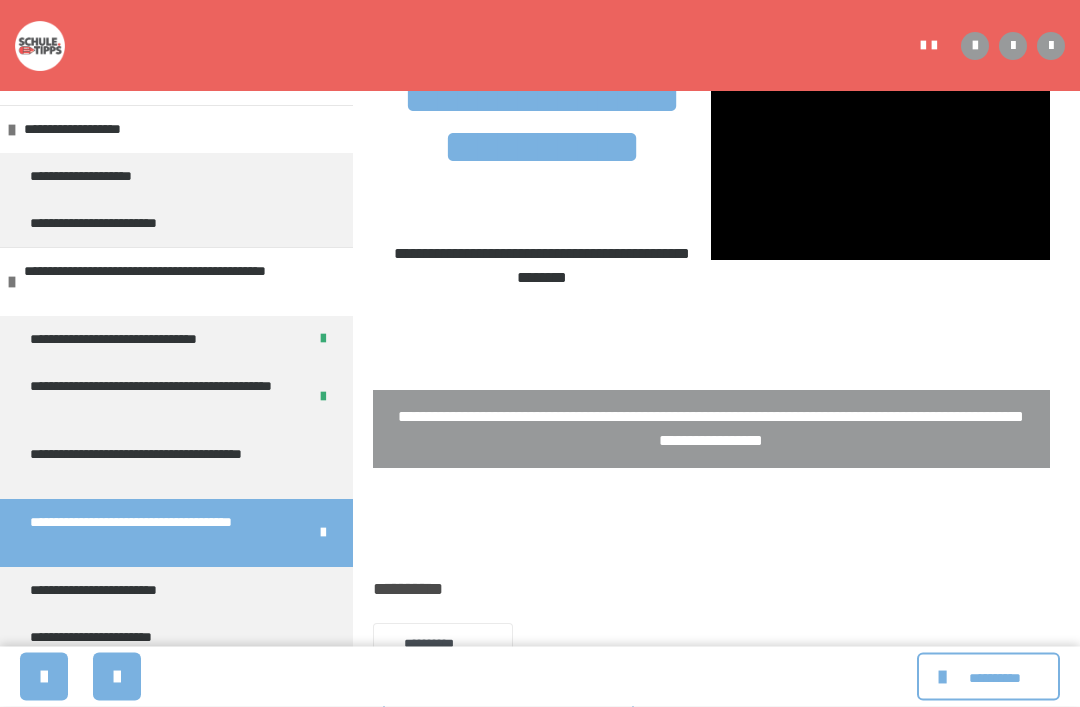 scroll, scrollTop: 505, scrollLeft: 0, axis: vertical 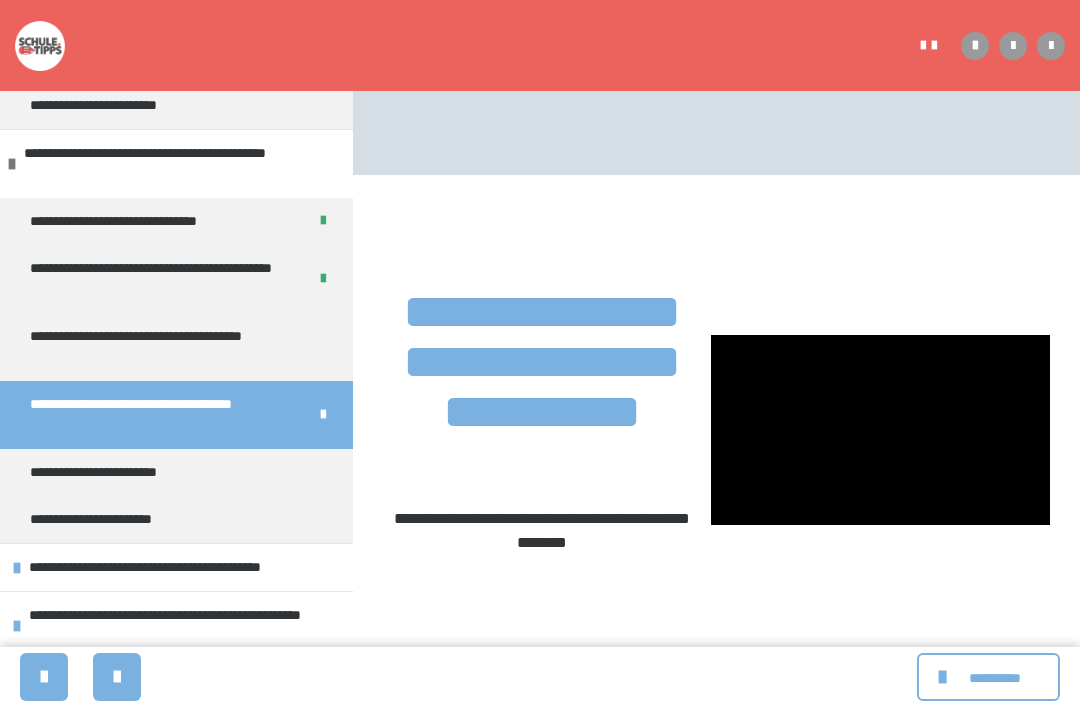 click on "**********" at bounding box center [176, 347] 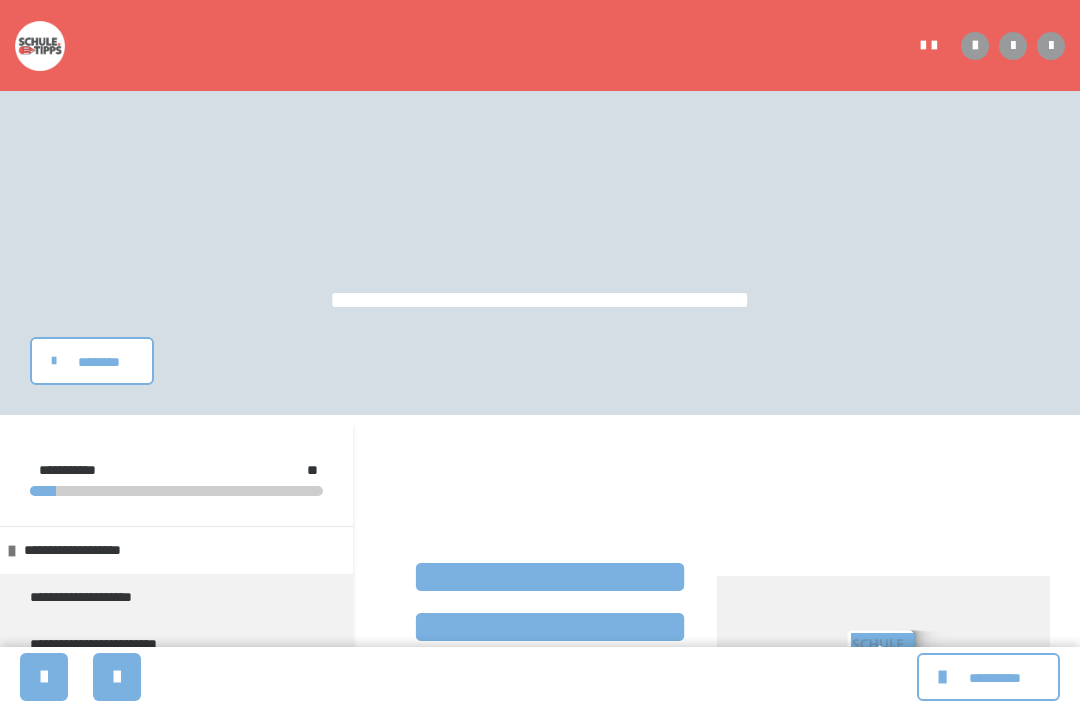 scroll, scrollTop: 457, scrollLeft: 0, axis: vertical 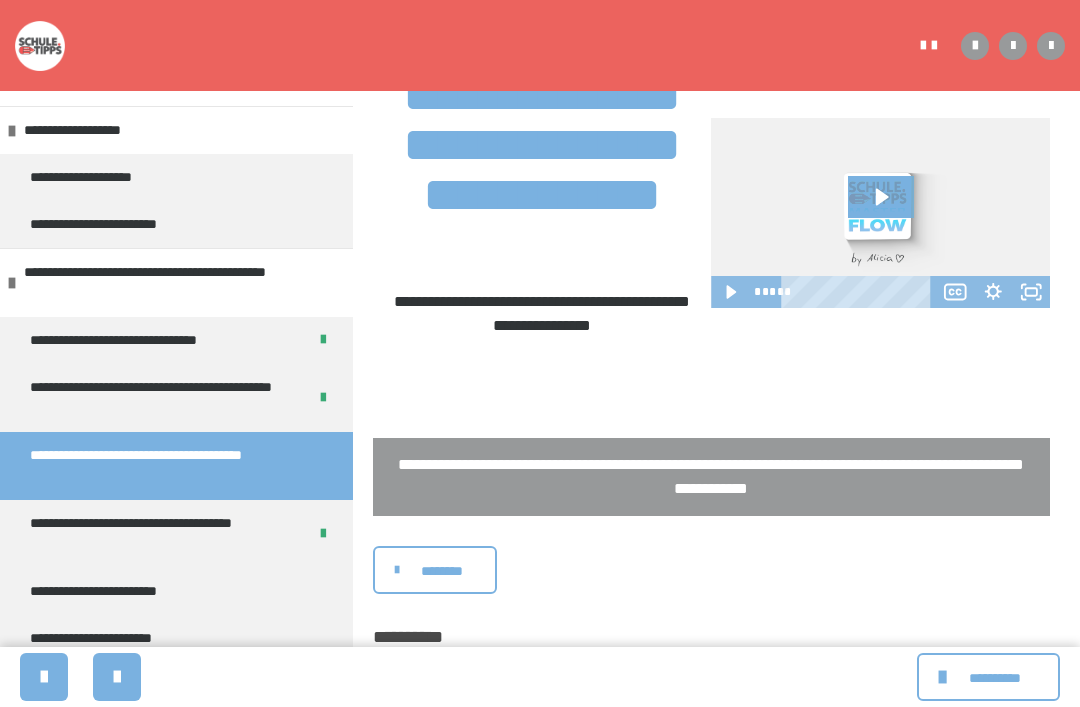 click on "********" at bounding box center (435, 570) 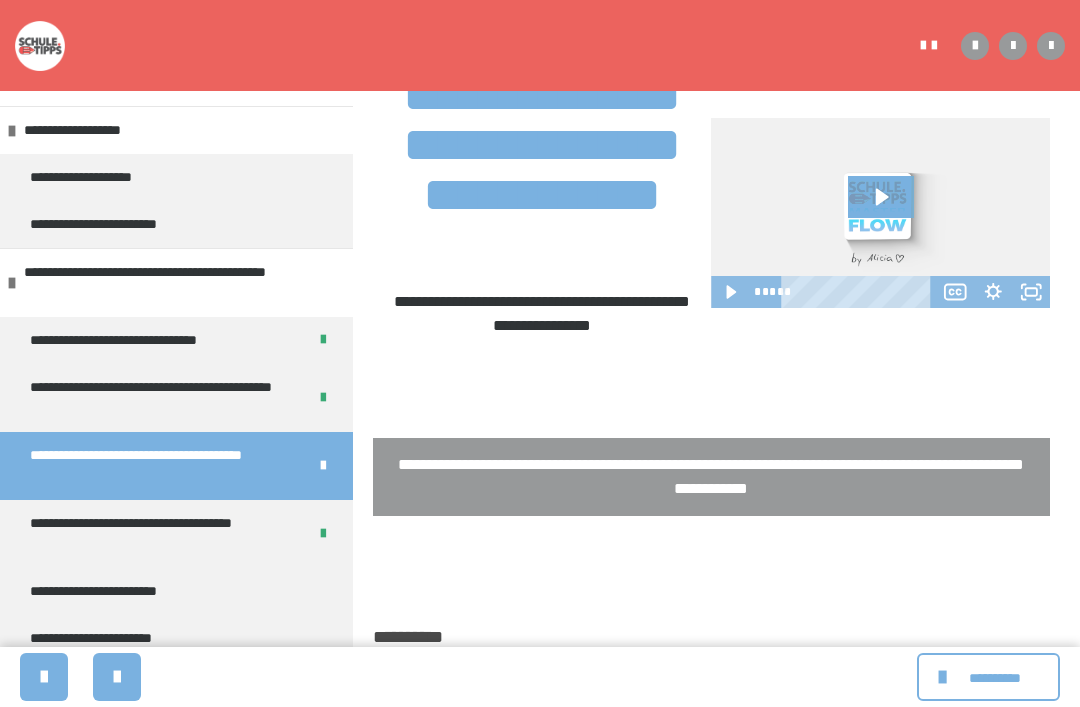 click on "**********" at bounding box center (176, 591) 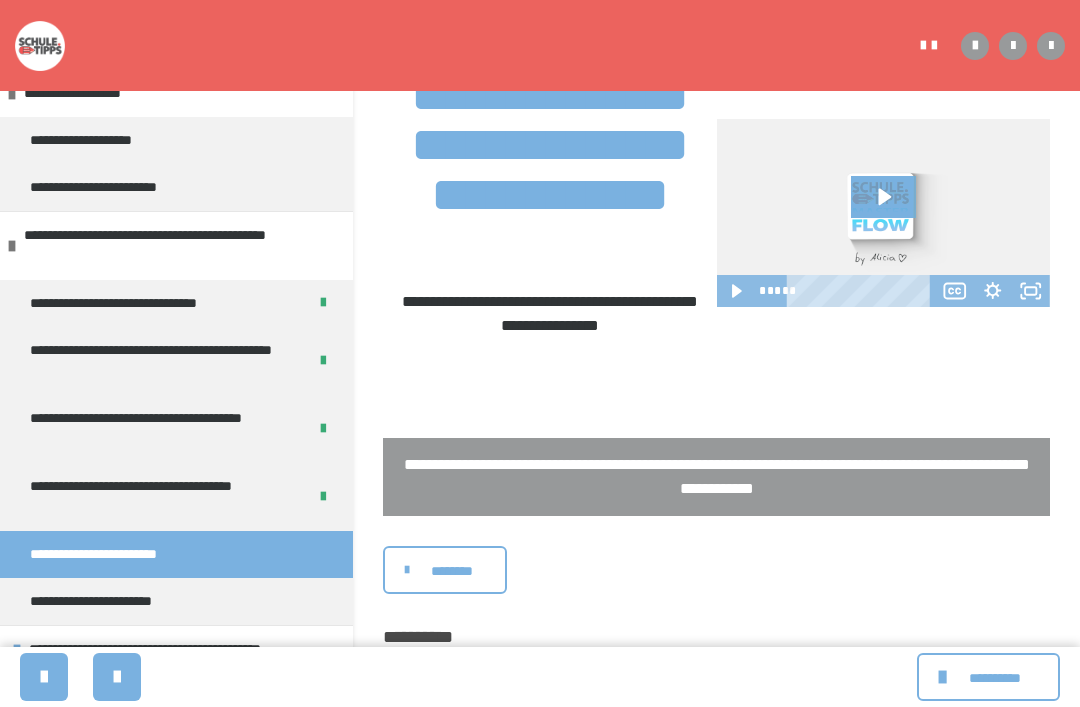 scroll, scrollTop: 0, scrollLeft: 0, axis: both 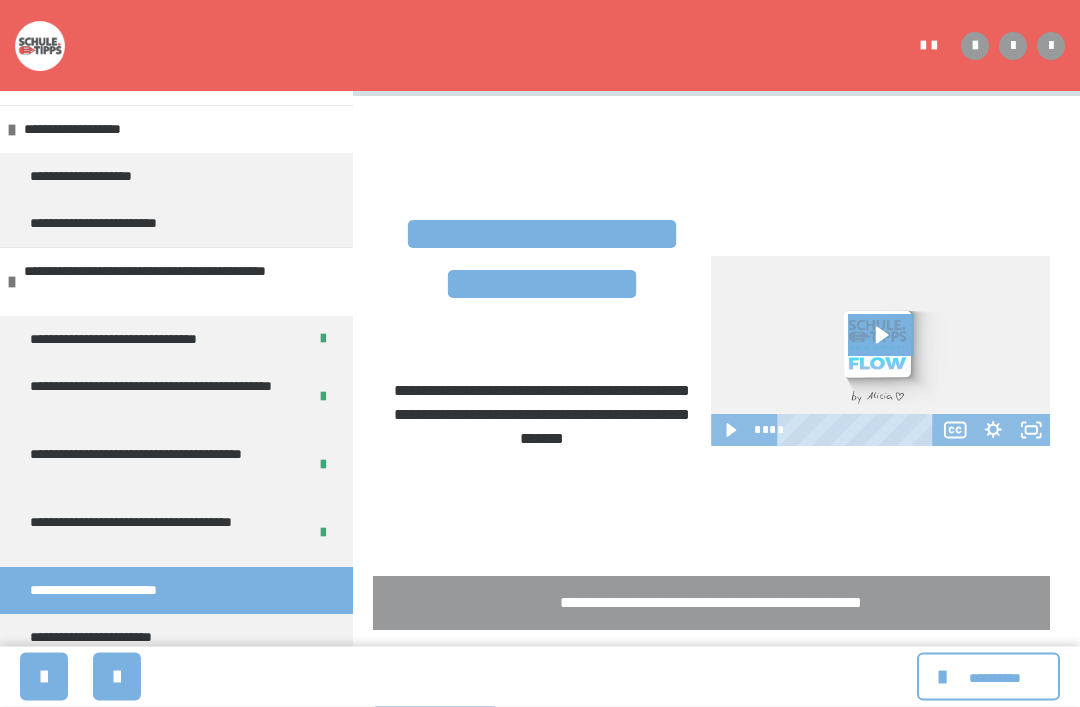 click 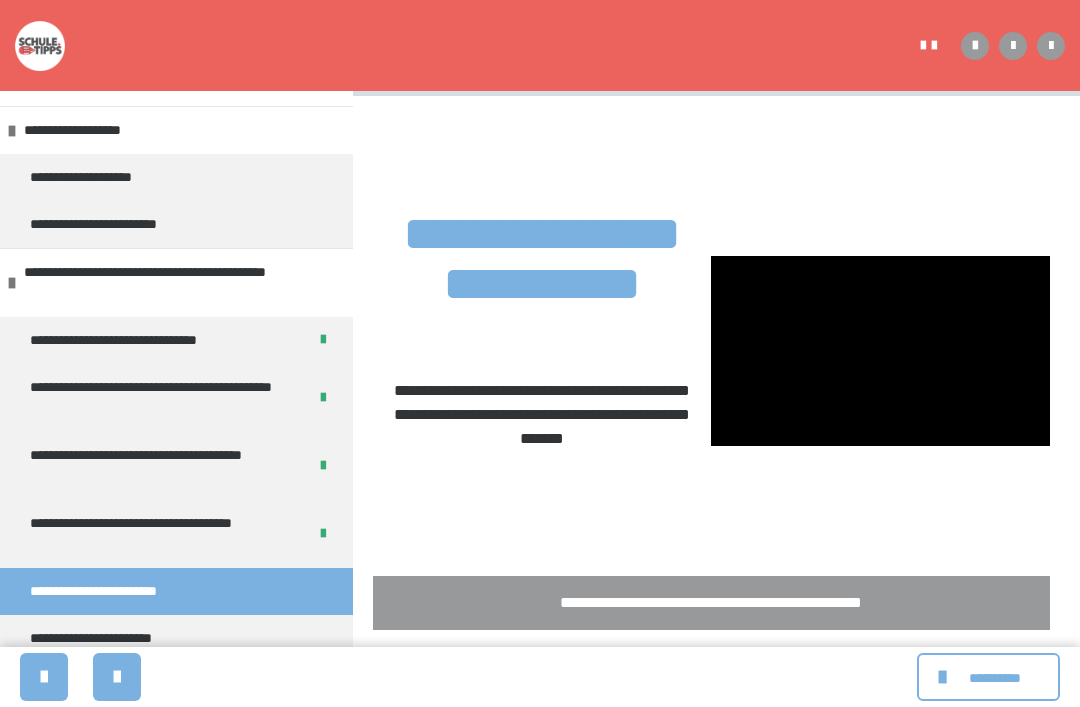 click at bounding box center (880, 351) 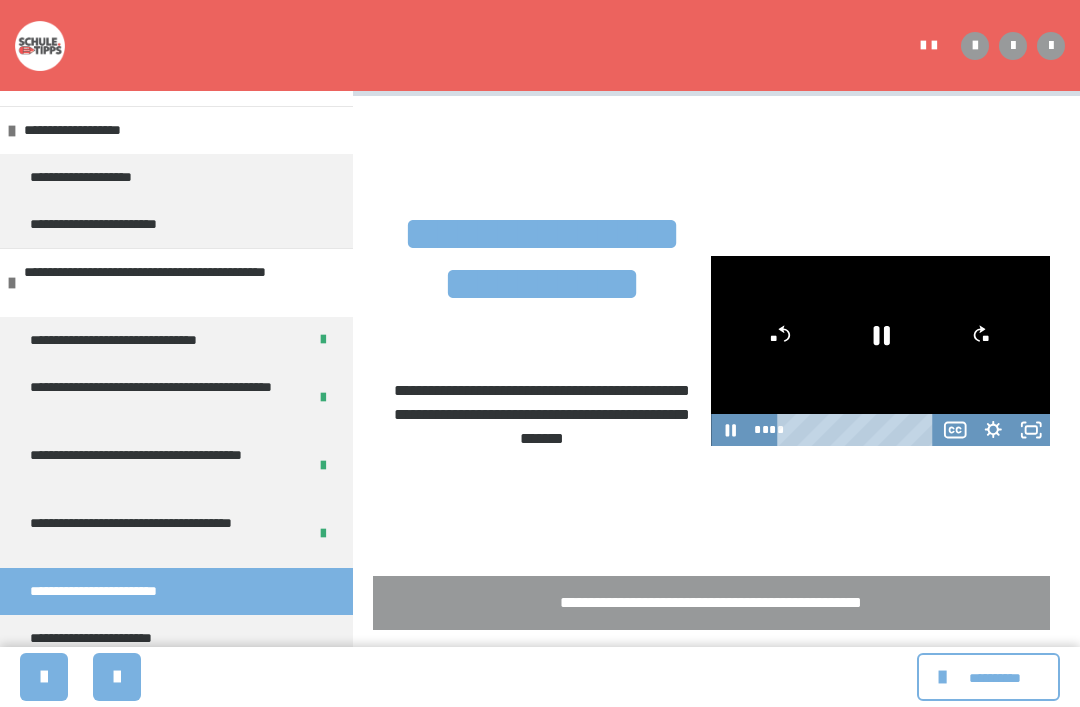 click 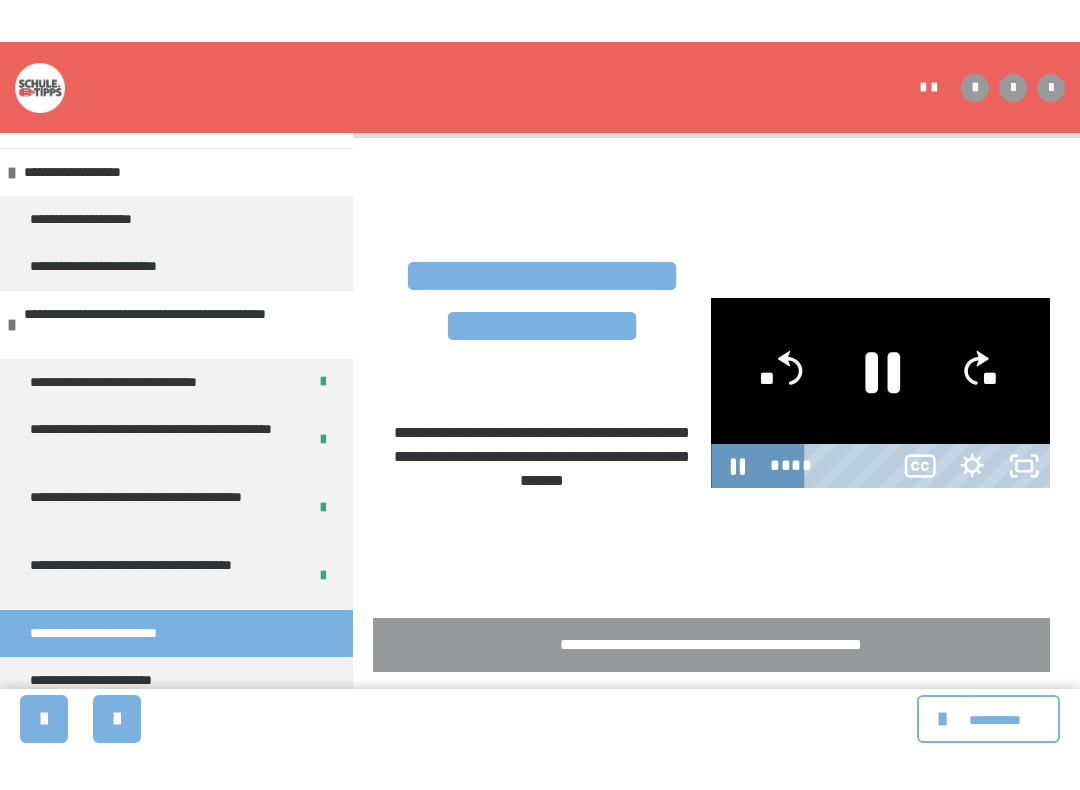 scroll, scrollTop: 20, scrollLeft: 0, axis: vertical 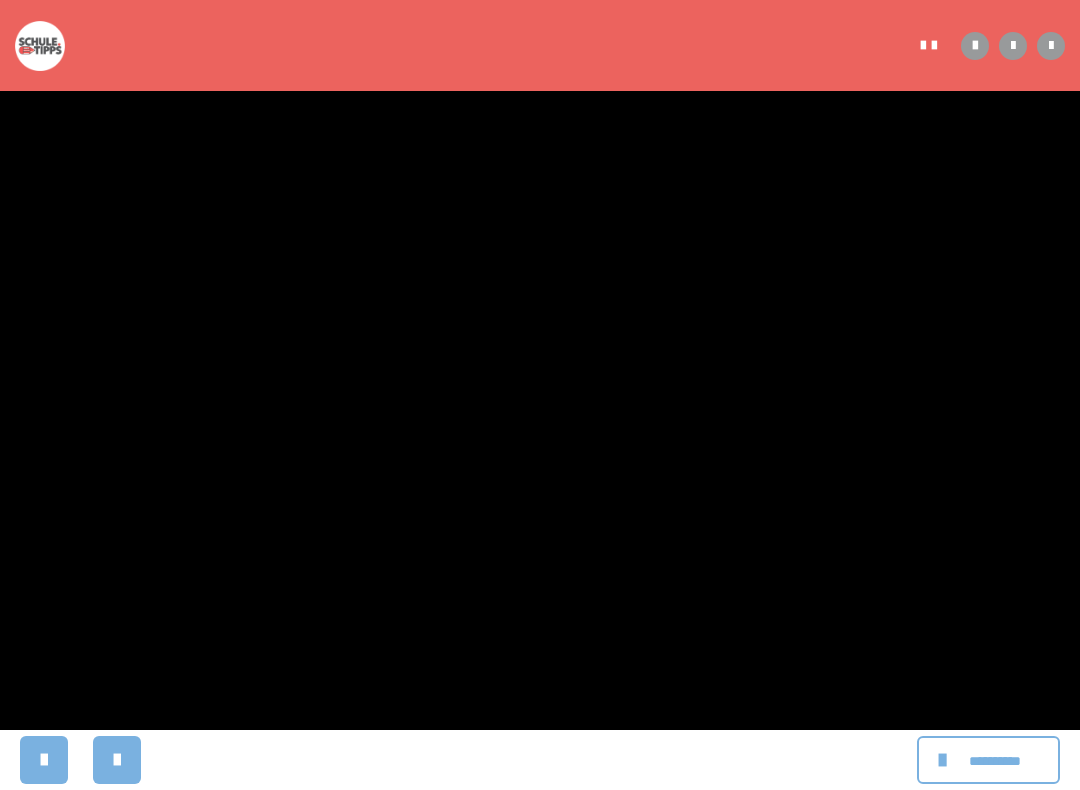click at bounding box center (540, 395) 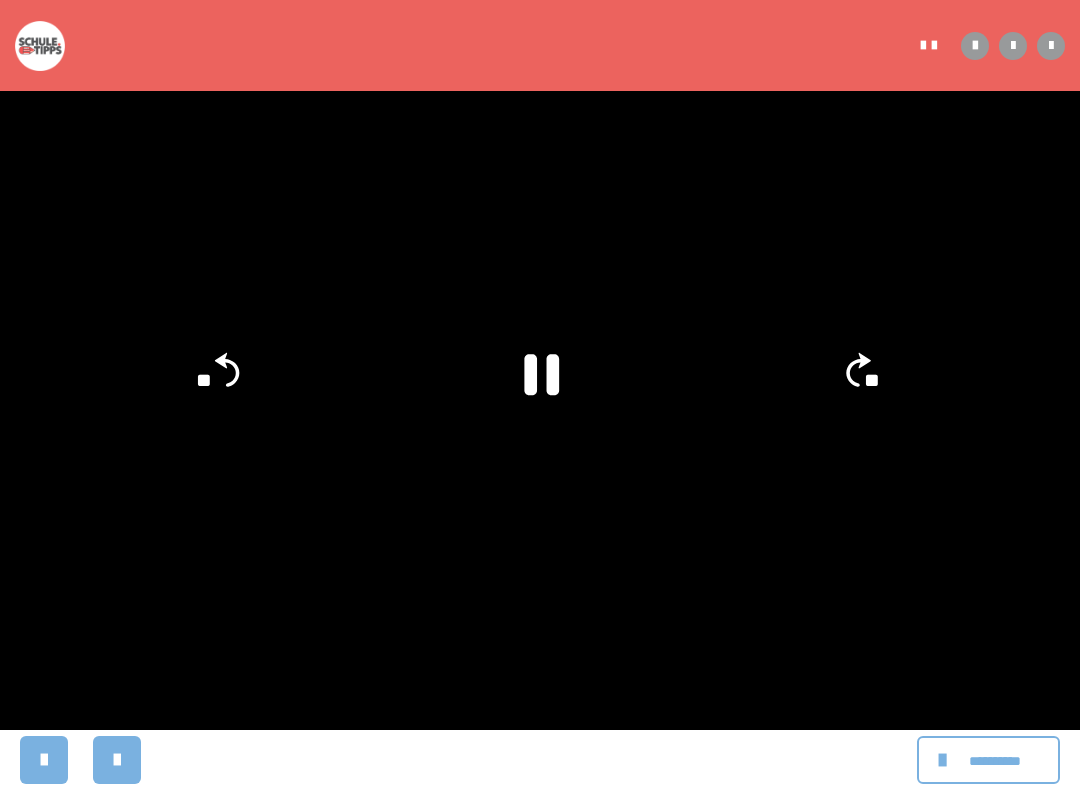 click 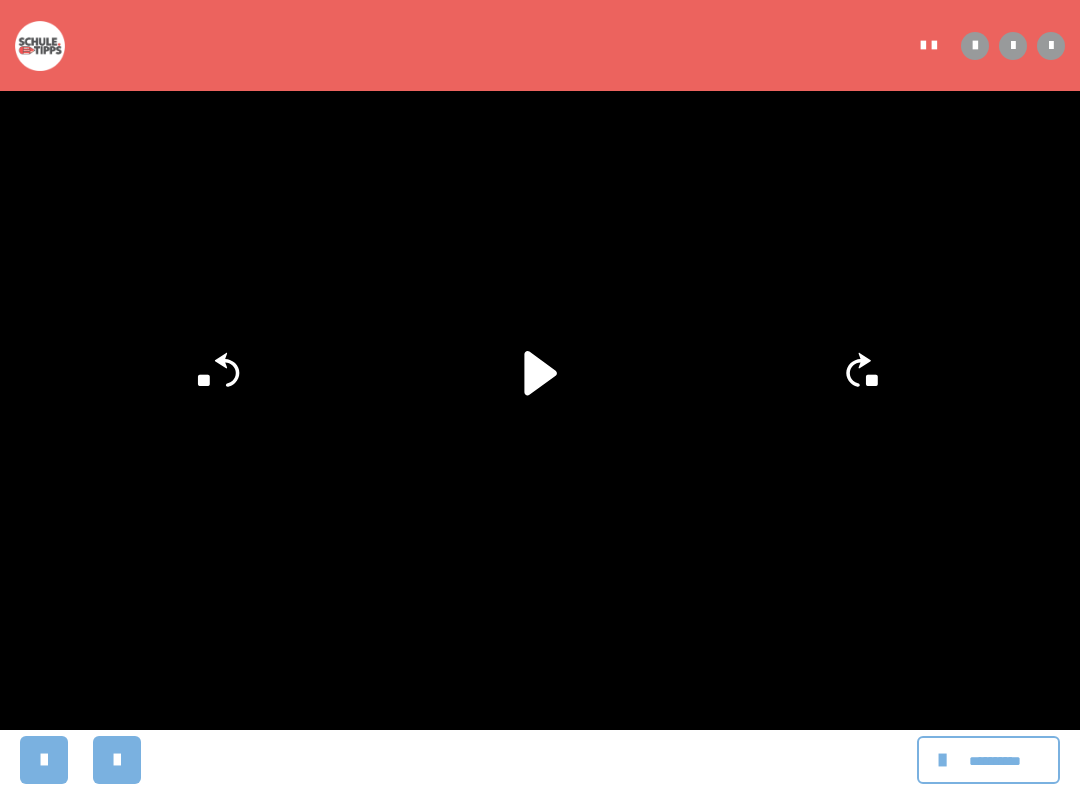 click 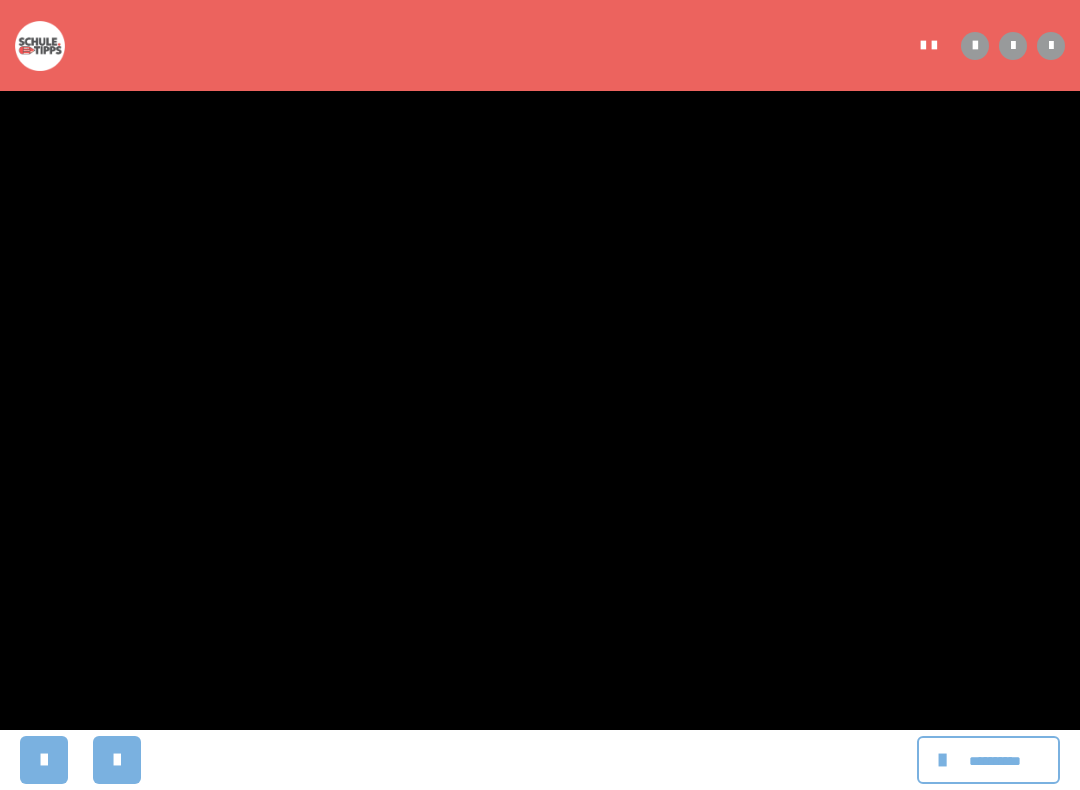 click at bounding box center (540, 395) 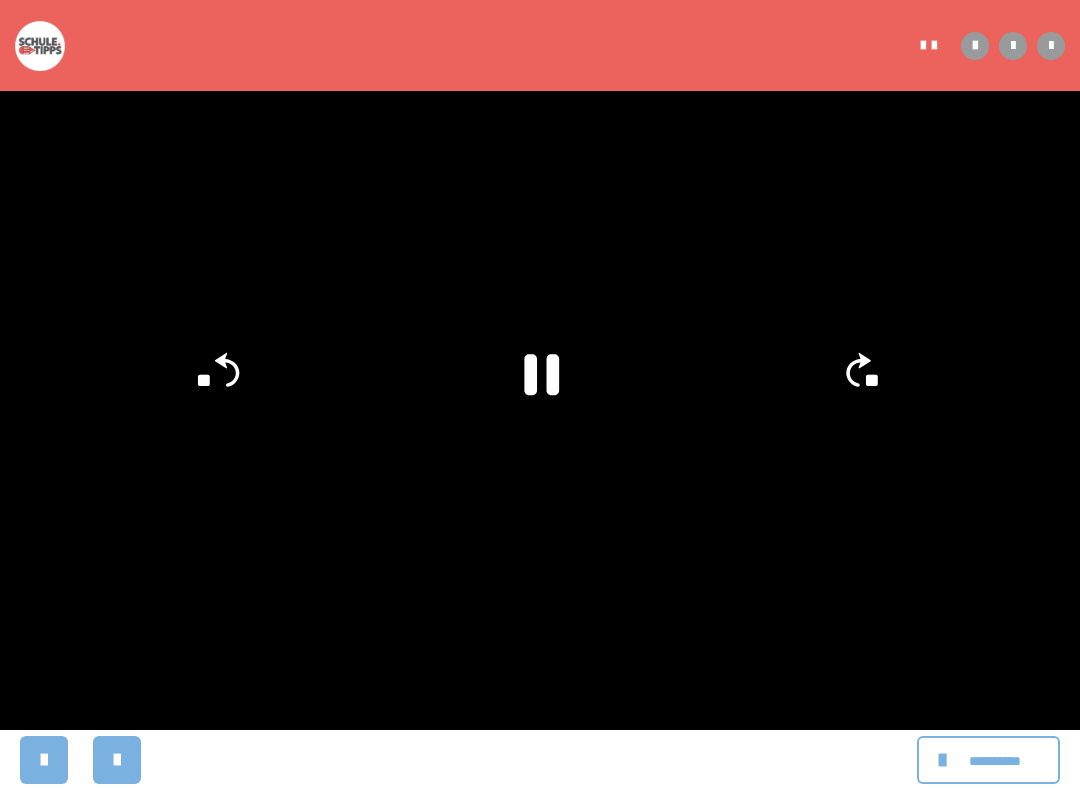 click at bounding box center [540, 395] 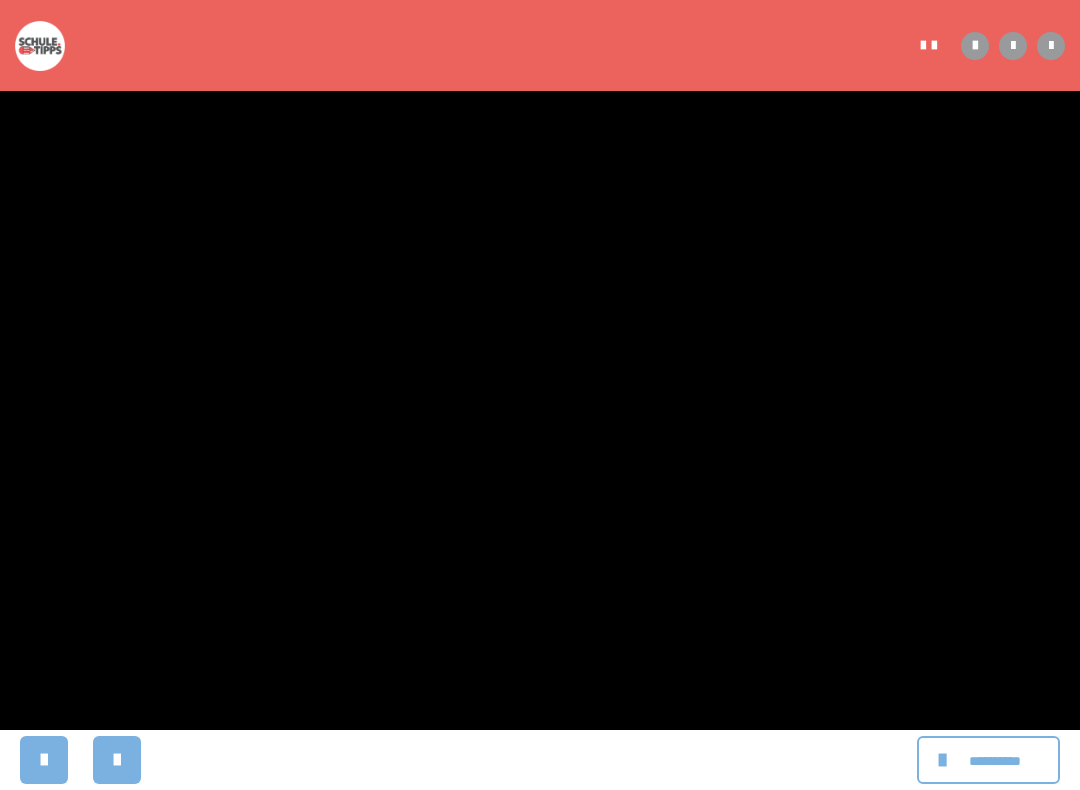 click at bounding box center (540, 395) 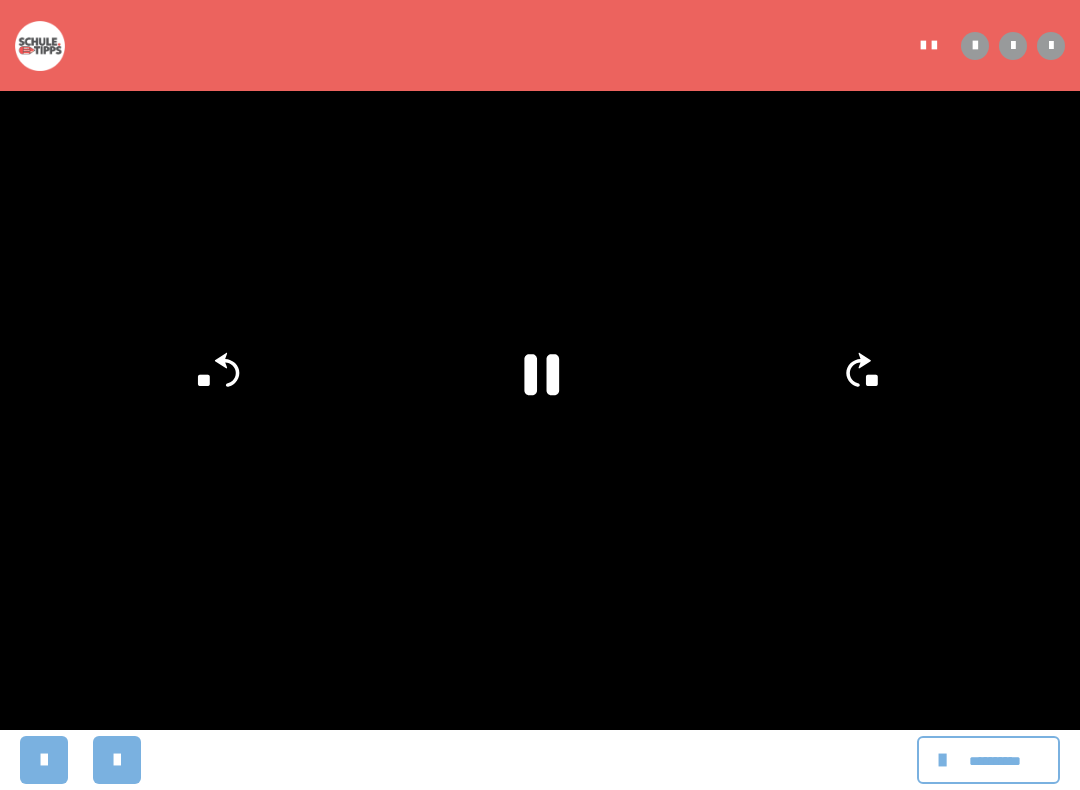 click 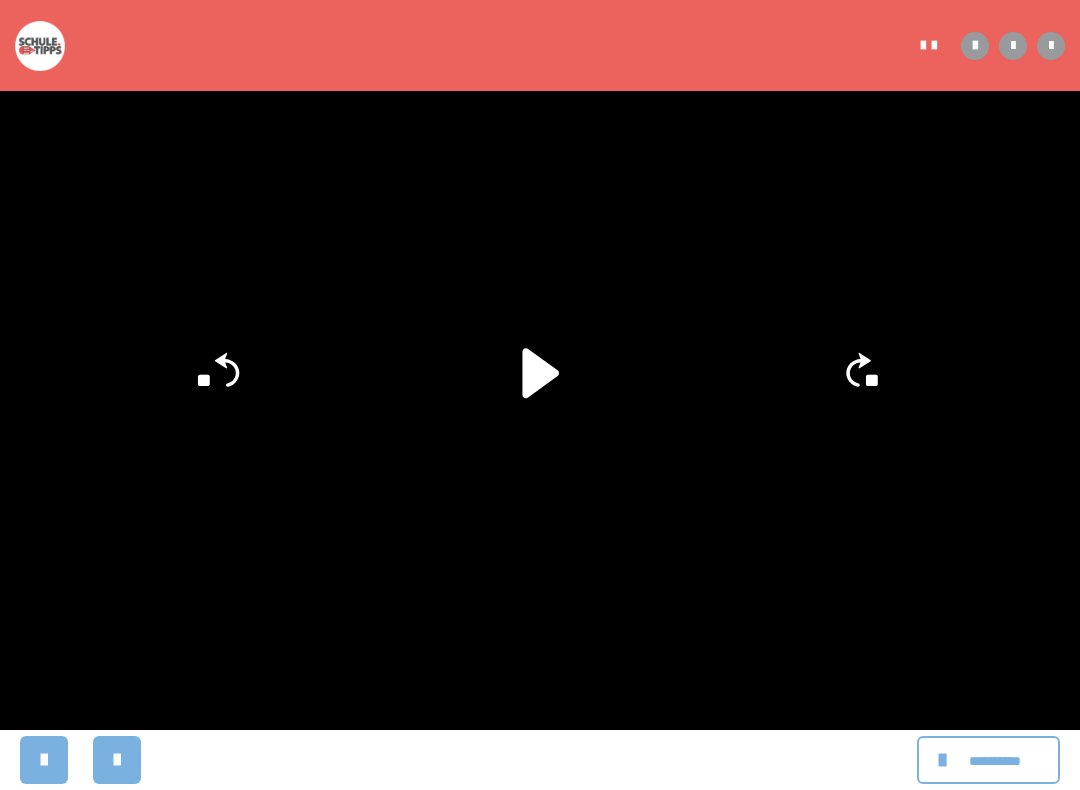 click 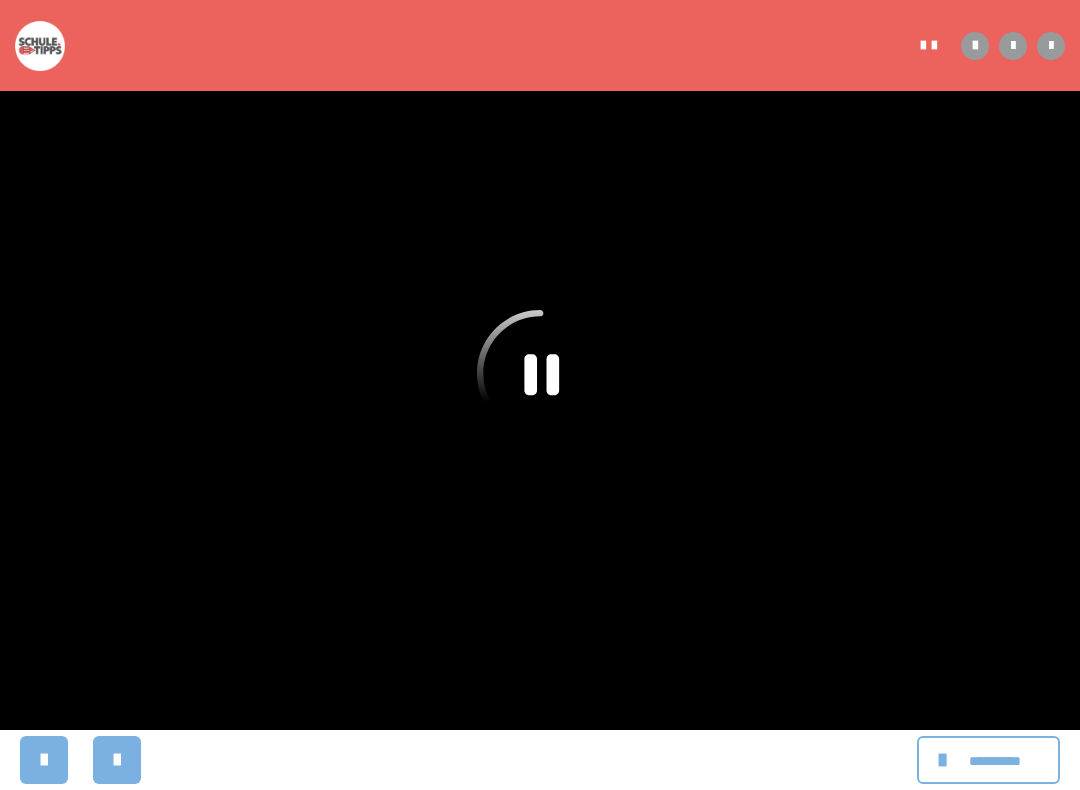 click 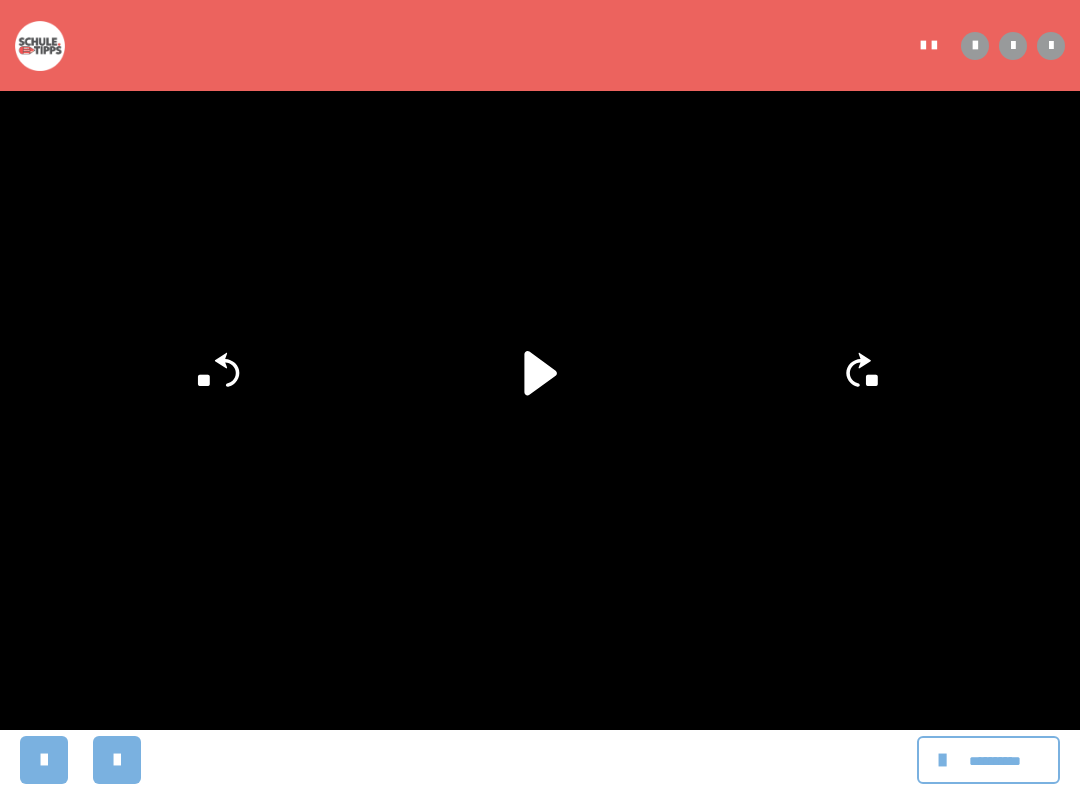 click 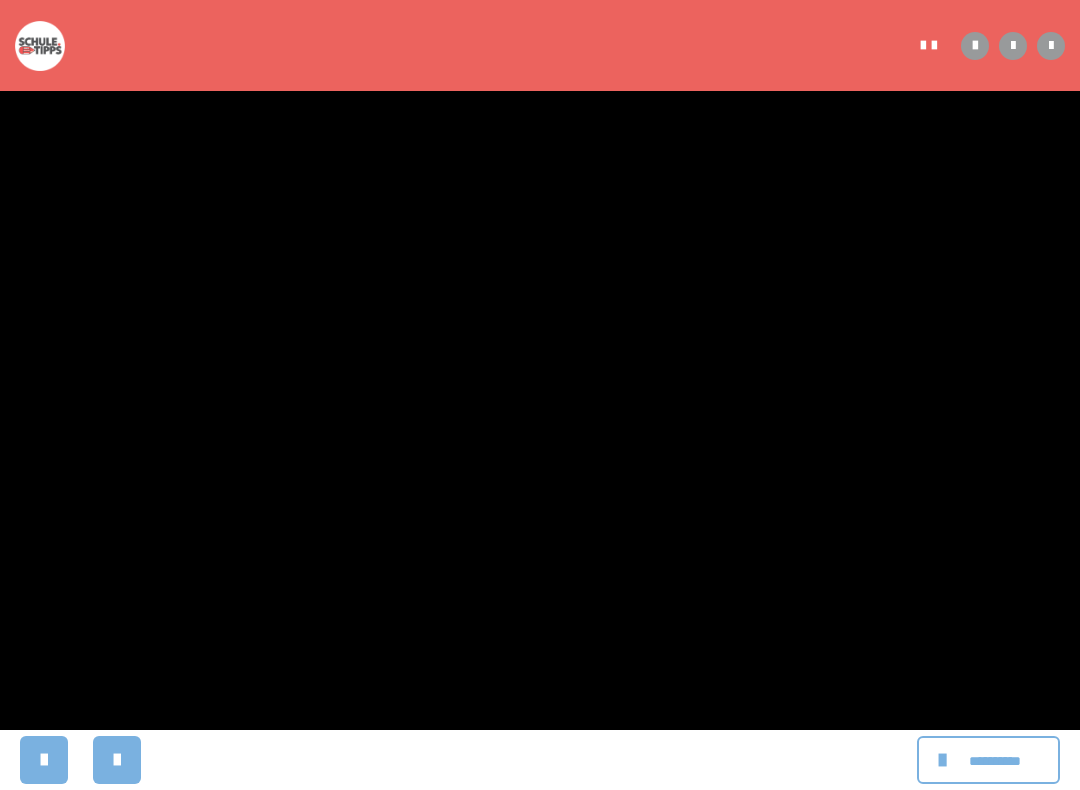 click at bounding box center [540, 395] 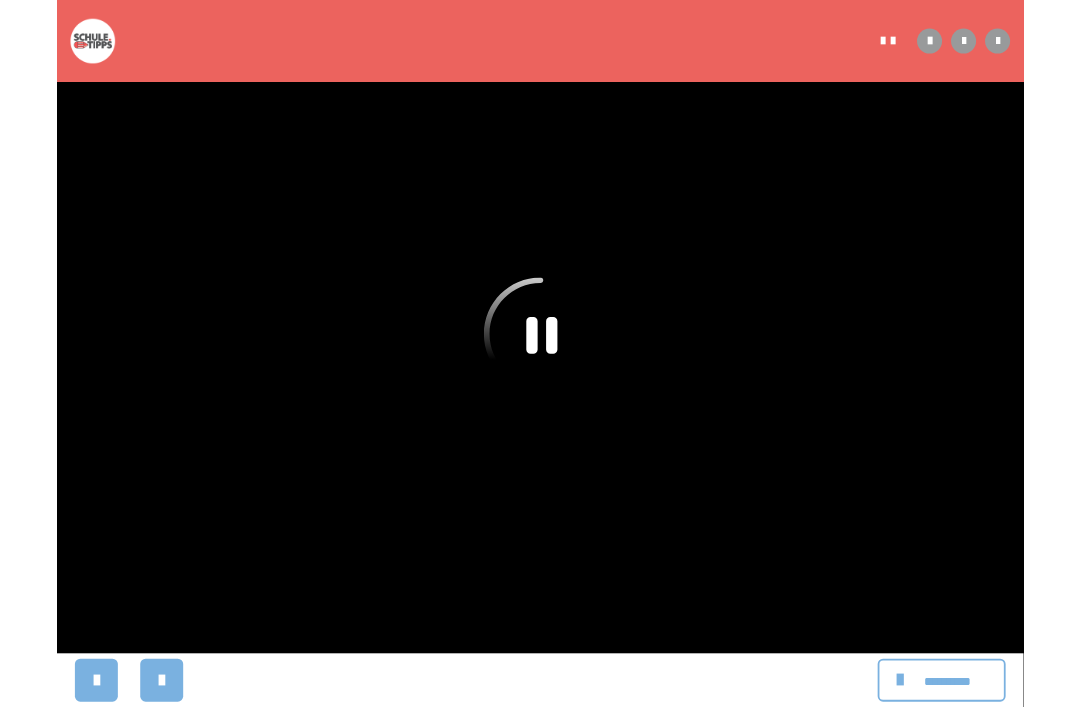 scroll, scrollTop: 319, scrollLeft: 0, axis: vertical 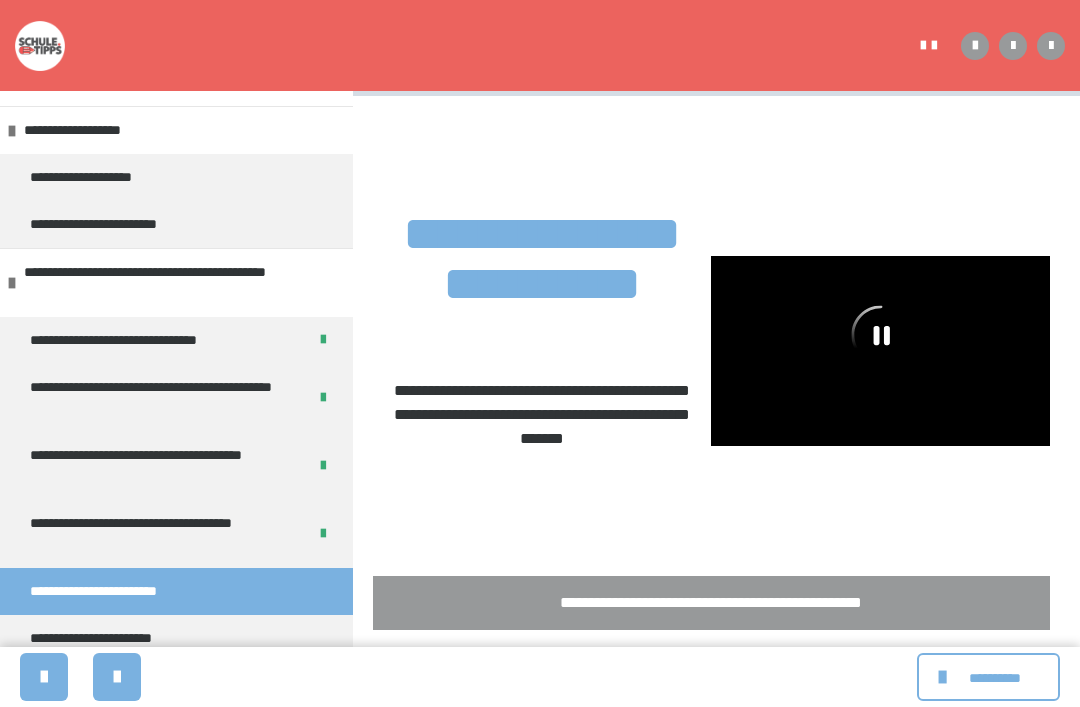 click at bounding box center (880, 351) 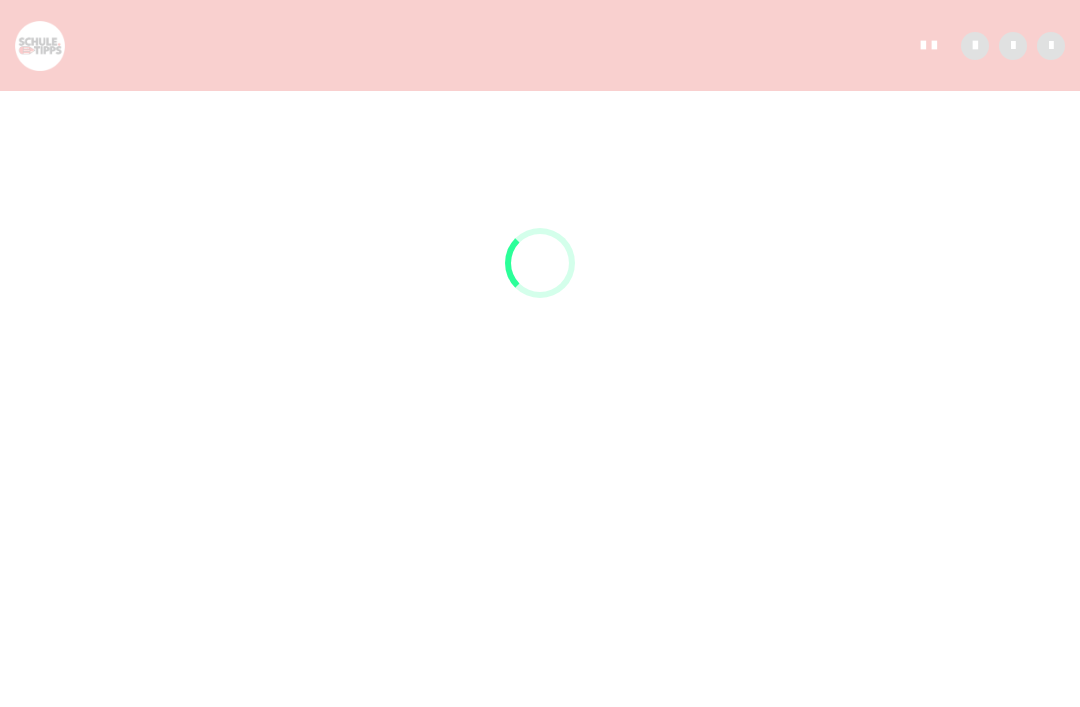 scroll, scrollTop: 155, scrollLeft: 0, axis: vertical 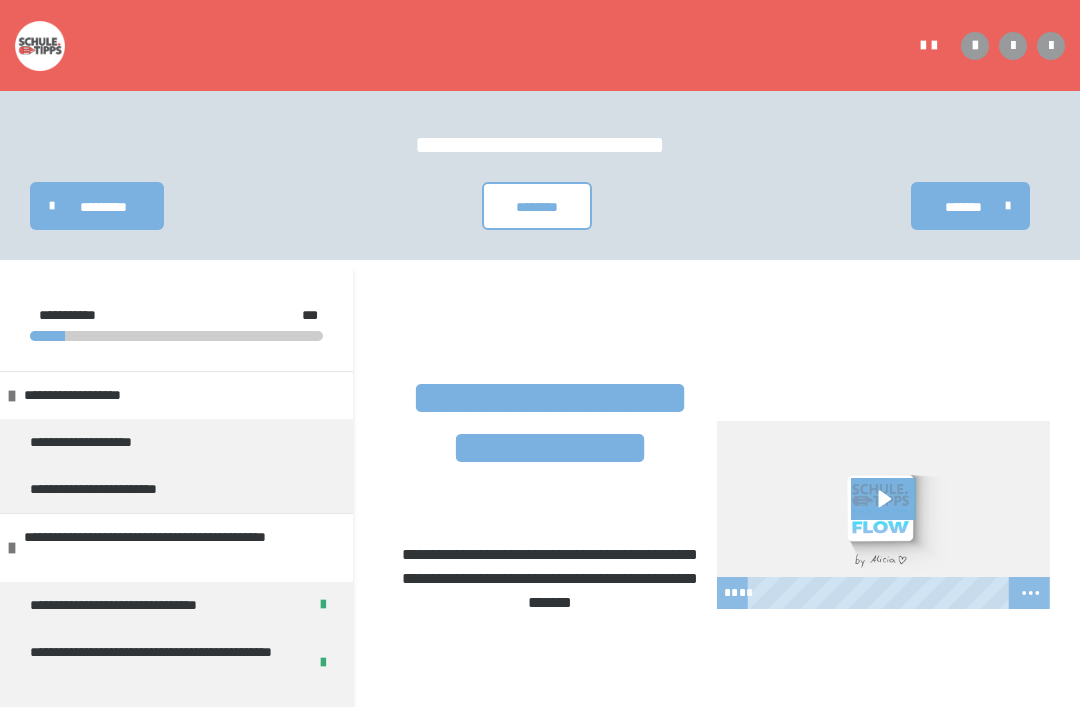 click at bounding box center [884, 515] 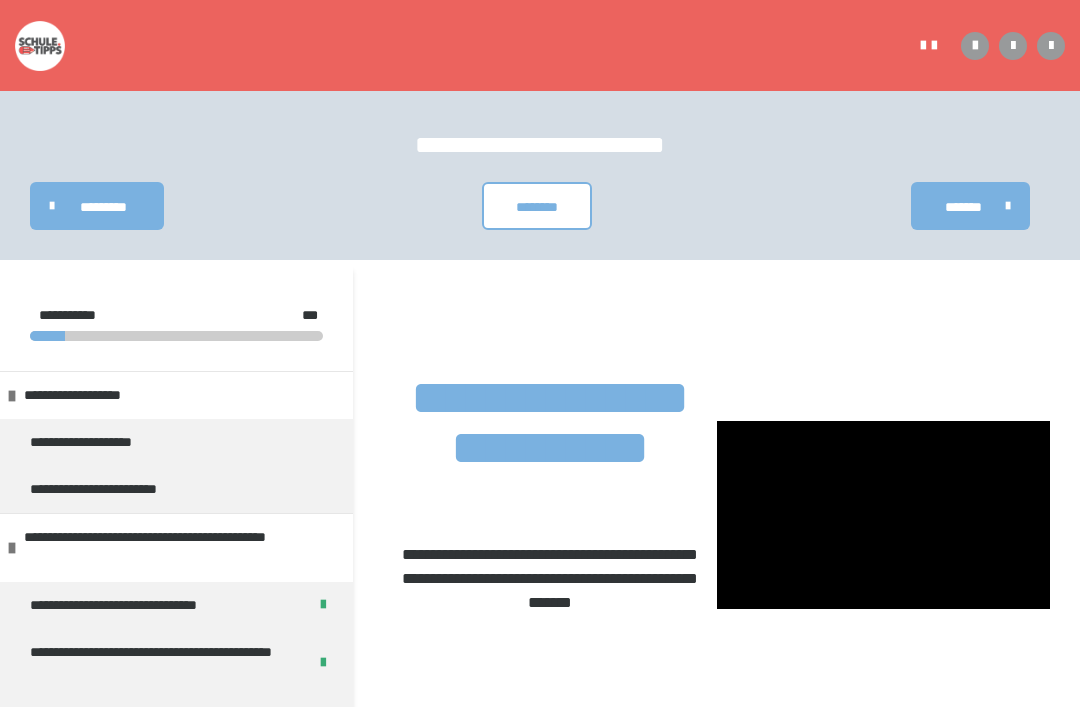 click at bounding box center [884, 515] 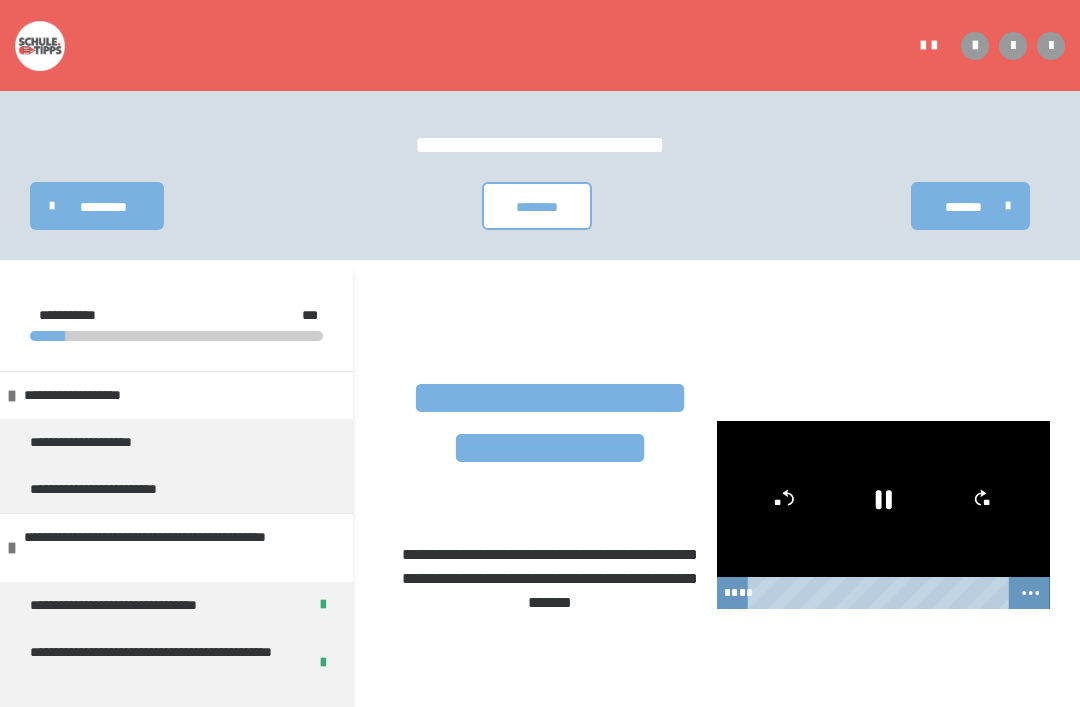 click at bounding box center (884, 515) 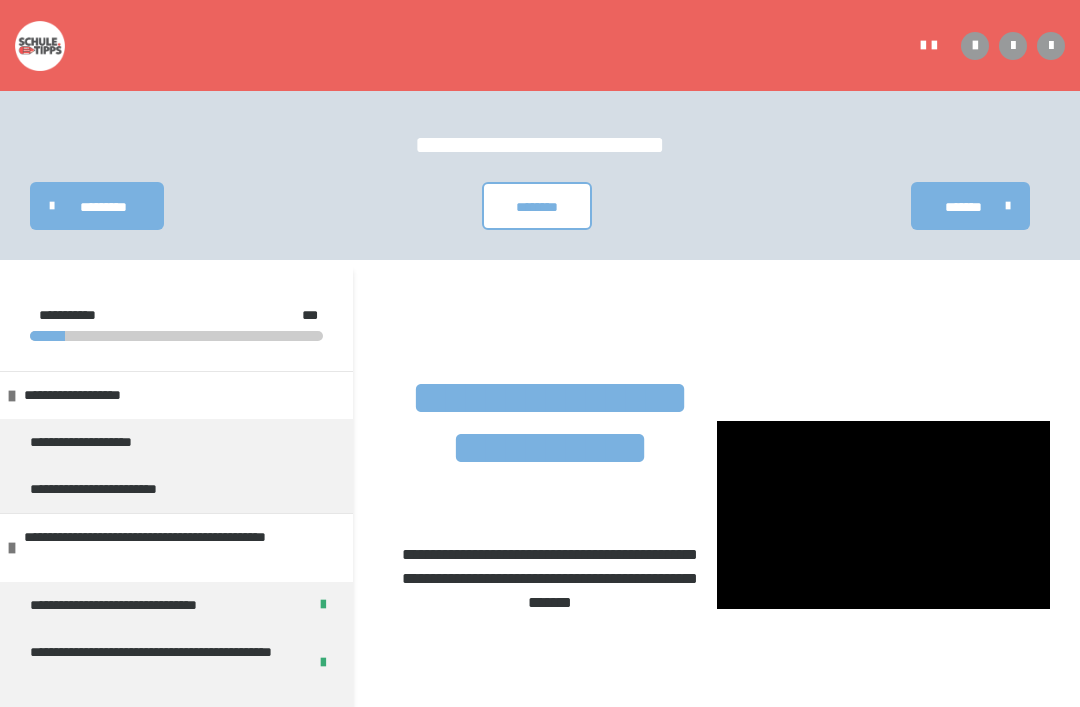 click at bounding box center [884, 515] 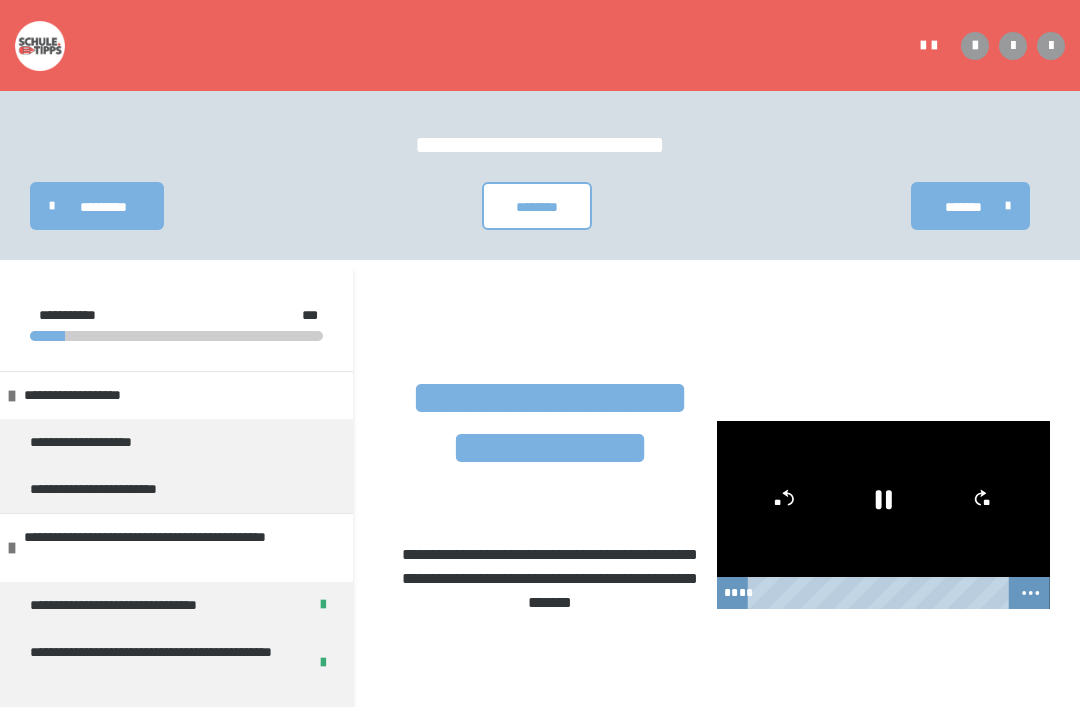 click 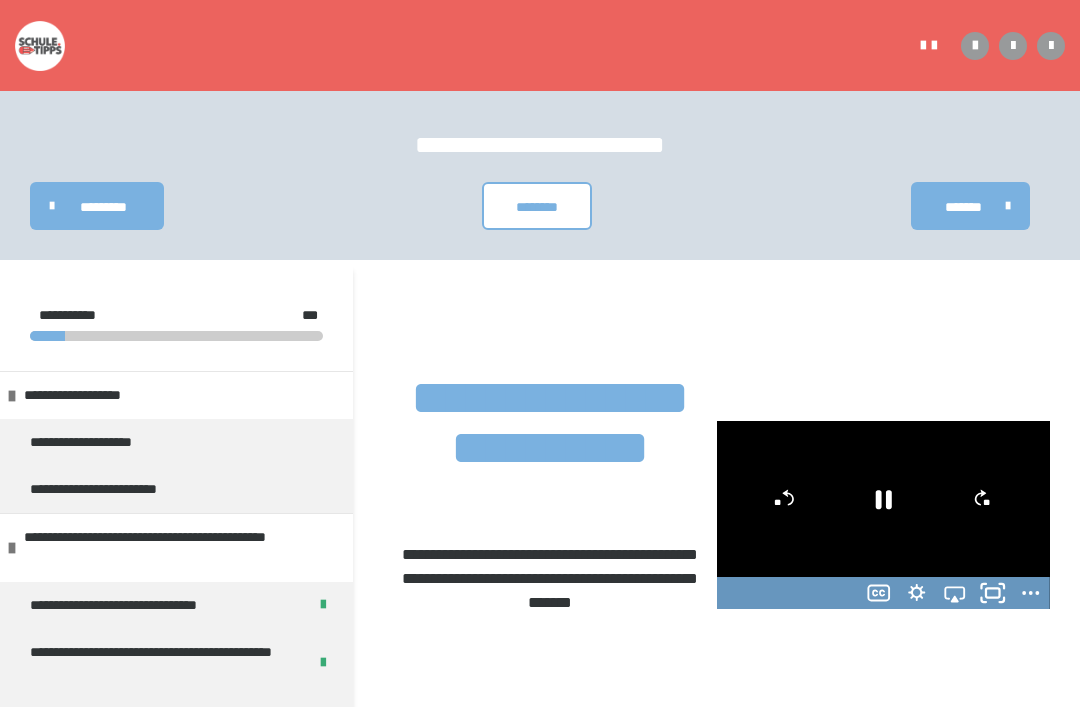 click 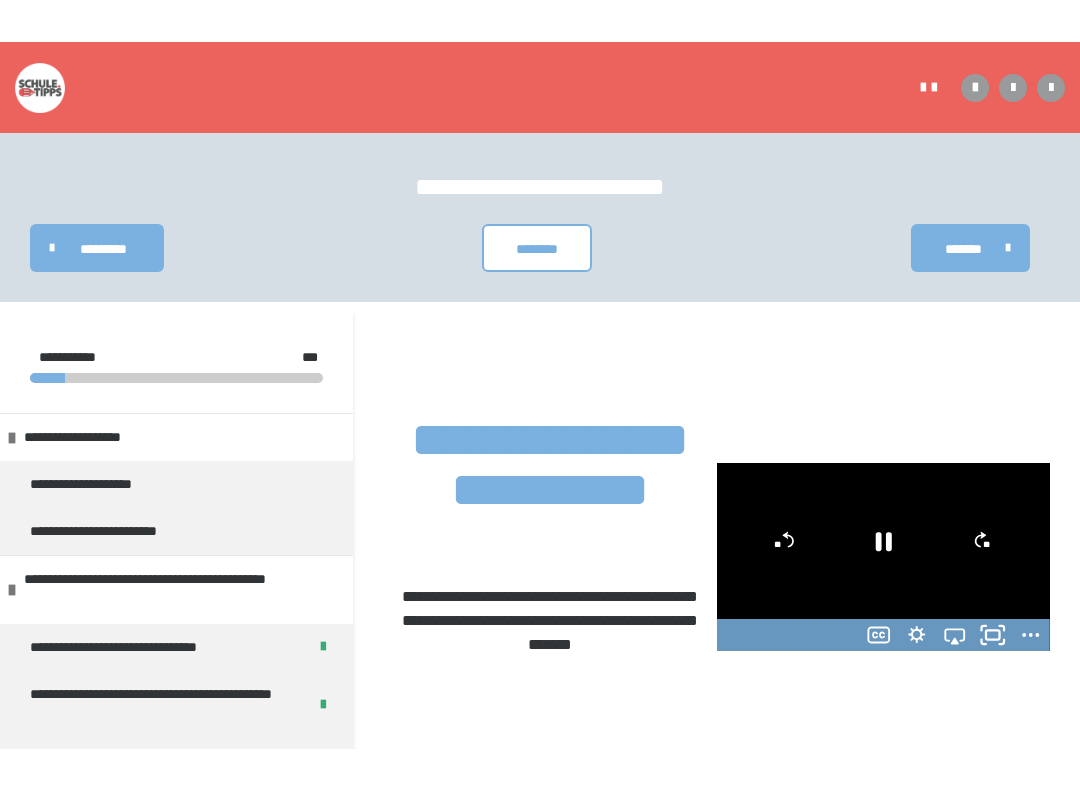 scroll, scrollTop: 20, scrollLeft: 0, axis: vertical 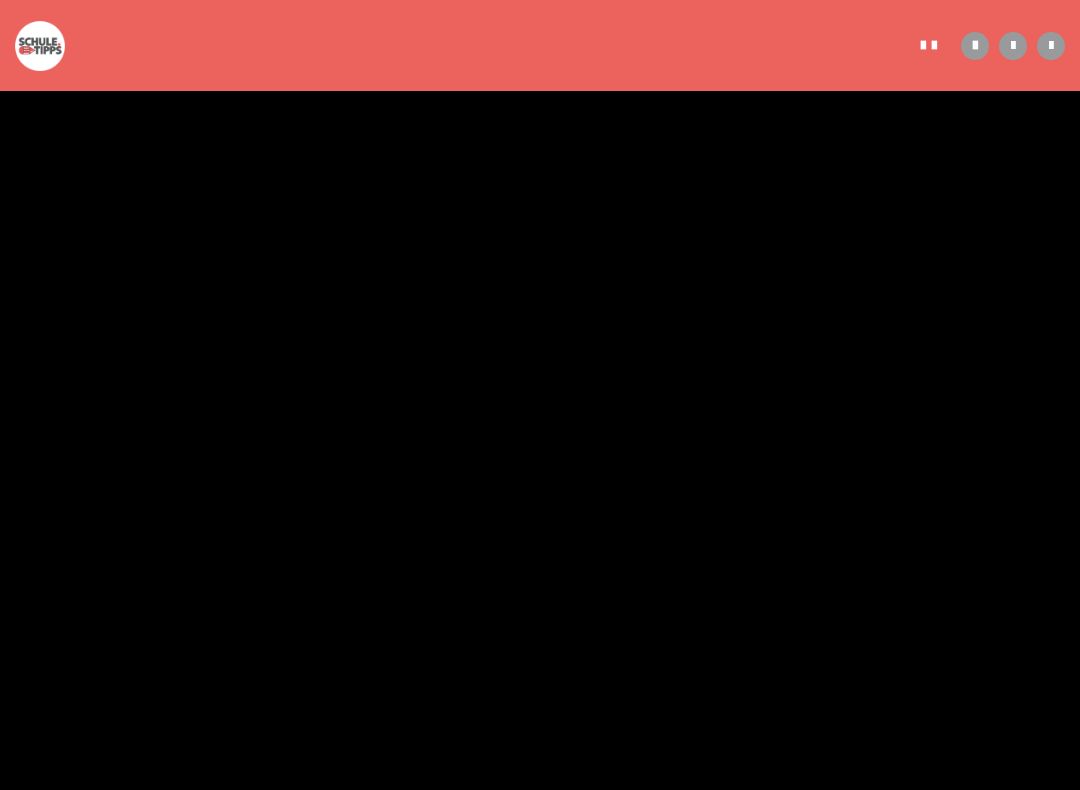 click at bounding box center [540, 395] 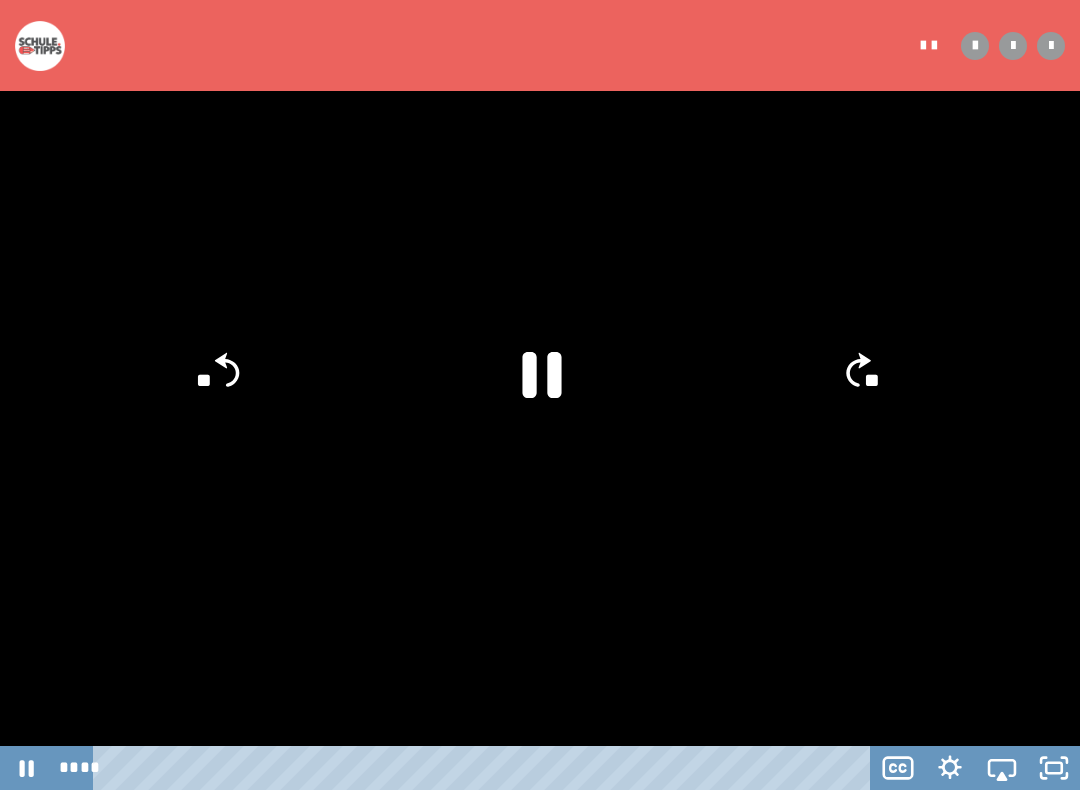 click 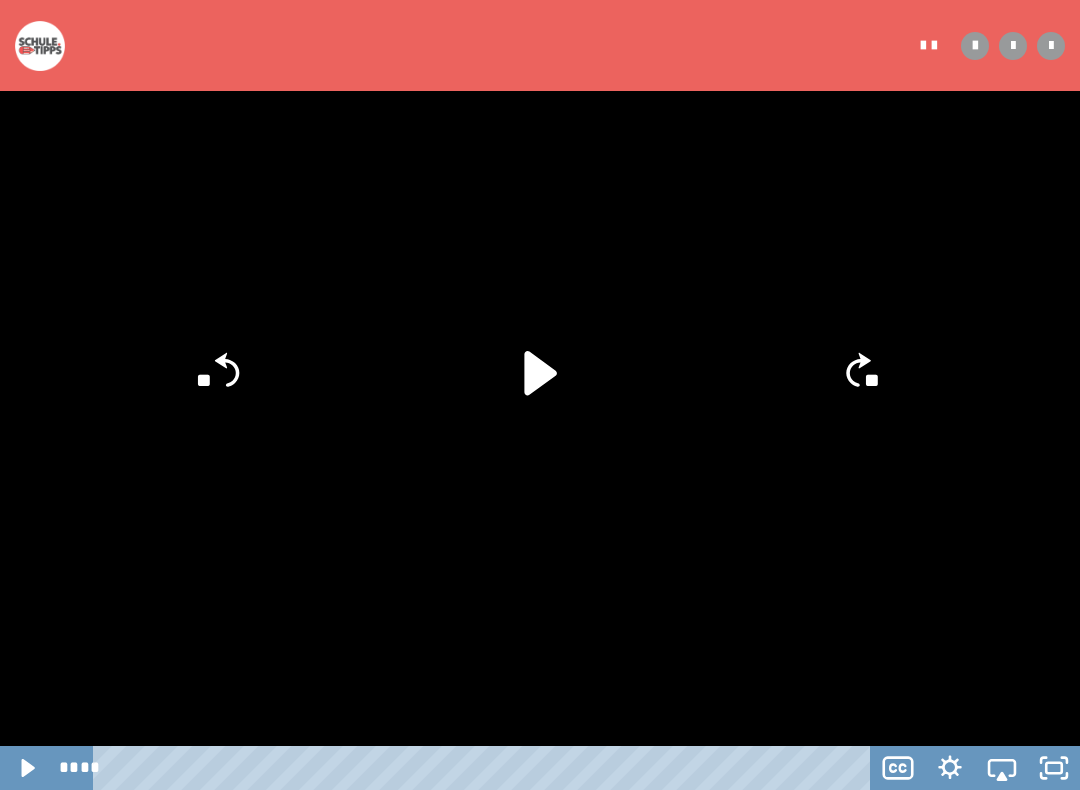 click 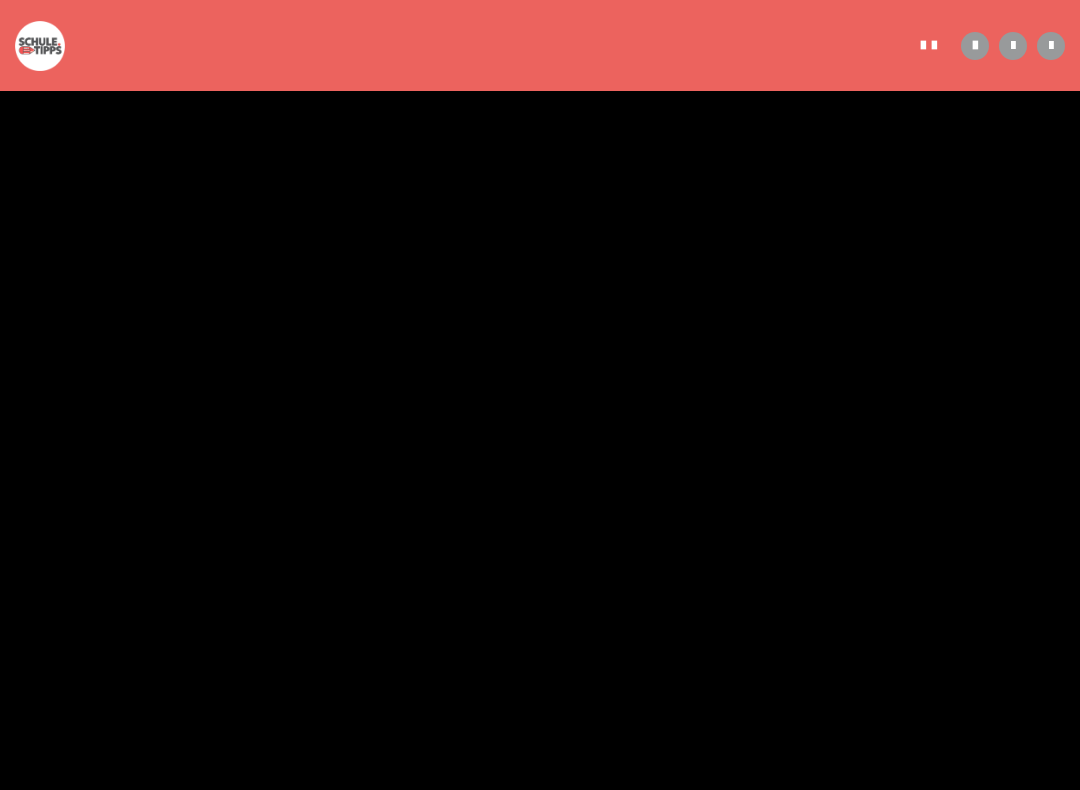 click at bounding box center [540, 395] 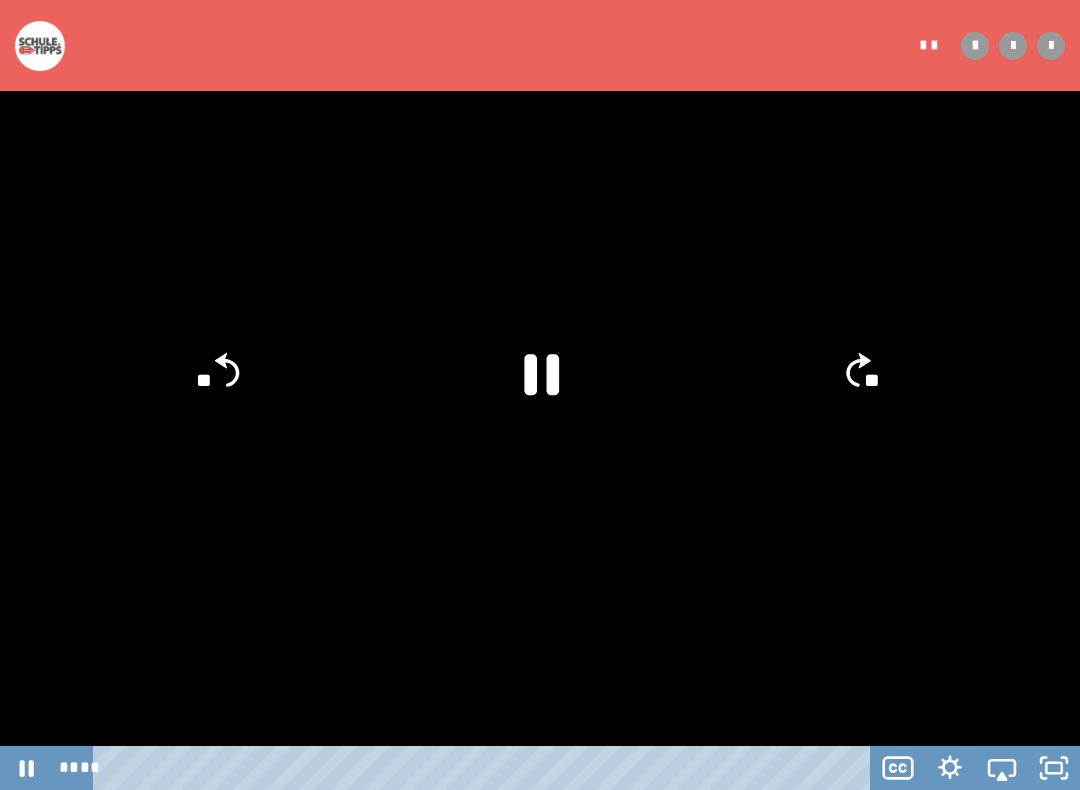 click at bounding box center [540, 395] 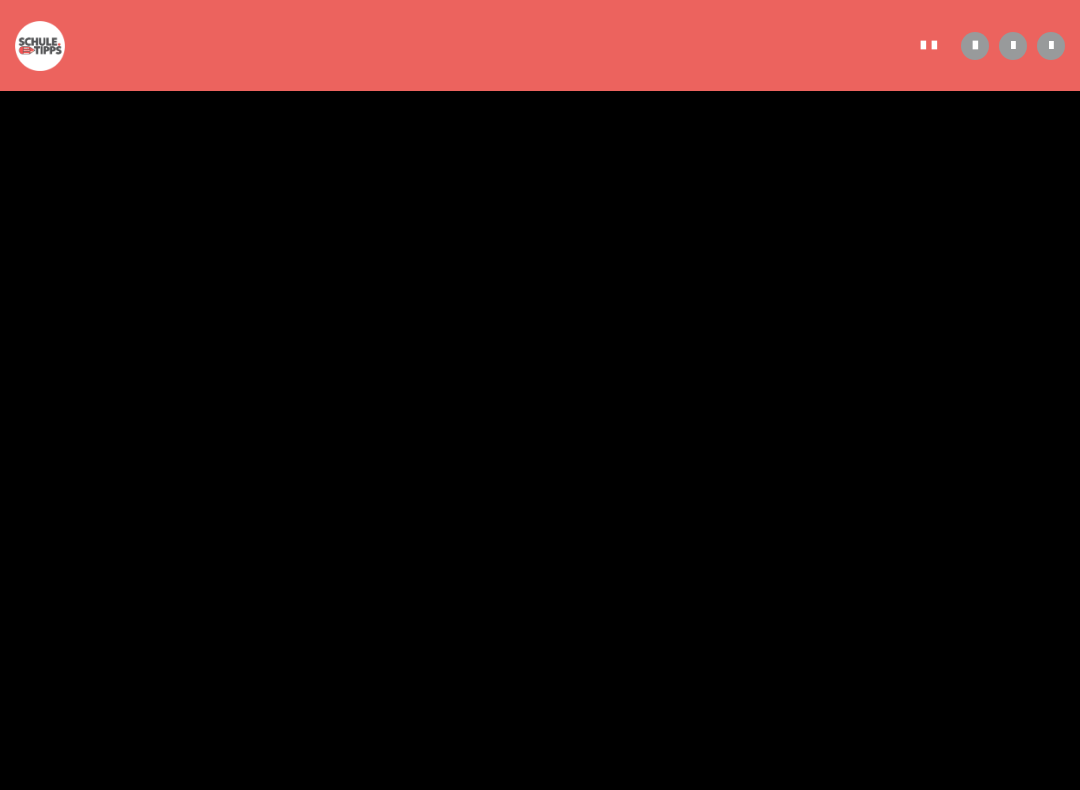 click at bounding box center (540, 395) 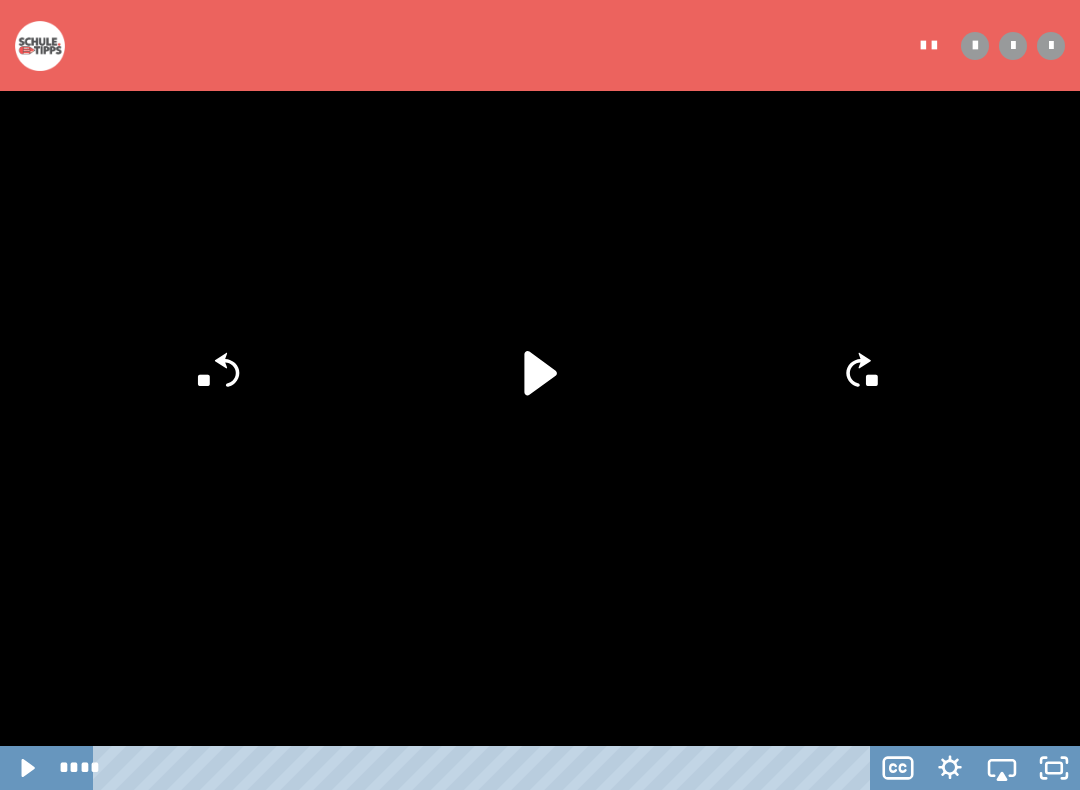 click 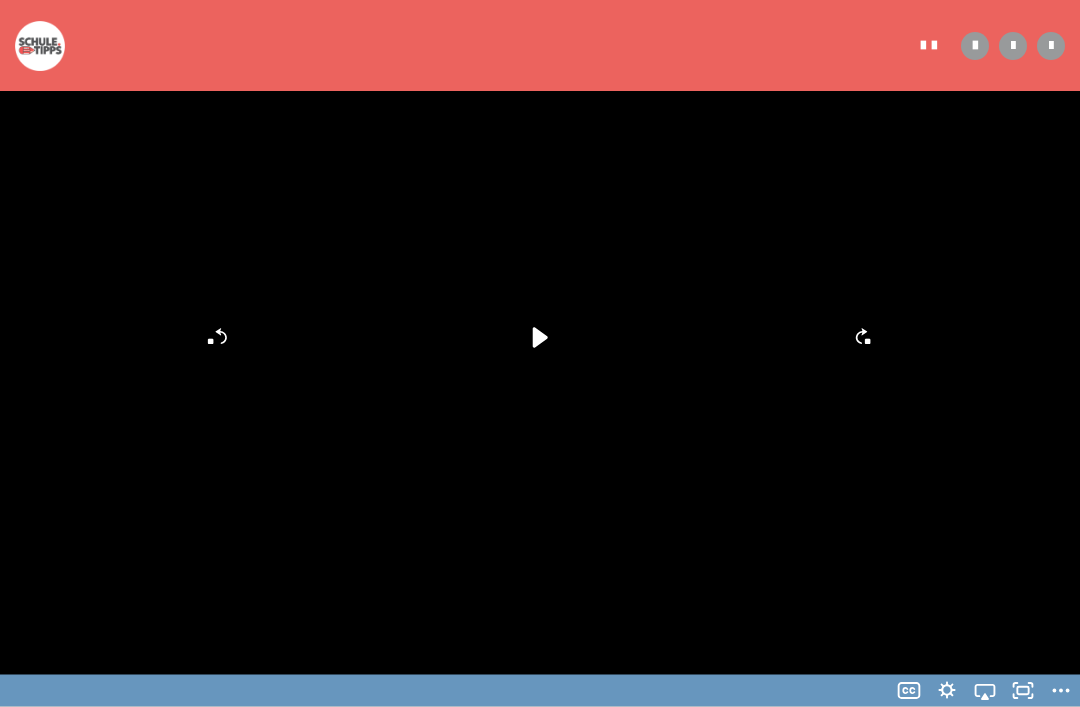 scroll, scrollTop: 336, scrollLeft: 0, axis: vertical 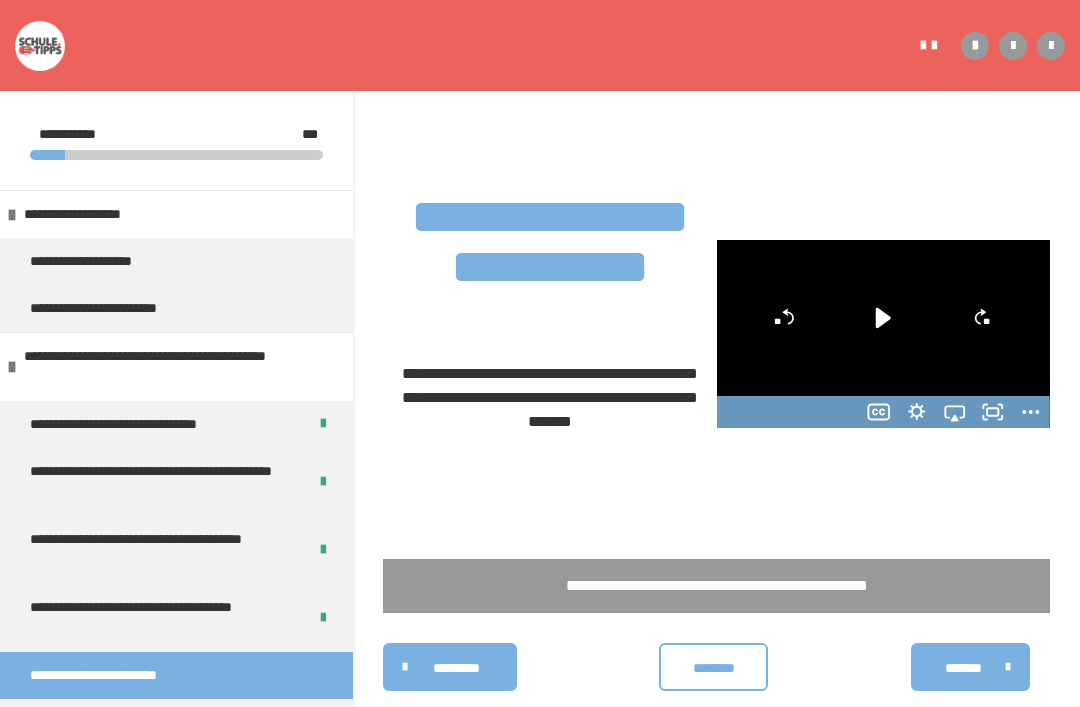 click on "********" at bounding box center (714, 668) 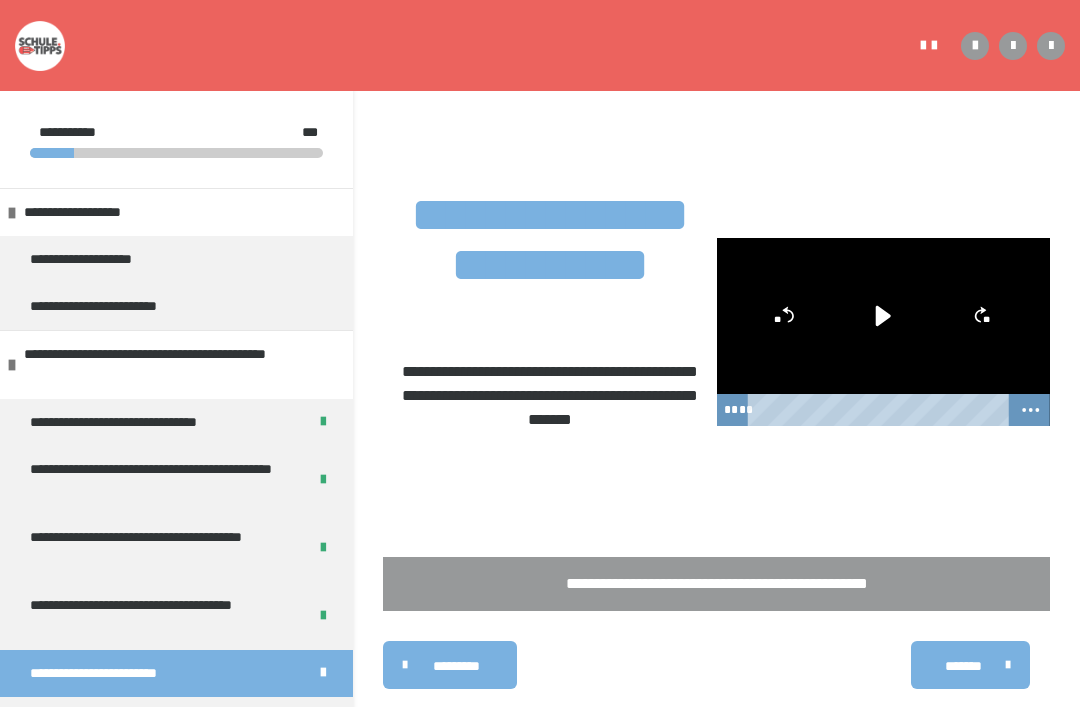 scroll, scrollTop: 368, scrollLeft: 0, axis: vertical 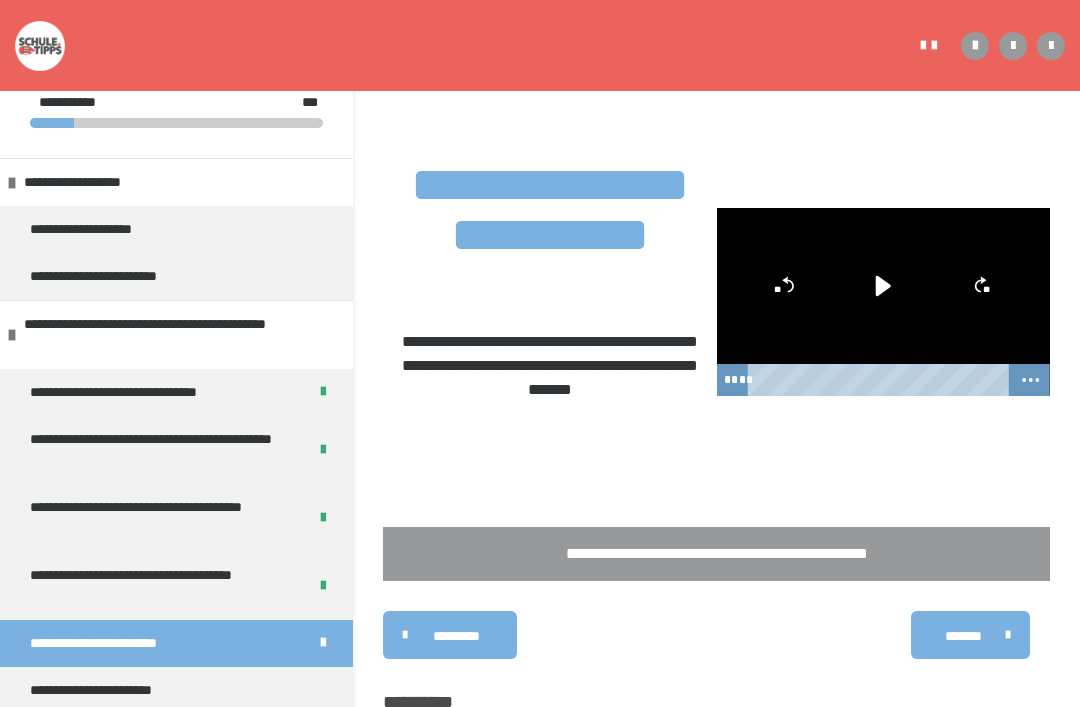 click on "*******" at bounding box center [963, 636] 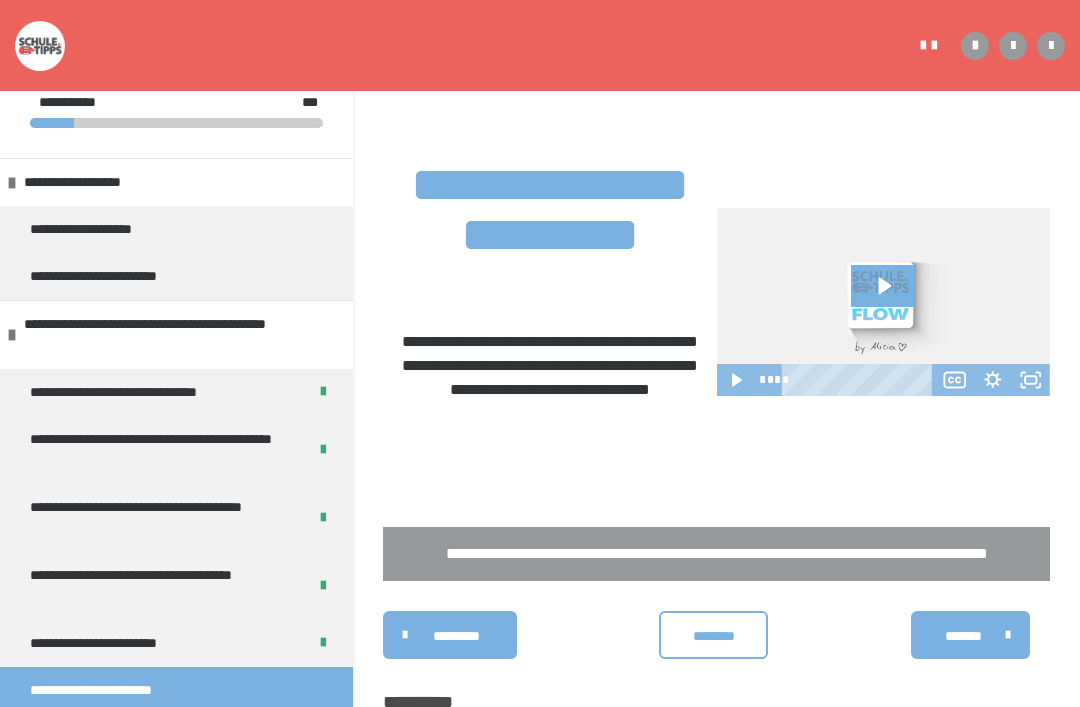 click 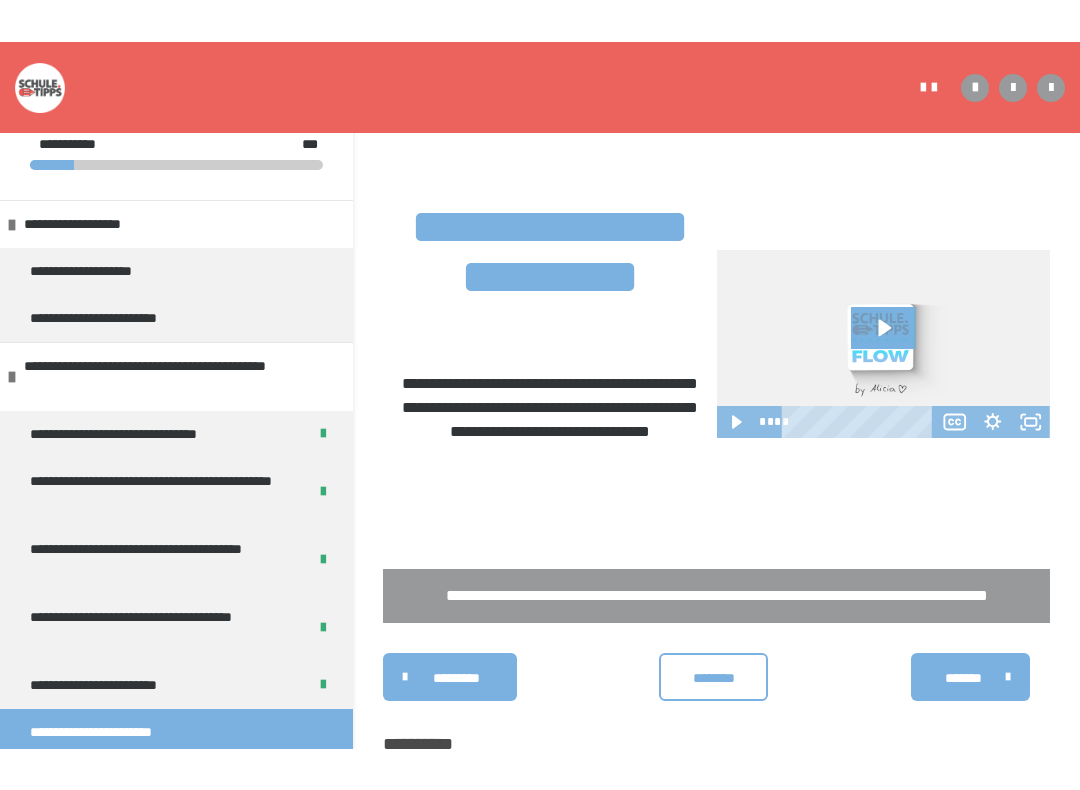 scroll, scrollTop: 20, scrollLeft: 0, axis: vertical 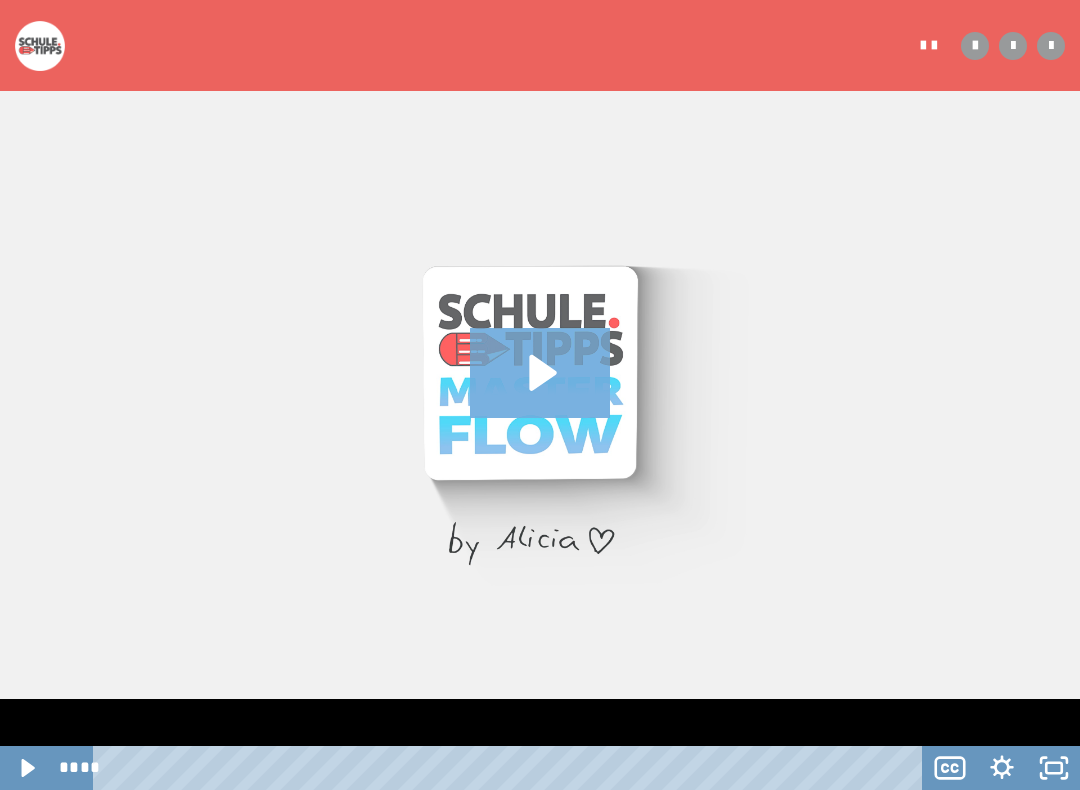 click 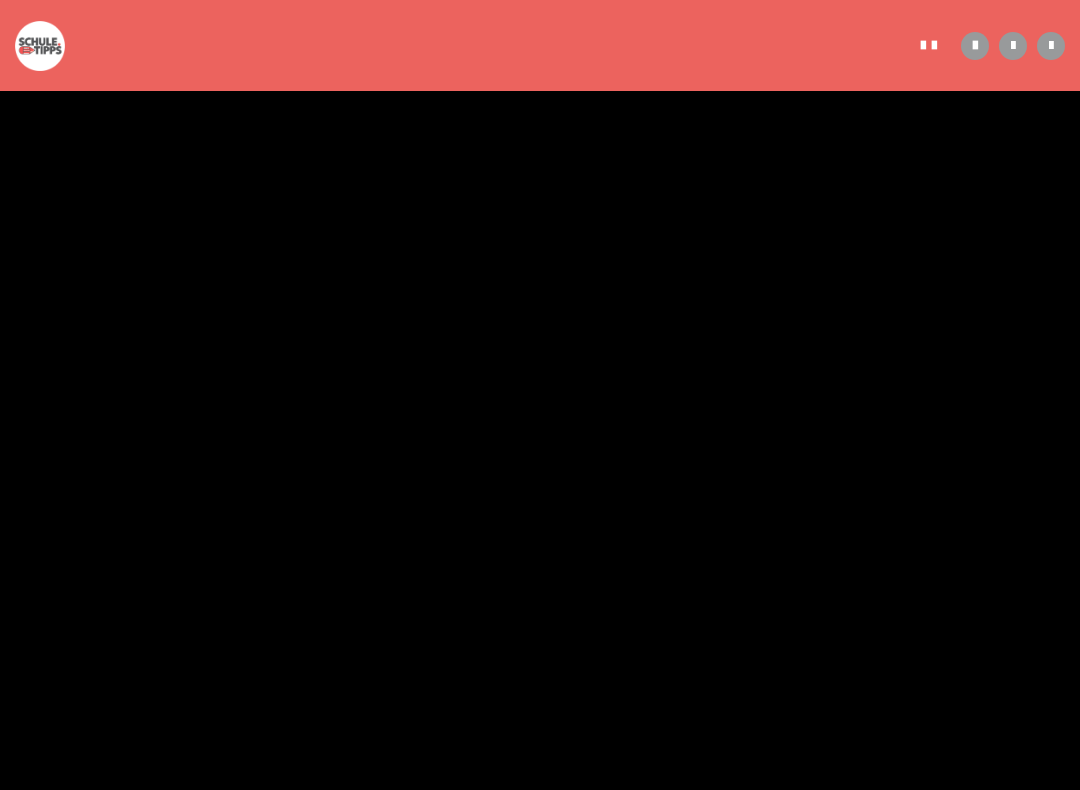 click at bounding box center [540, 395] 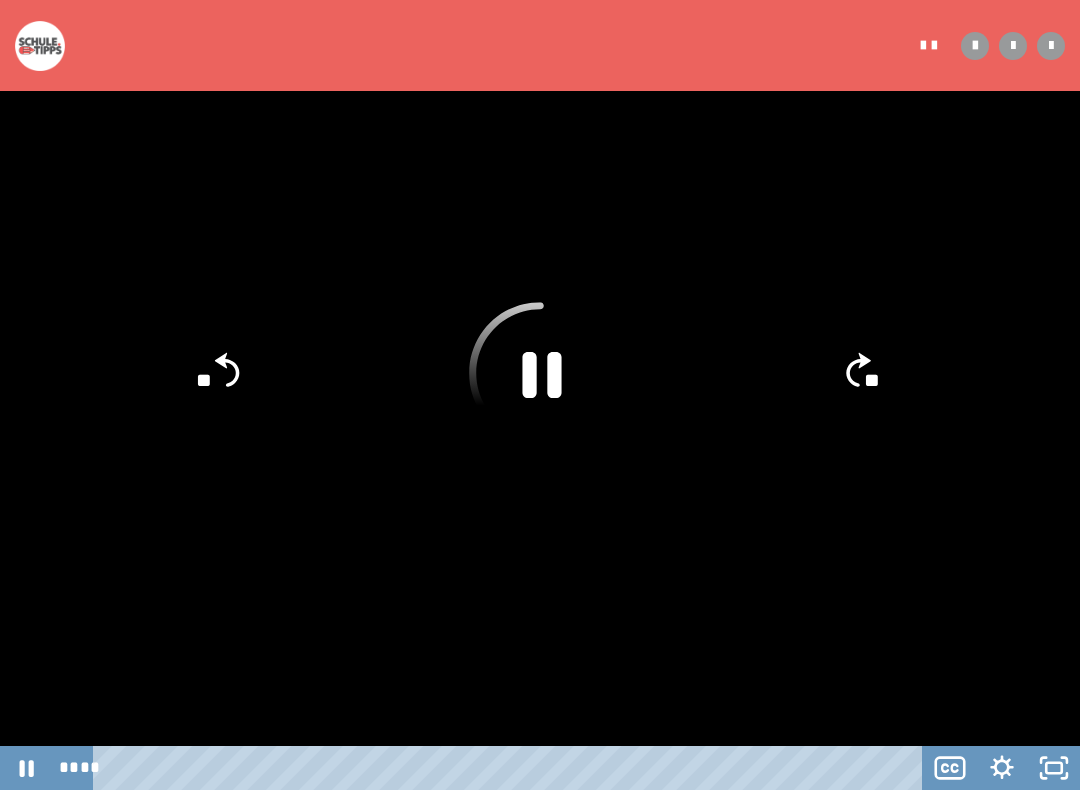 click 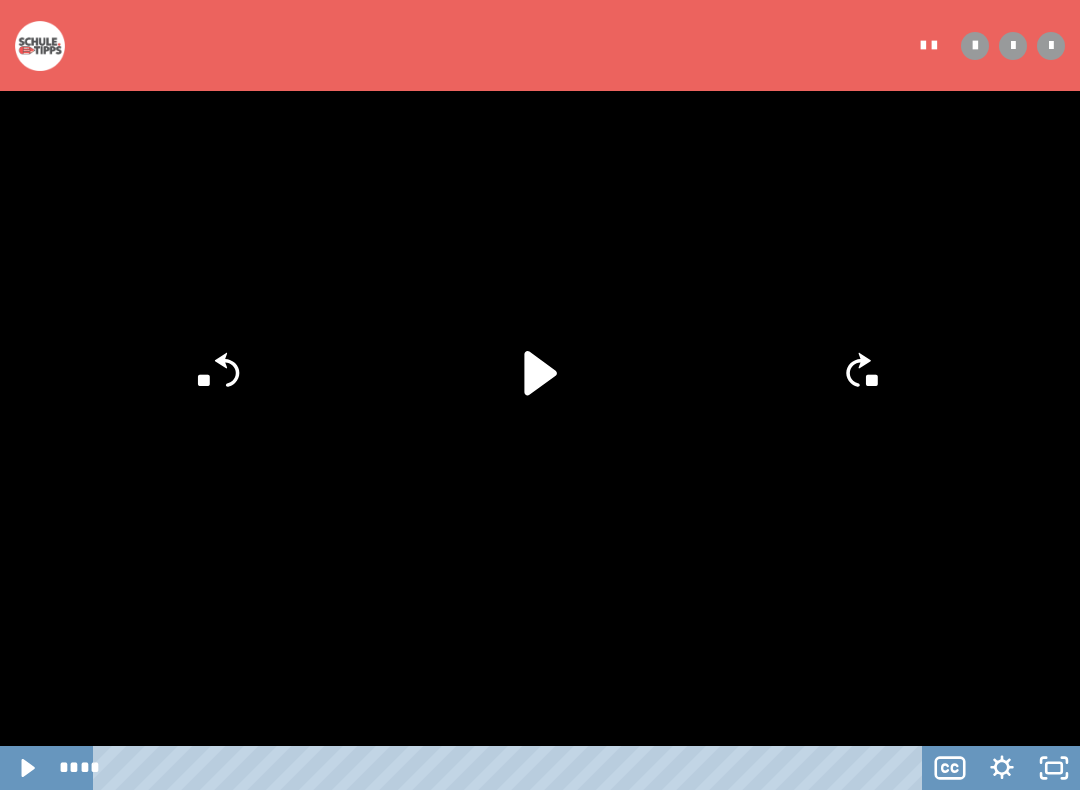 click 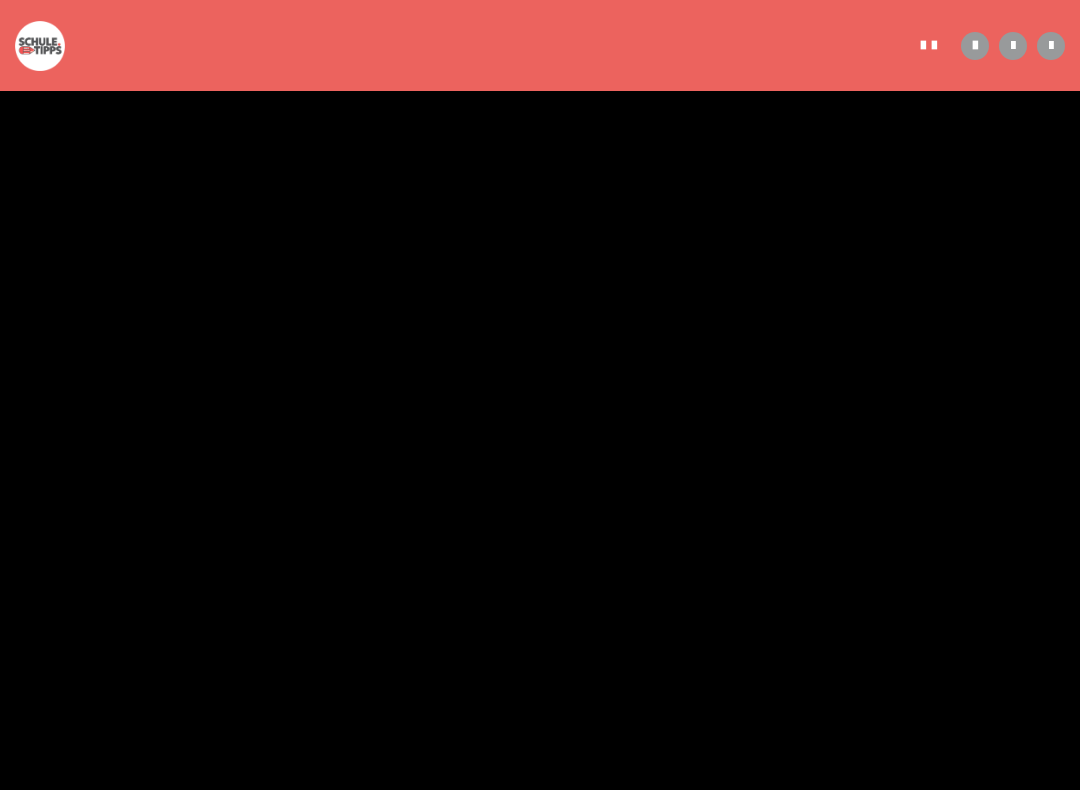 click at bounding box center (540, 395) 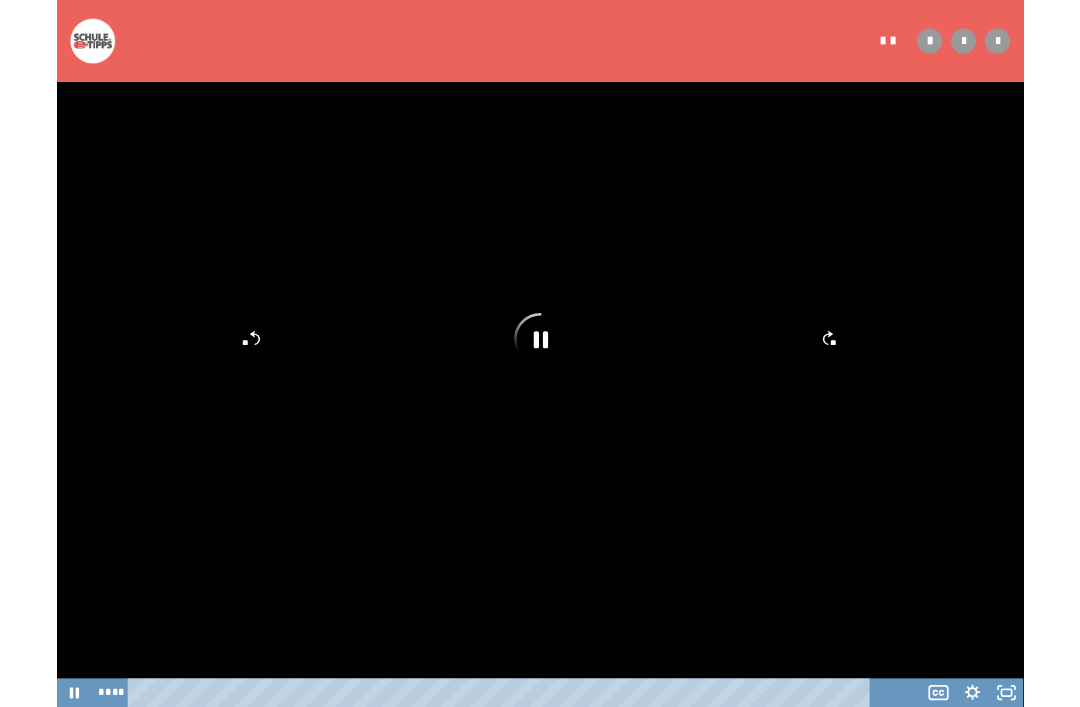 scroll, scrollTop: 368, scrollLeft: 0, axis: vertical 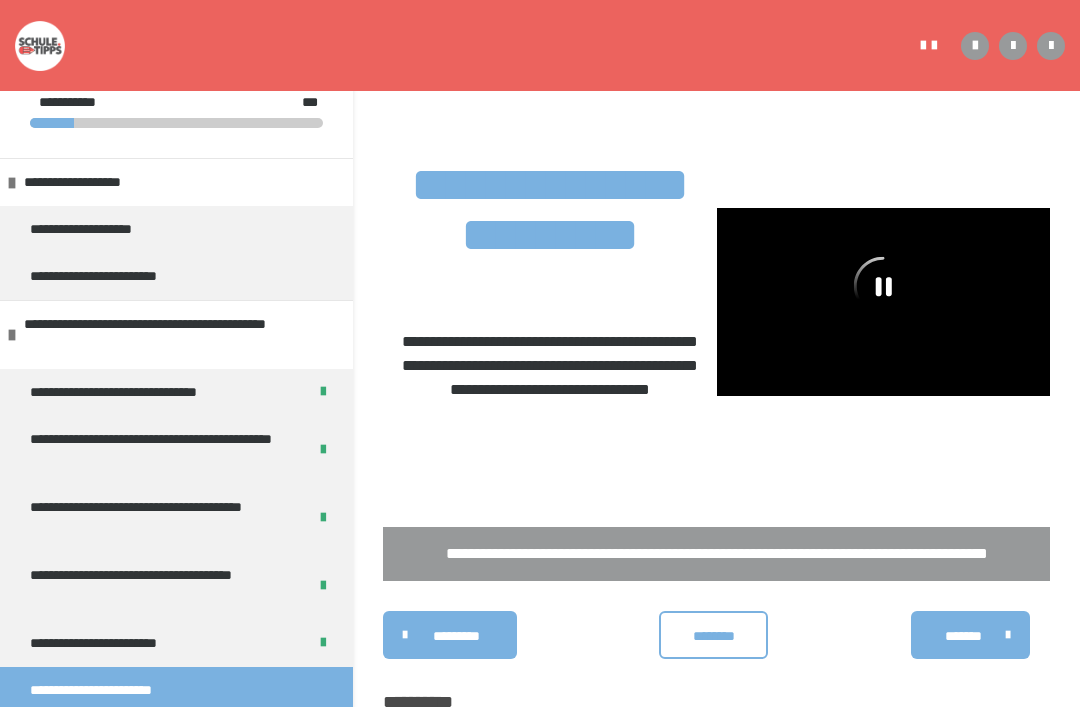 click at bounding box center [884, 302] 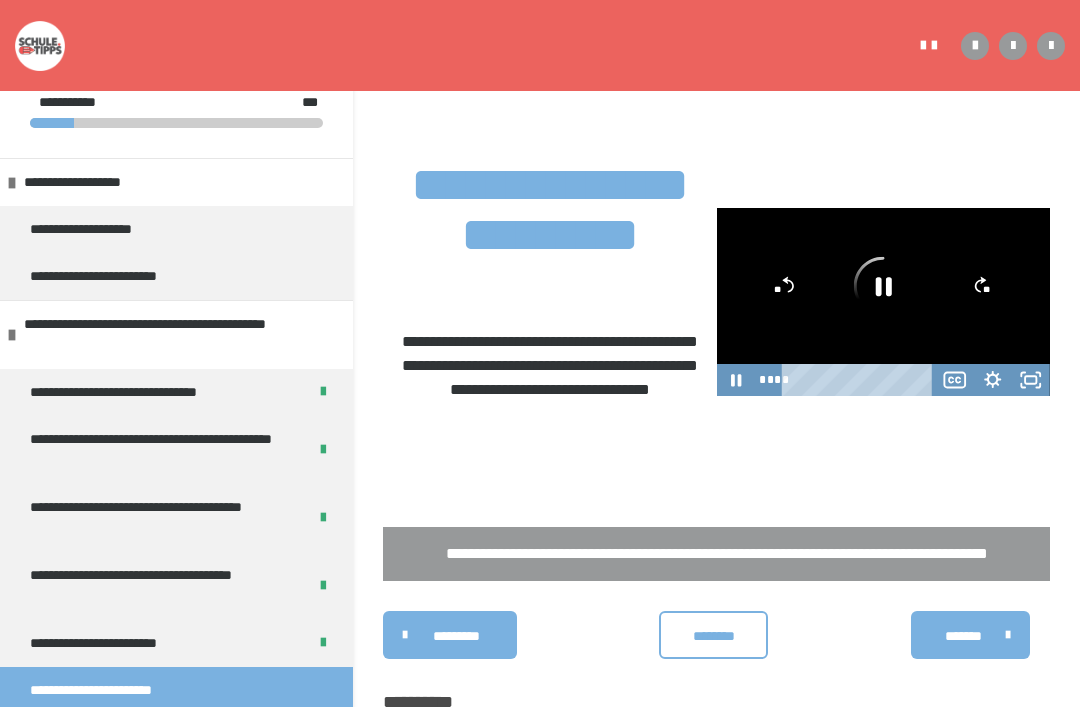 click 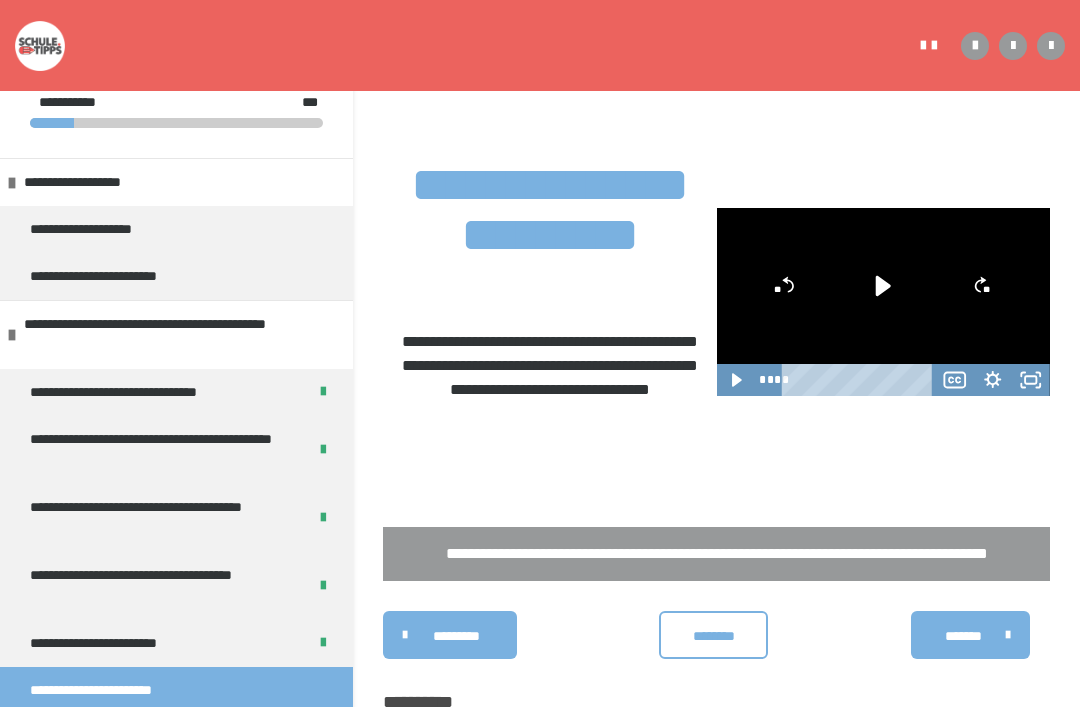 click 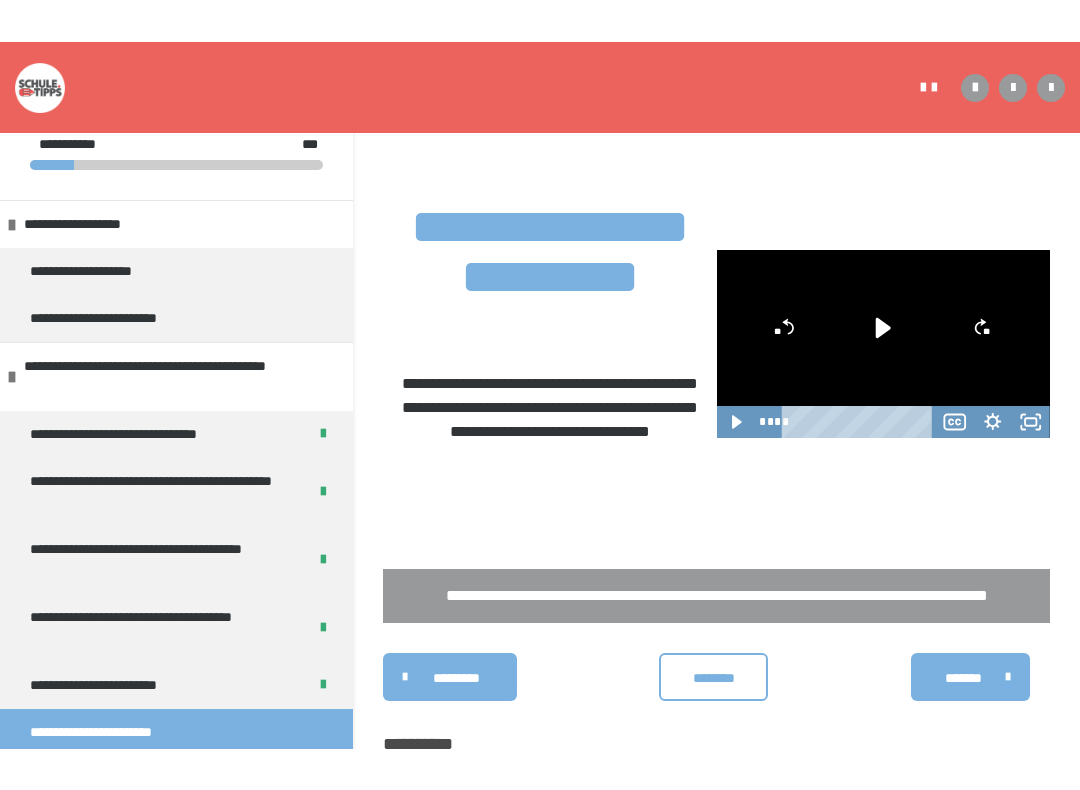 scroll, scrollTop: 20, scrollLeft: 0, axis: vertical 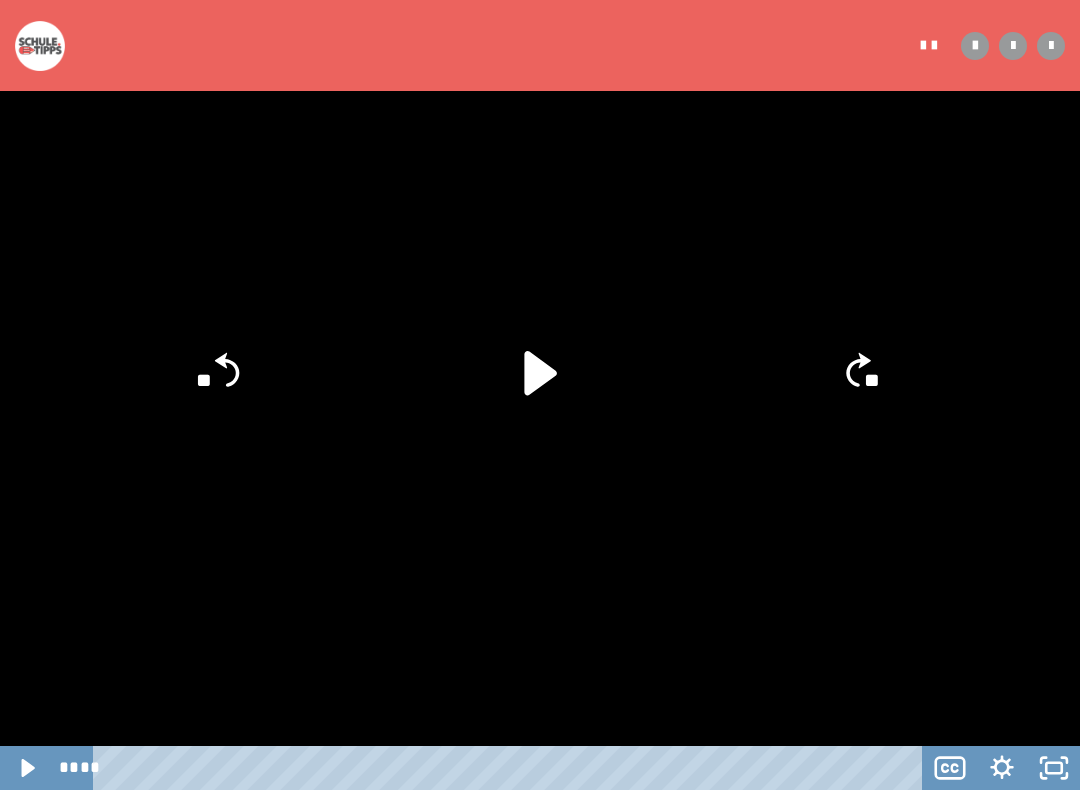click 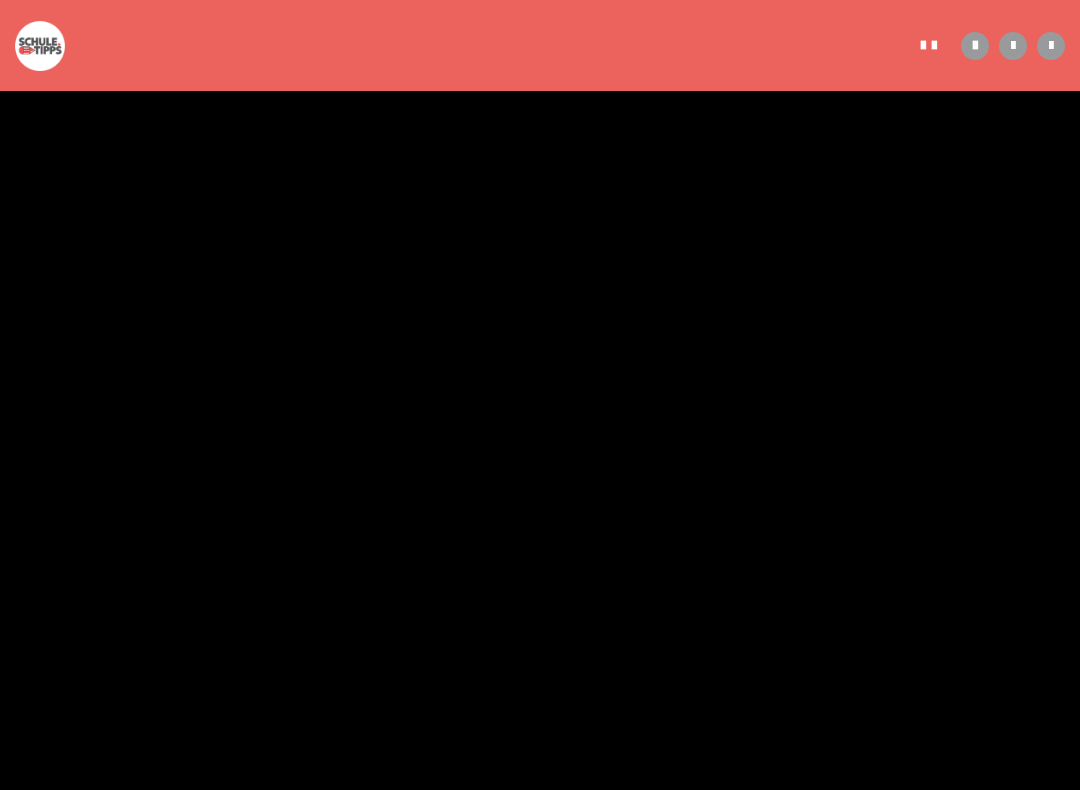 click at bounding box center [540, 395] 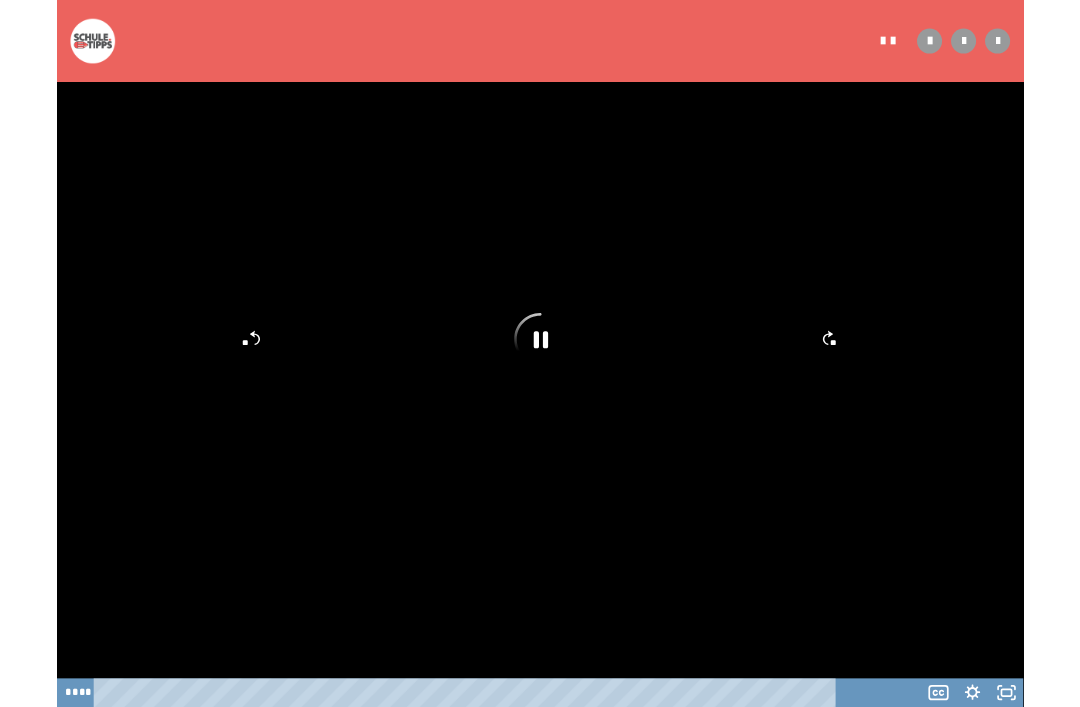 scroll, scrollTop: 368, scrollLeft: 0, axis: vertical 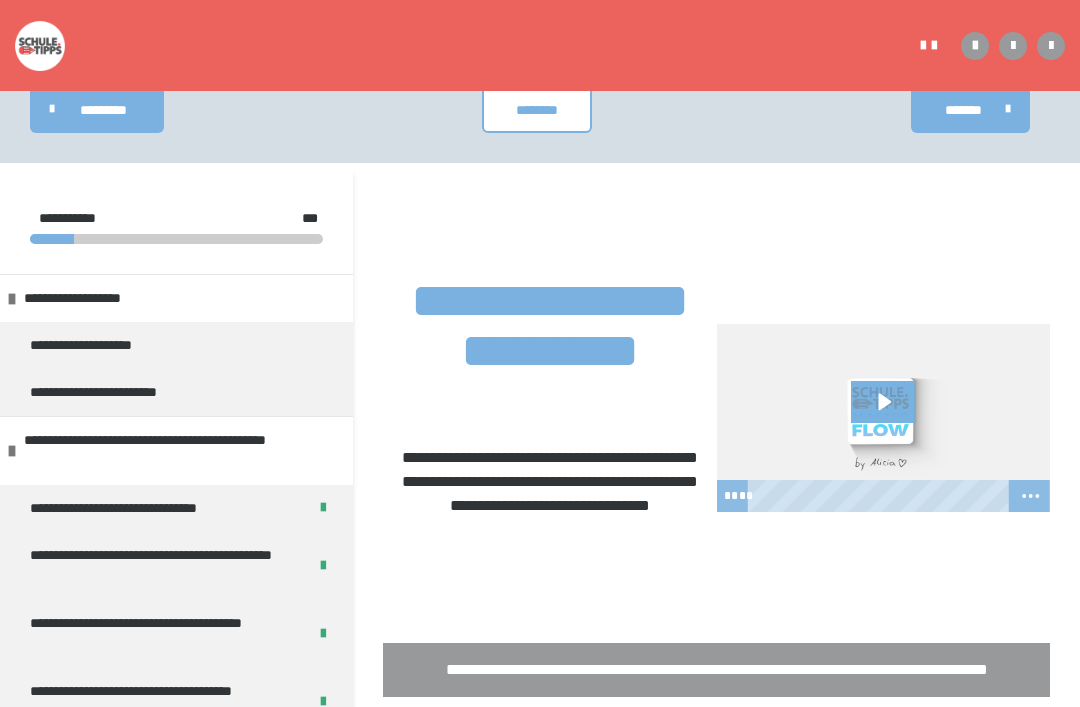 click at bounding box center (884, 418) 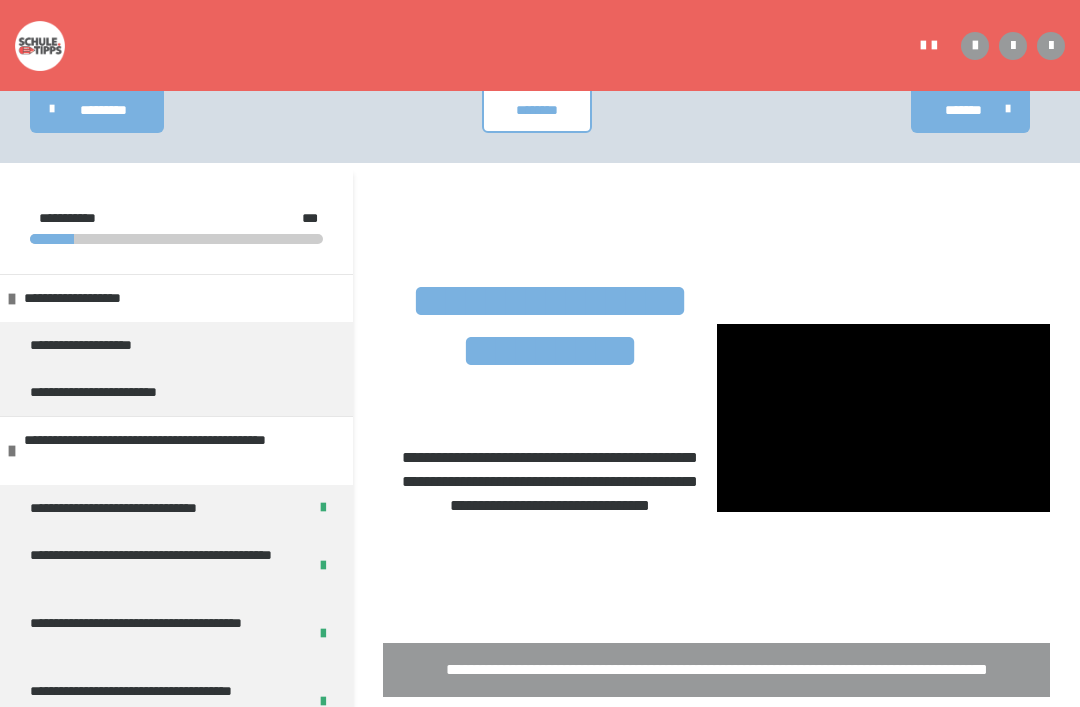 click at bounding box center (884, 418) 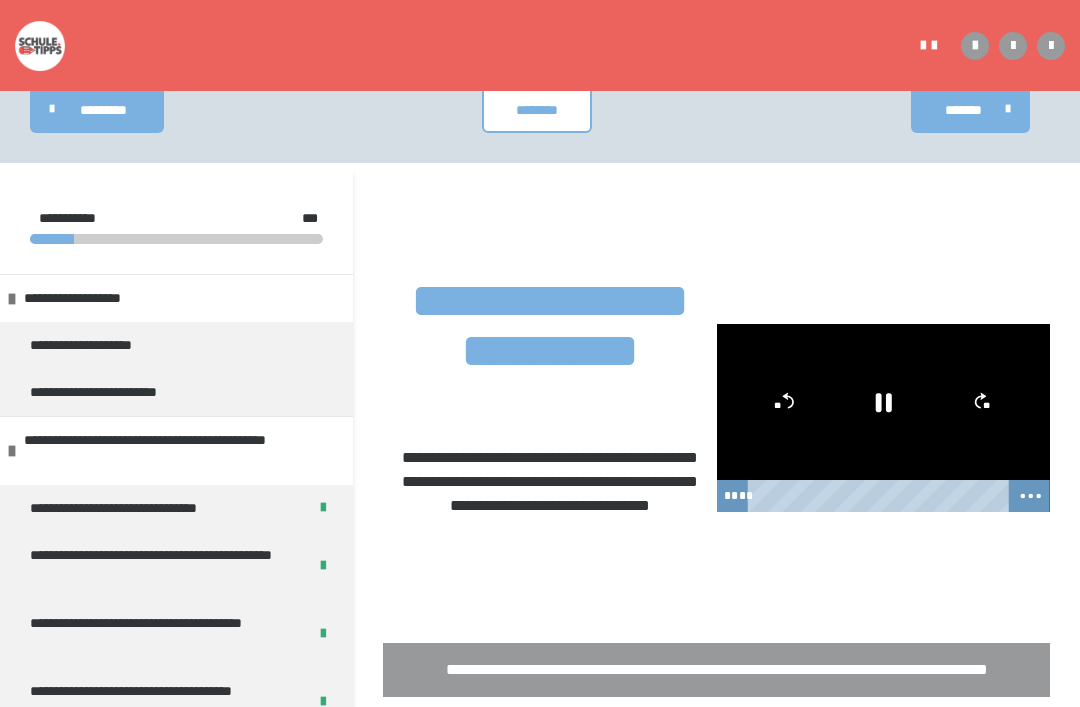 click 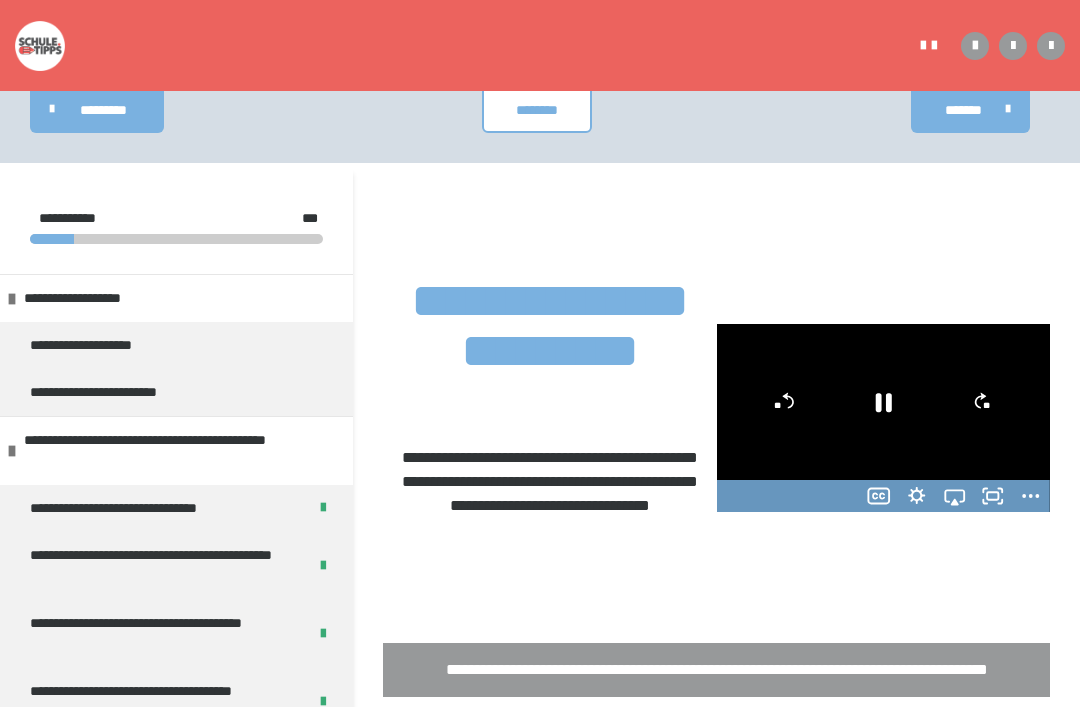 click 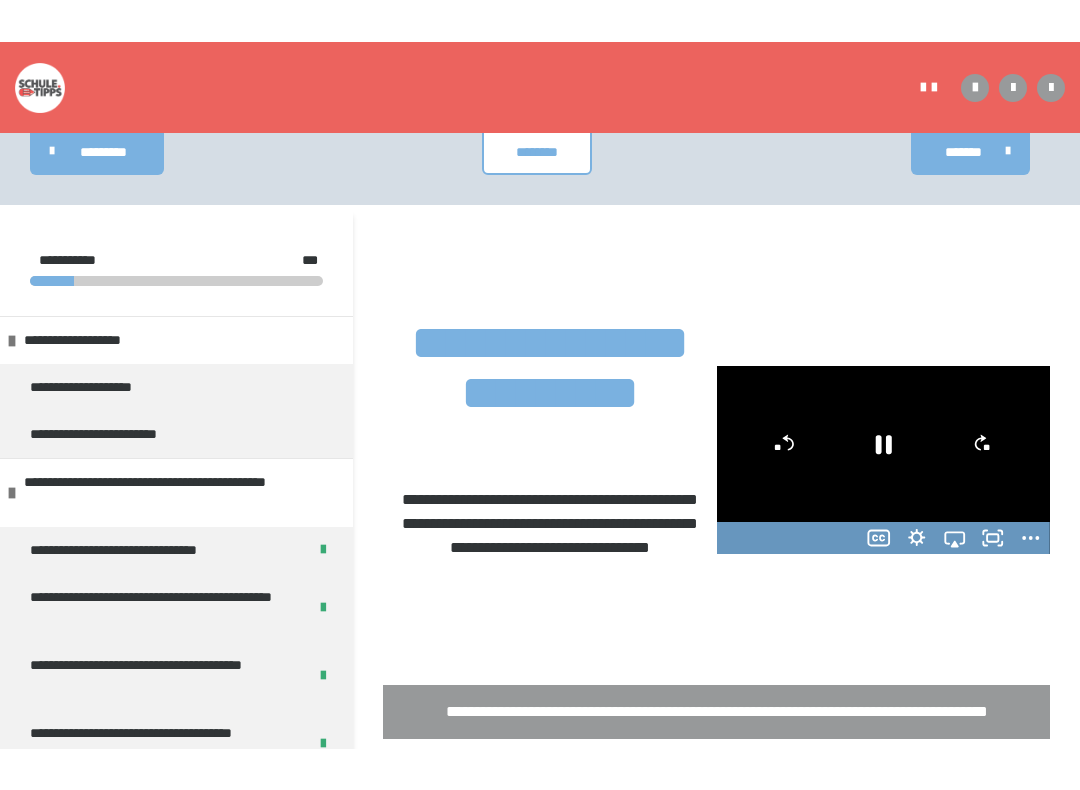 scroll, scrollTop: 20, scrollLeft: 0, axis: vertical 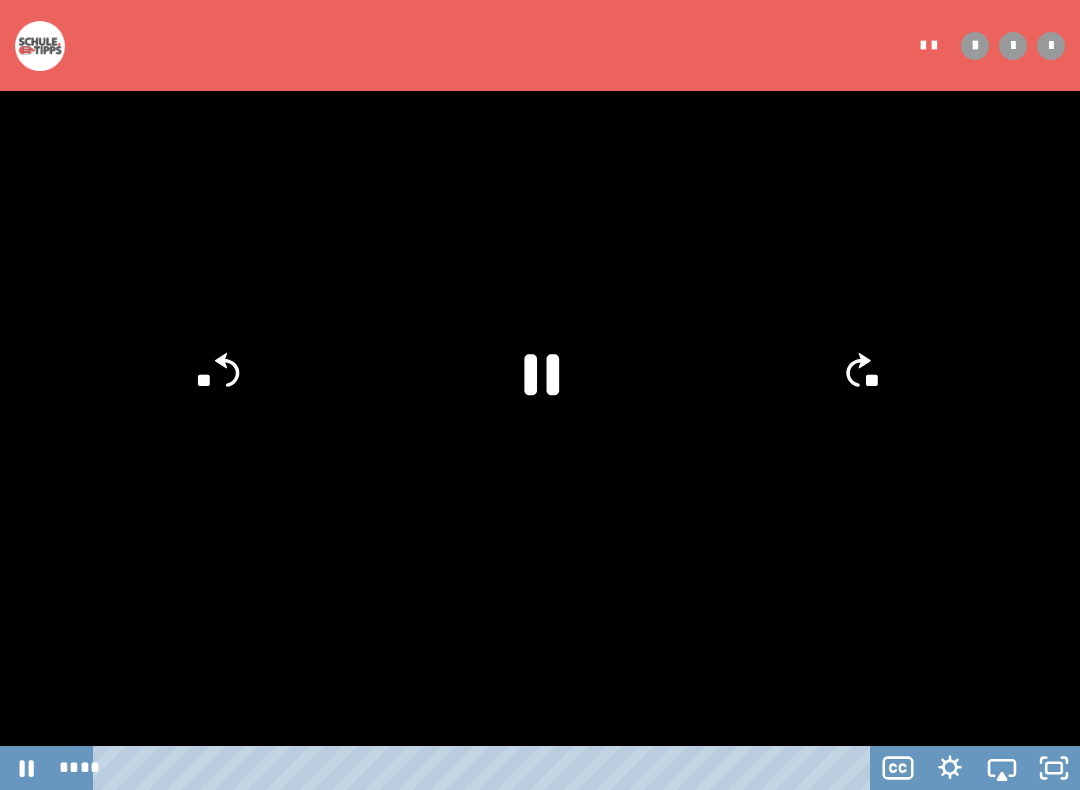 click at bounding box center [540, 395] 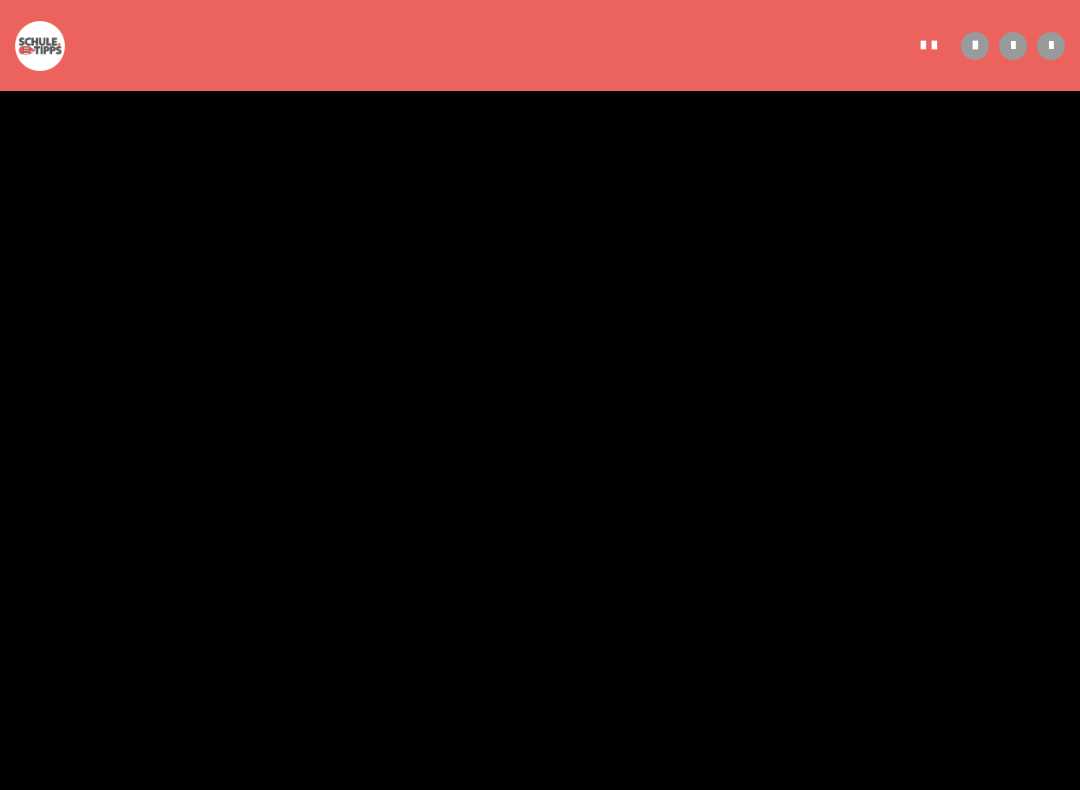 click at bounding box center [540, 395] 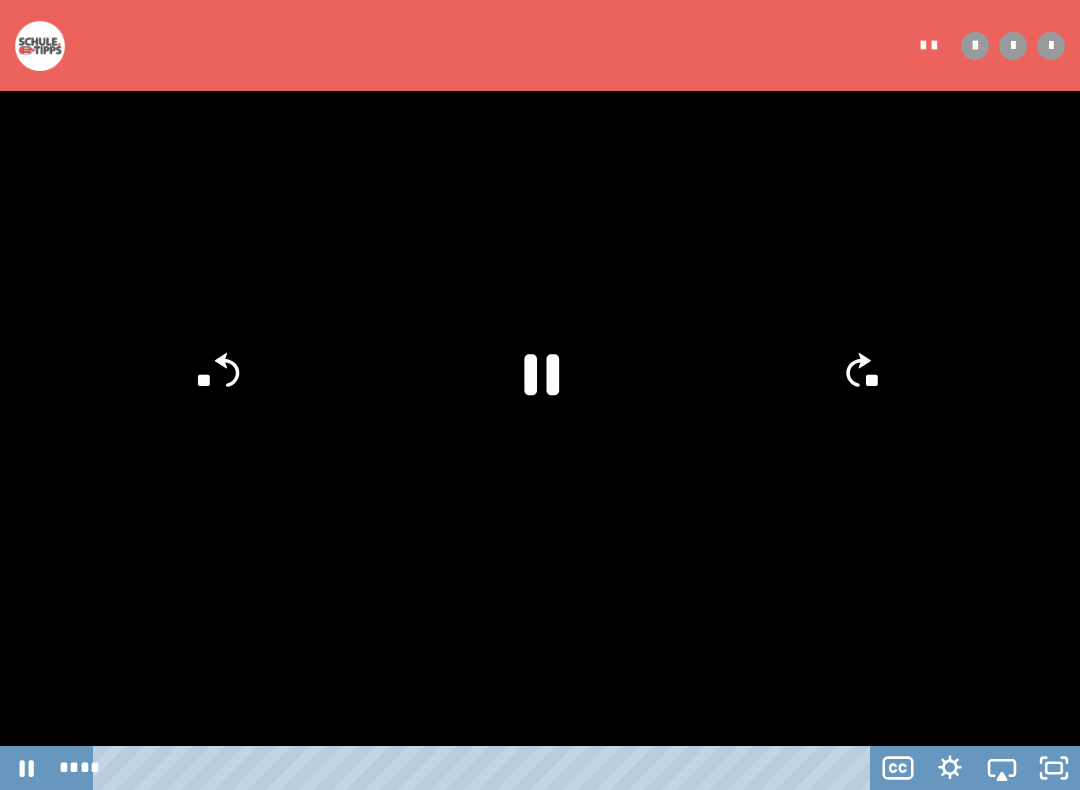 click at bounding box center (540, 395) 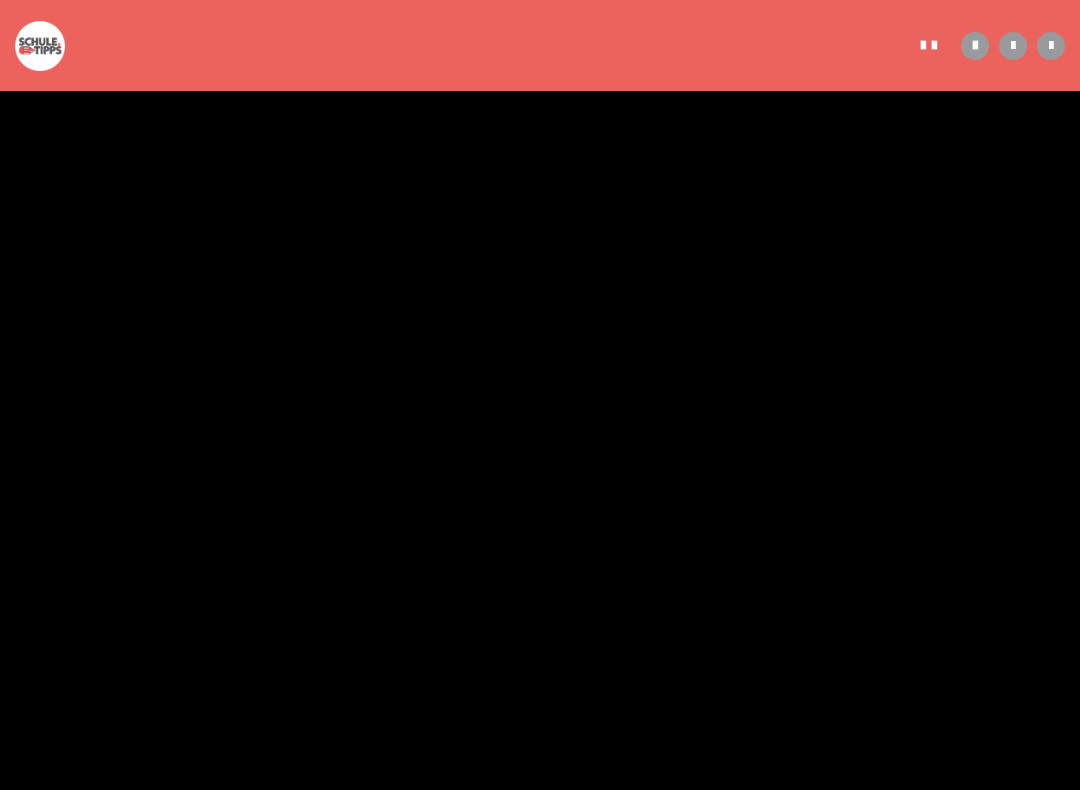 click at bounding box center (540, 395) 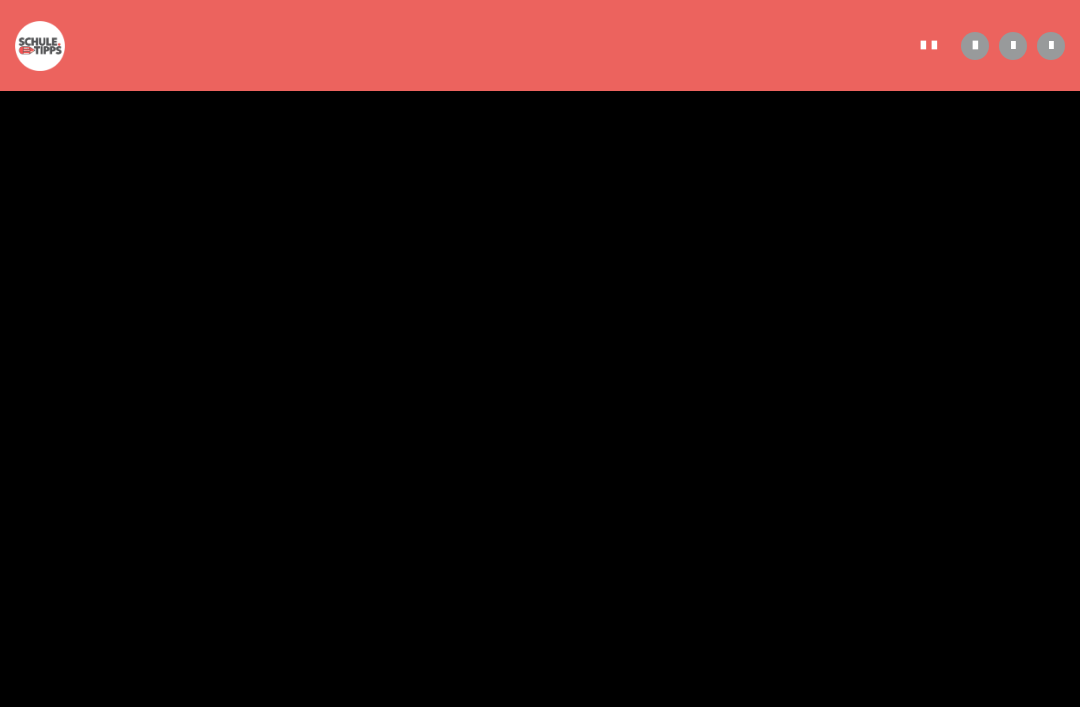 scroll, scrollTop: 490, scrollLeft: 0, axis: vertical 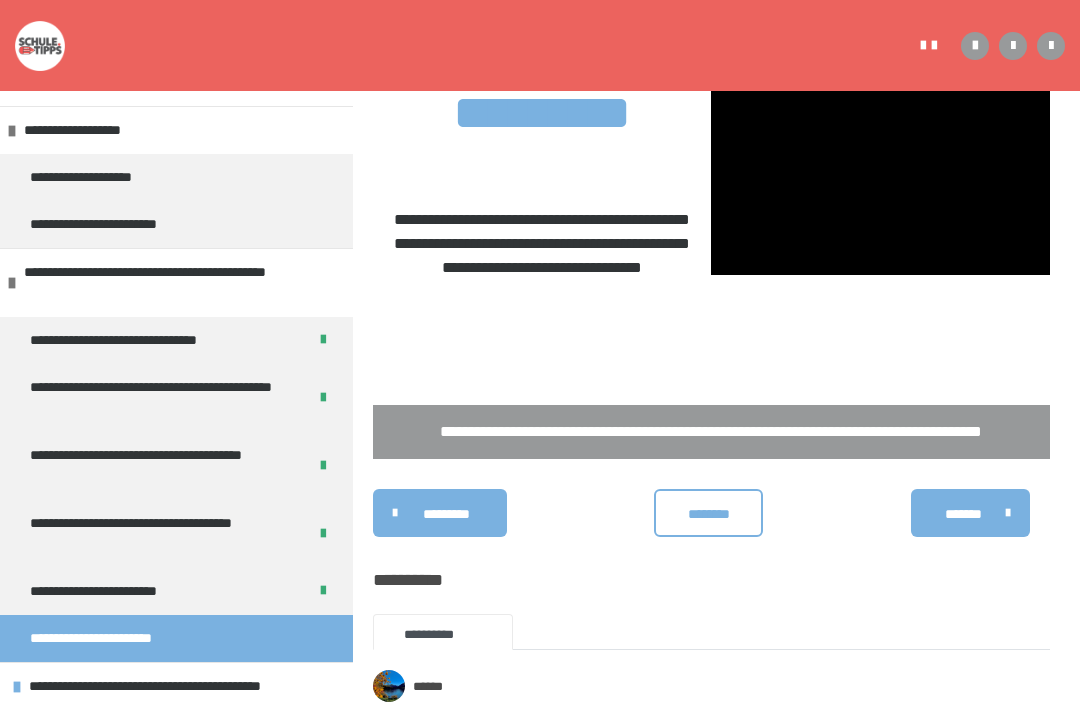 click on "********" at bounding box center (709, 513) 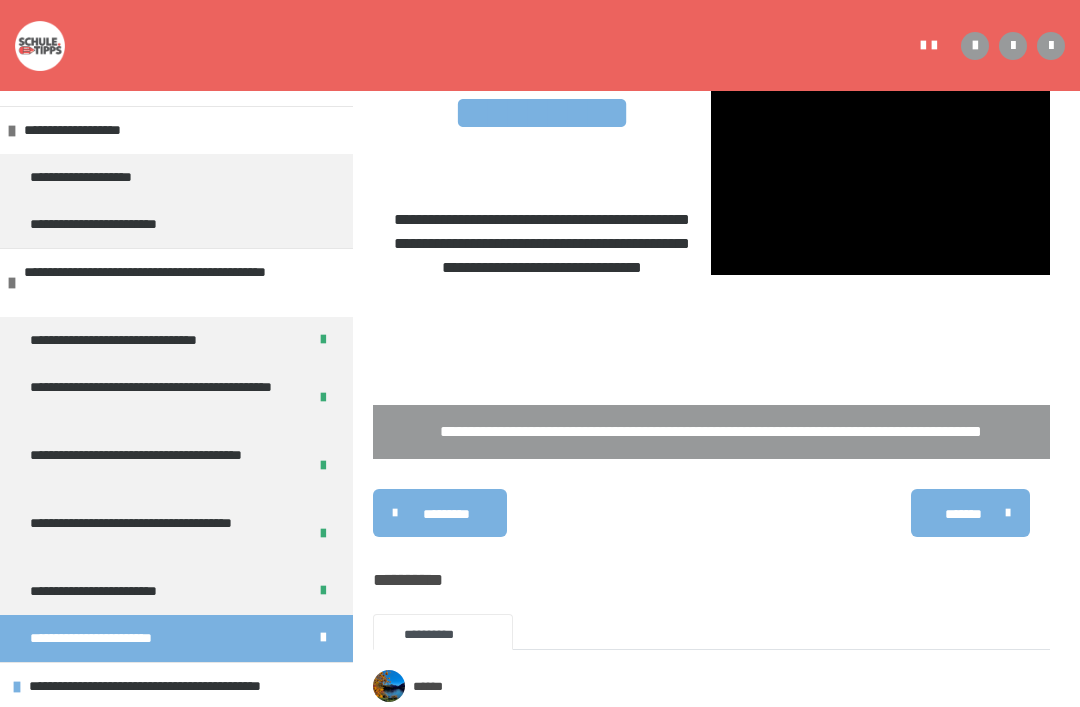 click on "**********" at bounding box center [182, 686] 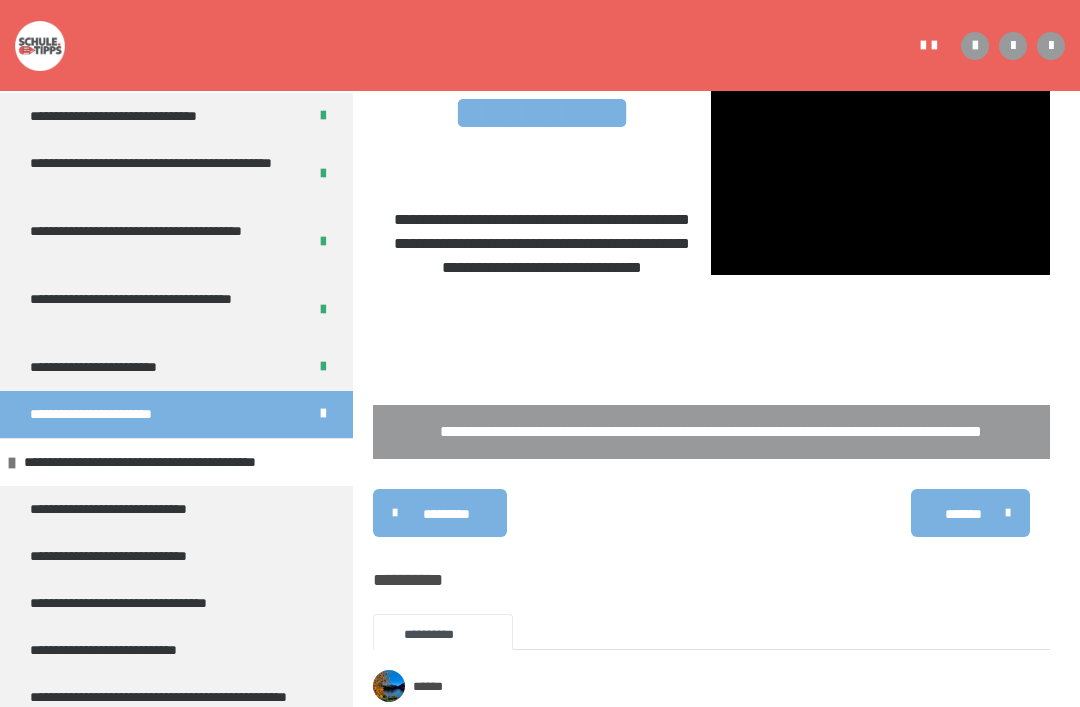 scroll, scrollTop: 228, scrollLeft: 0, axis: vertical 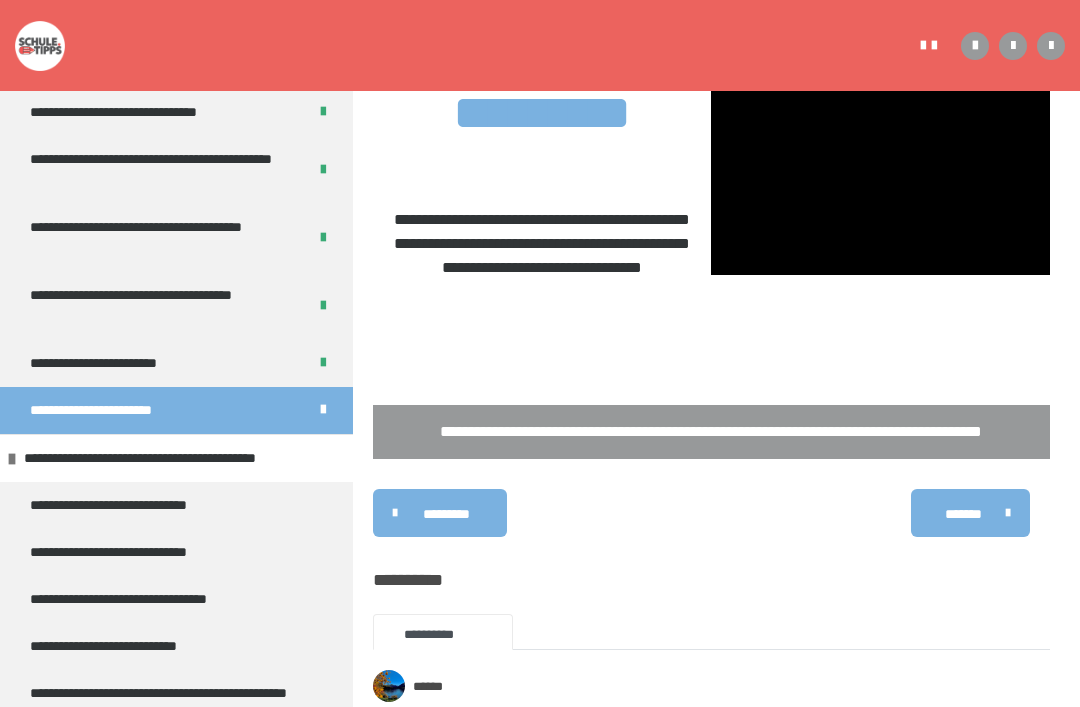 click on "**********" at bounding box center (176, 505) 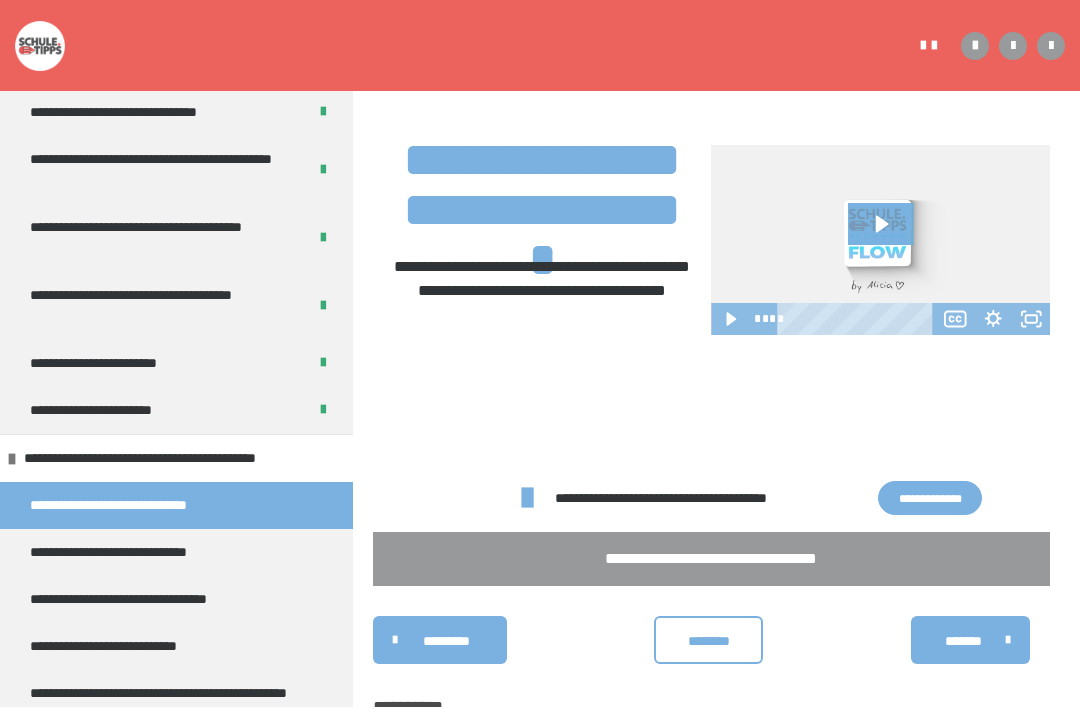 click on "**********" at bounding box center (930, 498) 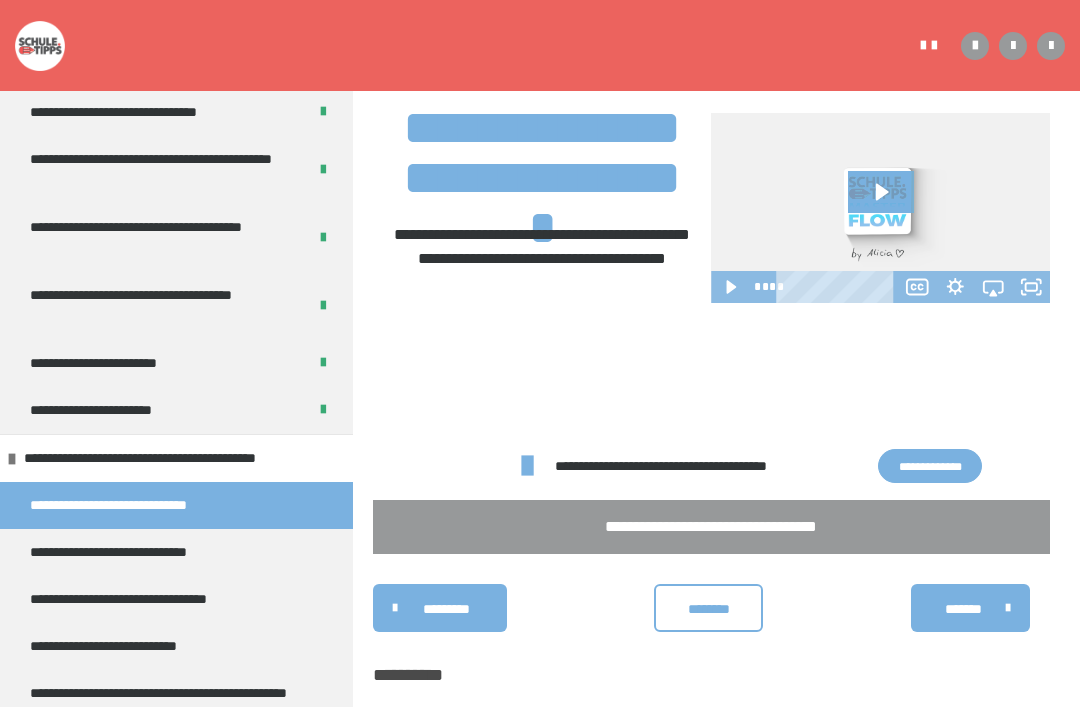 click 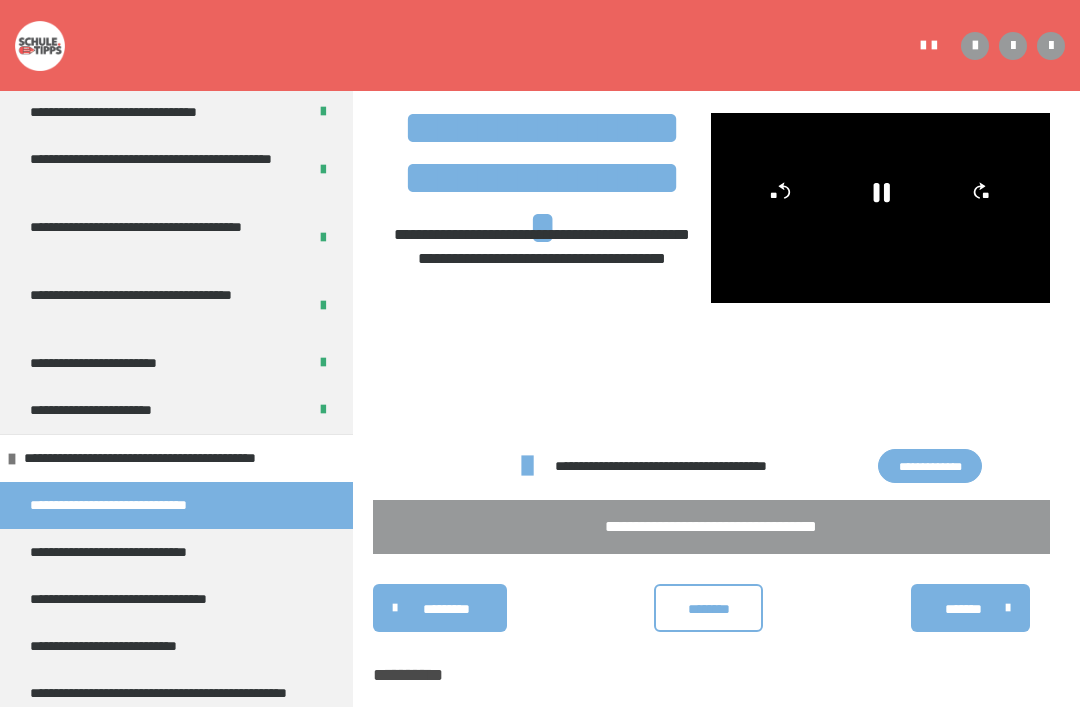 click at bounding box center (880, 208) 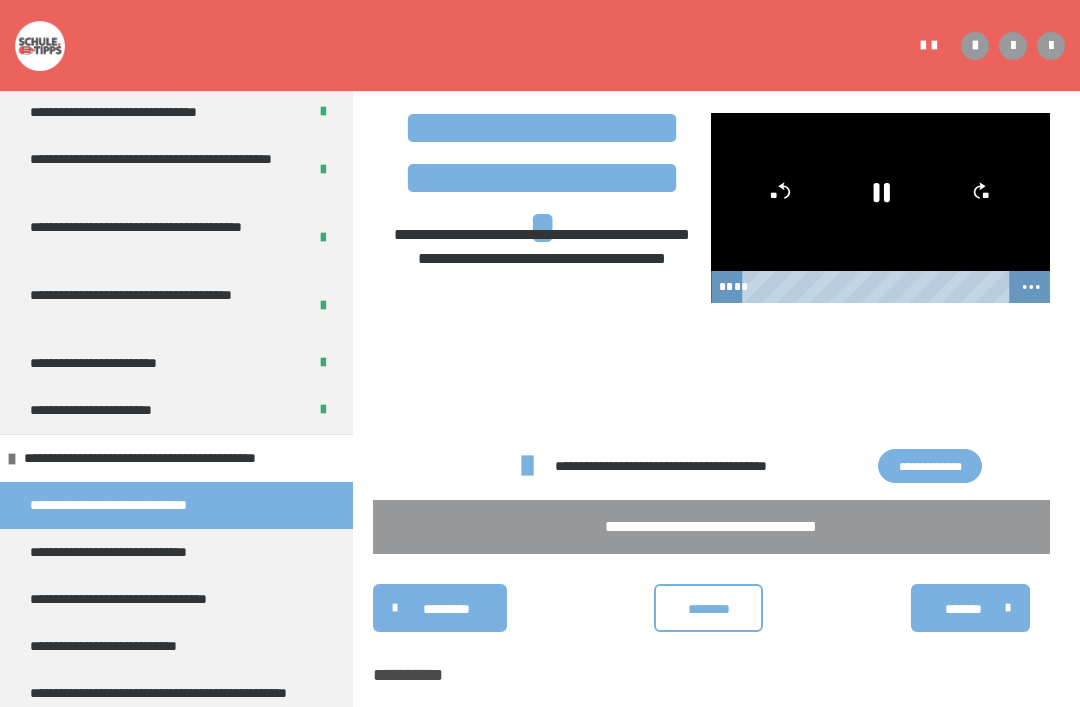 click 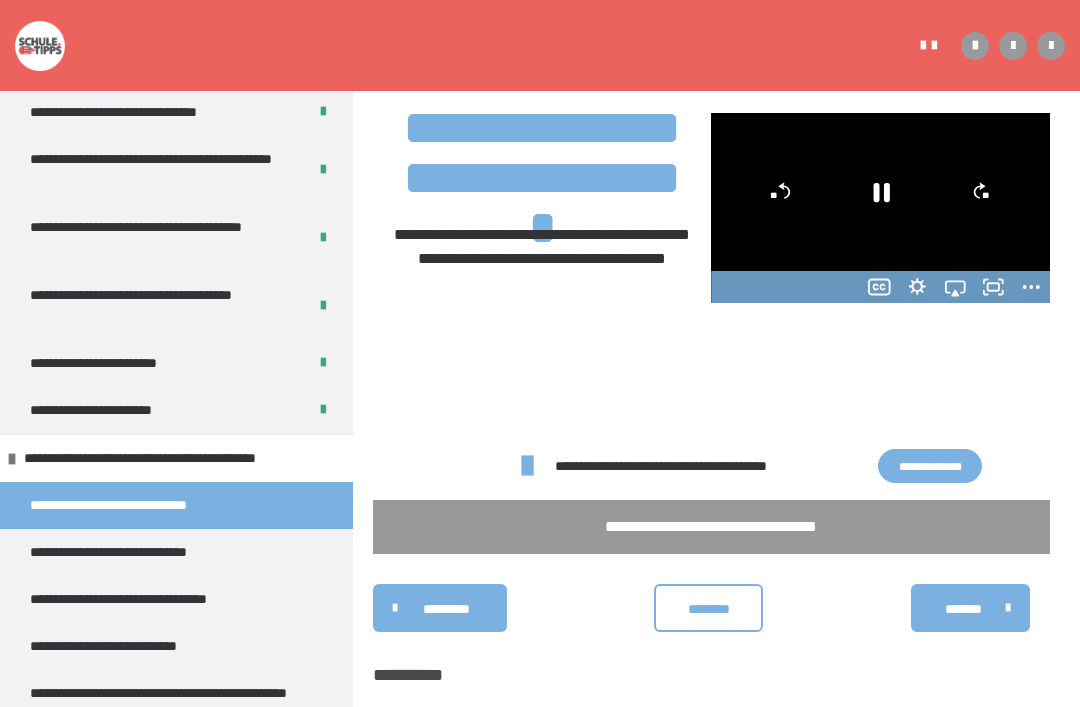 click 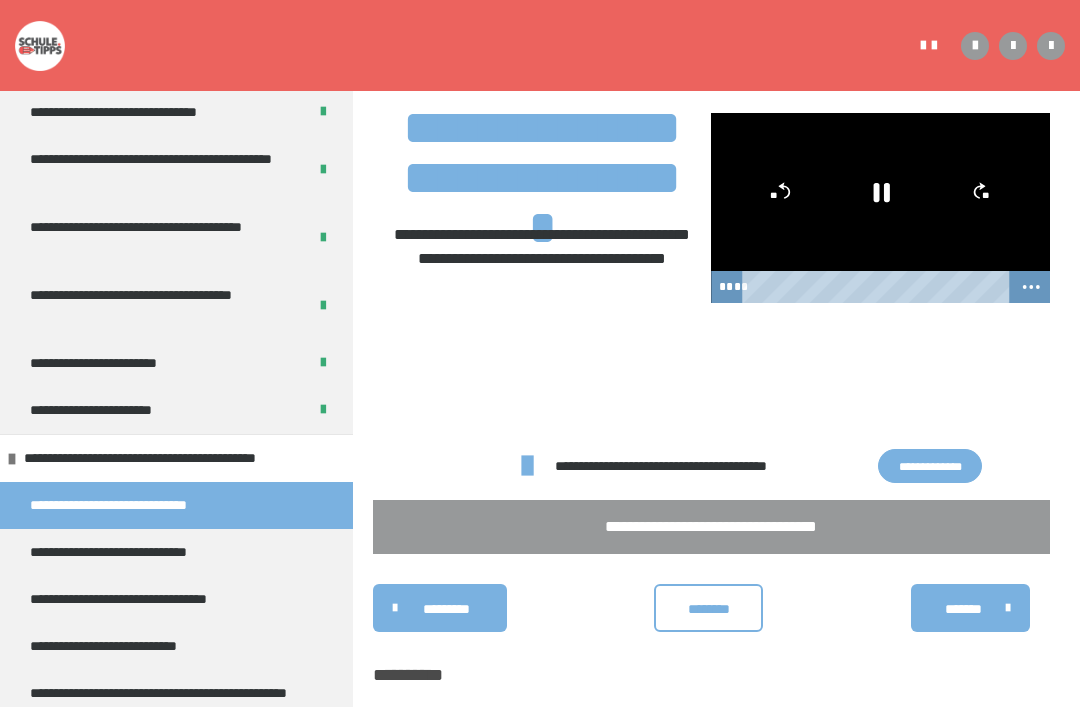 click 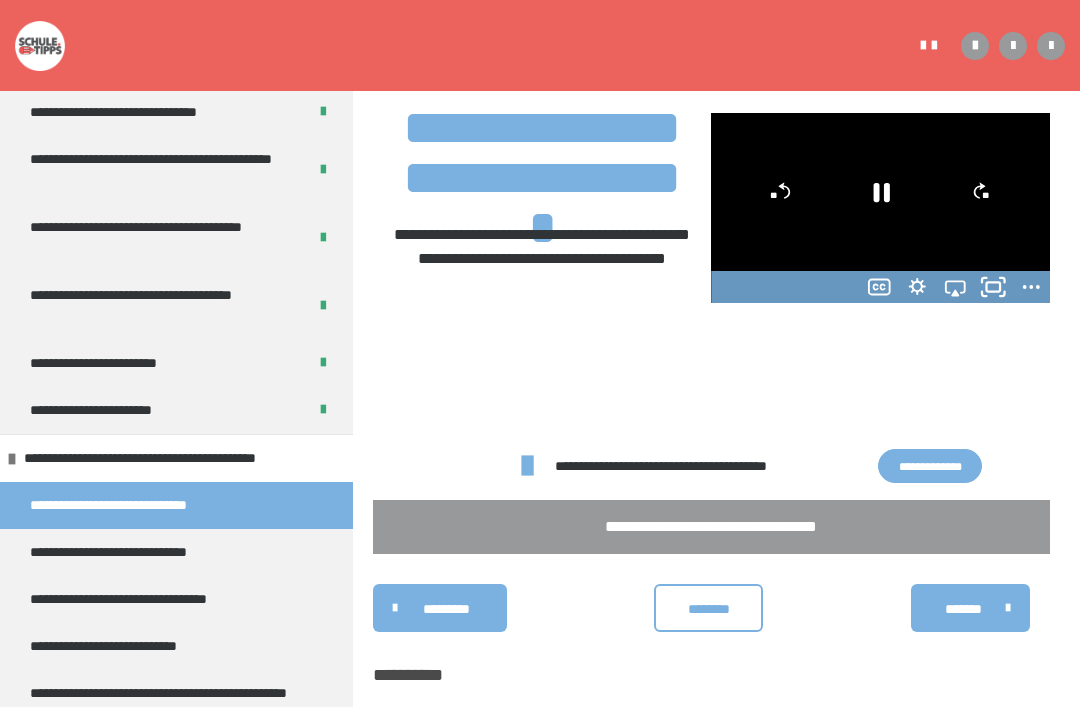 click 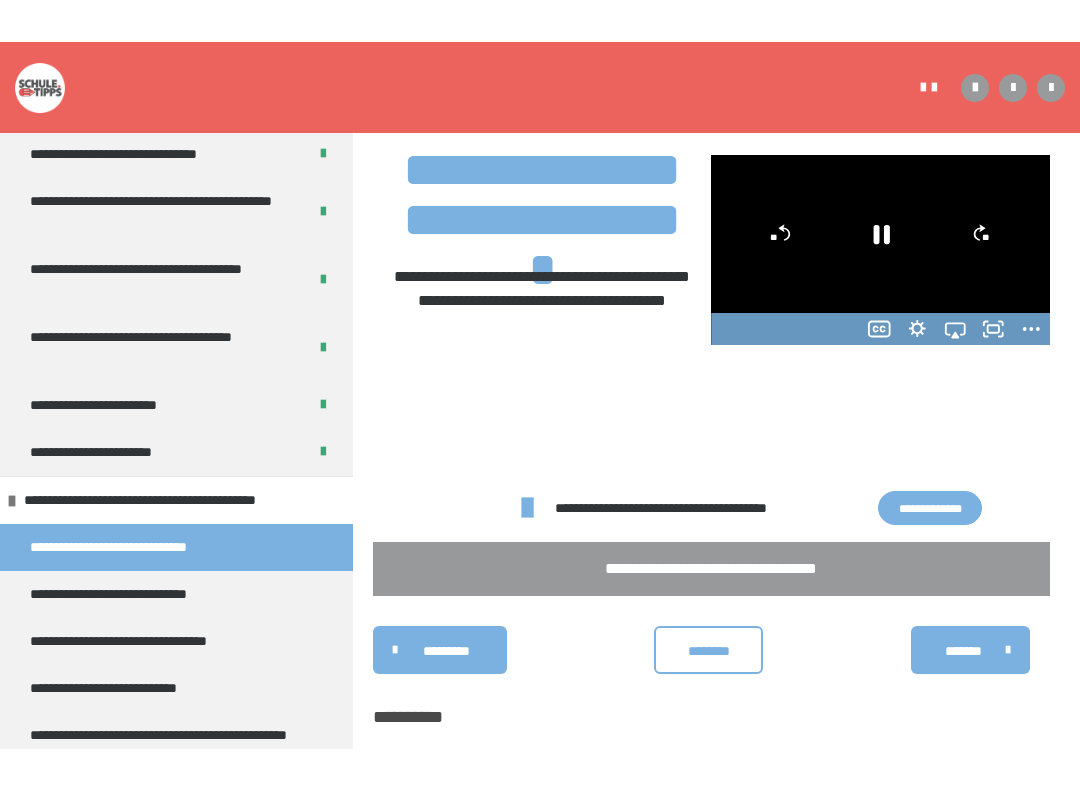 scroll, scrollTop: 20, scrollLeft: 0, axis: vertical 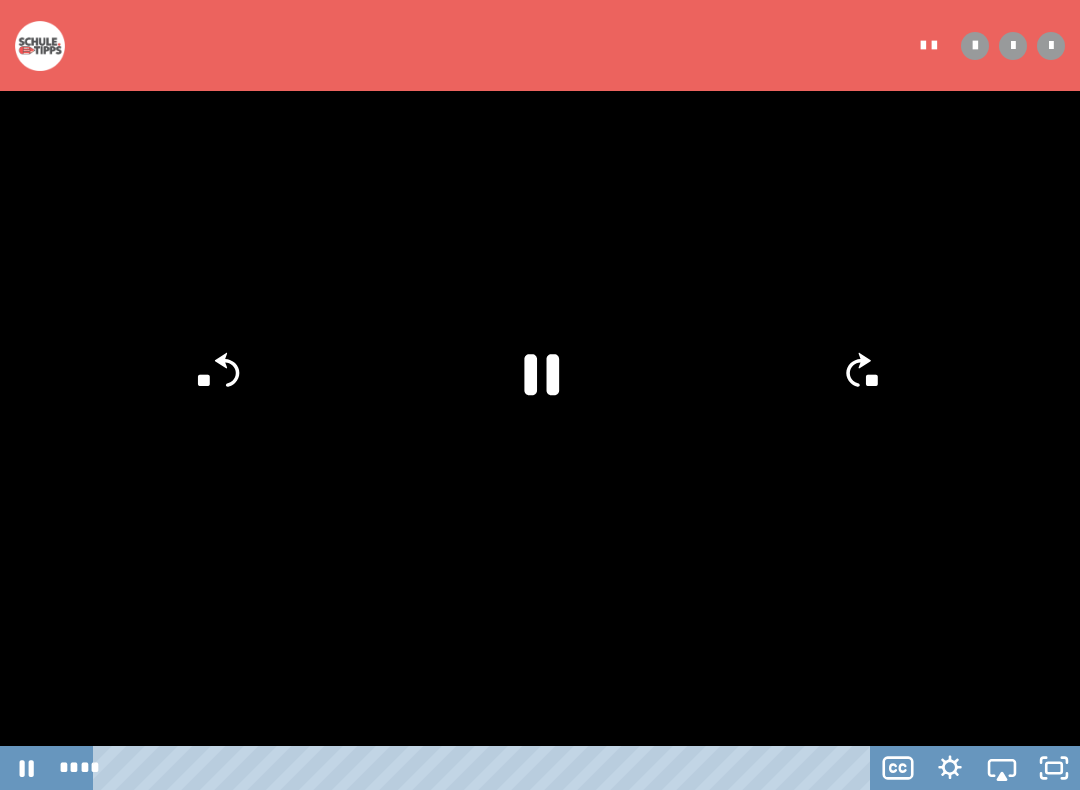 click at bounding box center (540, 395) 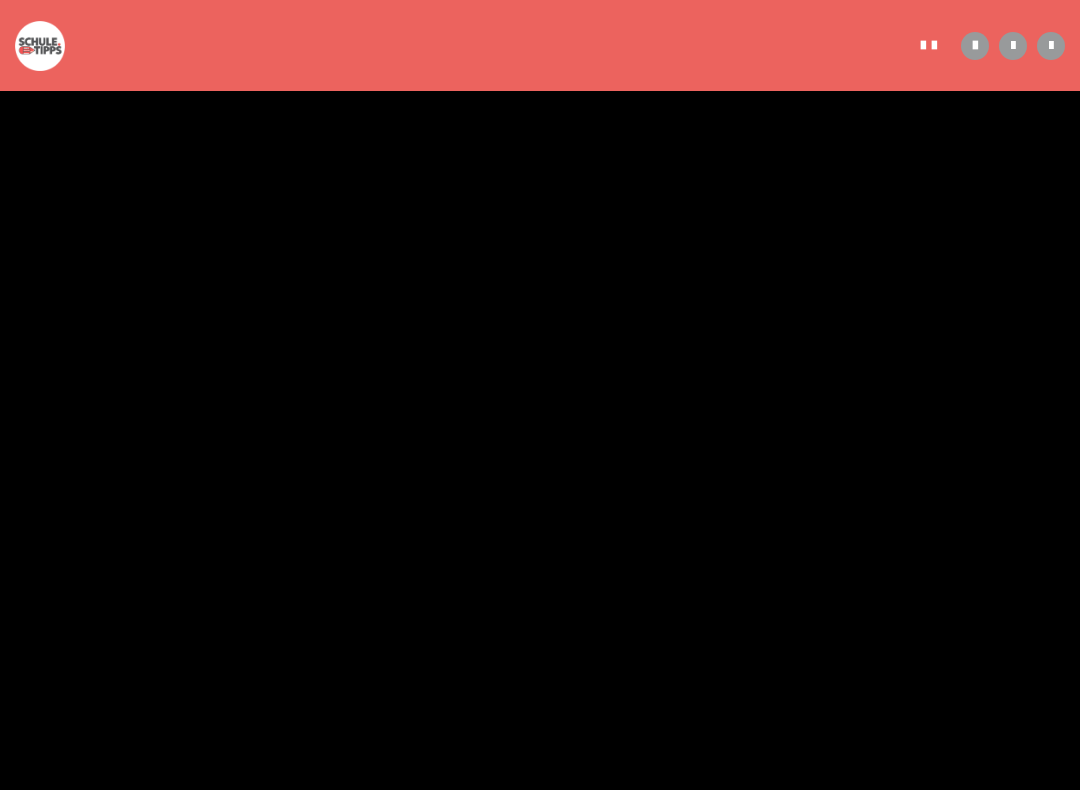 click at bounding box center (540, 395) 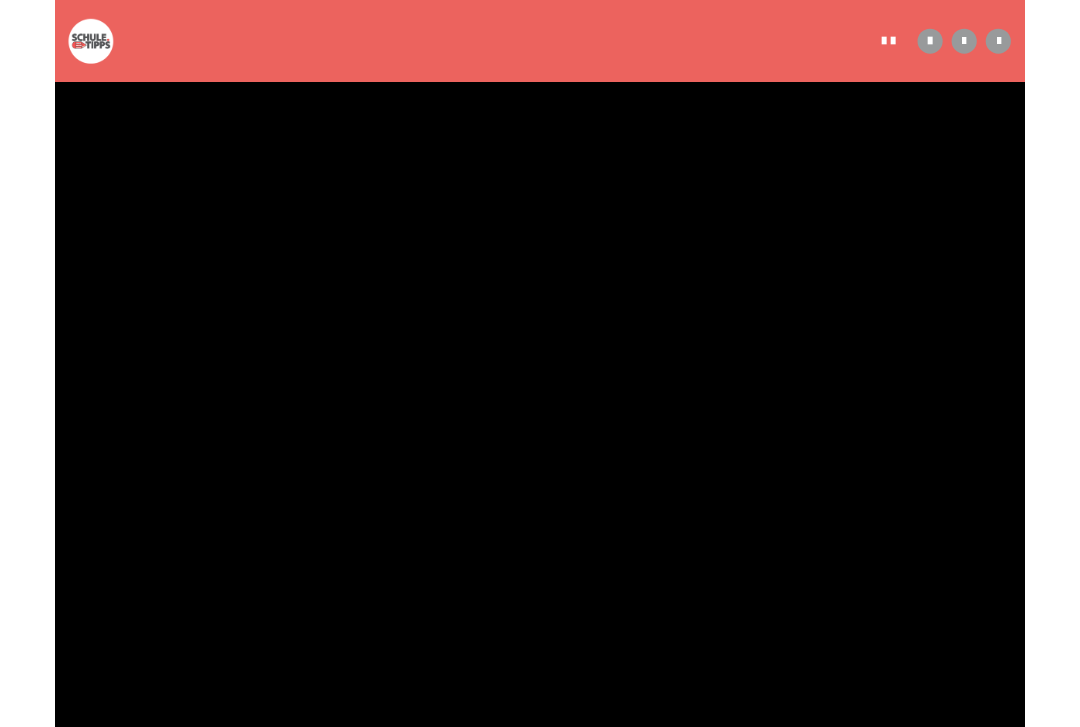 scroll, scrollTop: 462, scrollLeft: 0, axis: vertical 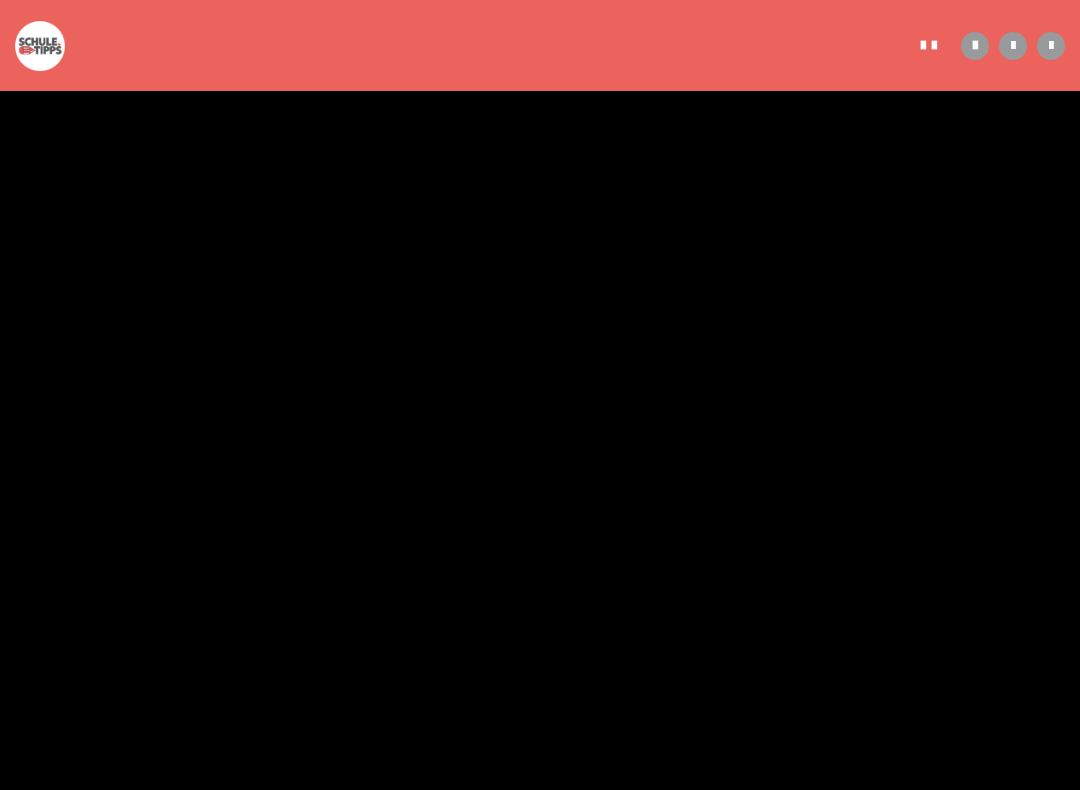 click at bounding box center [540, 395] 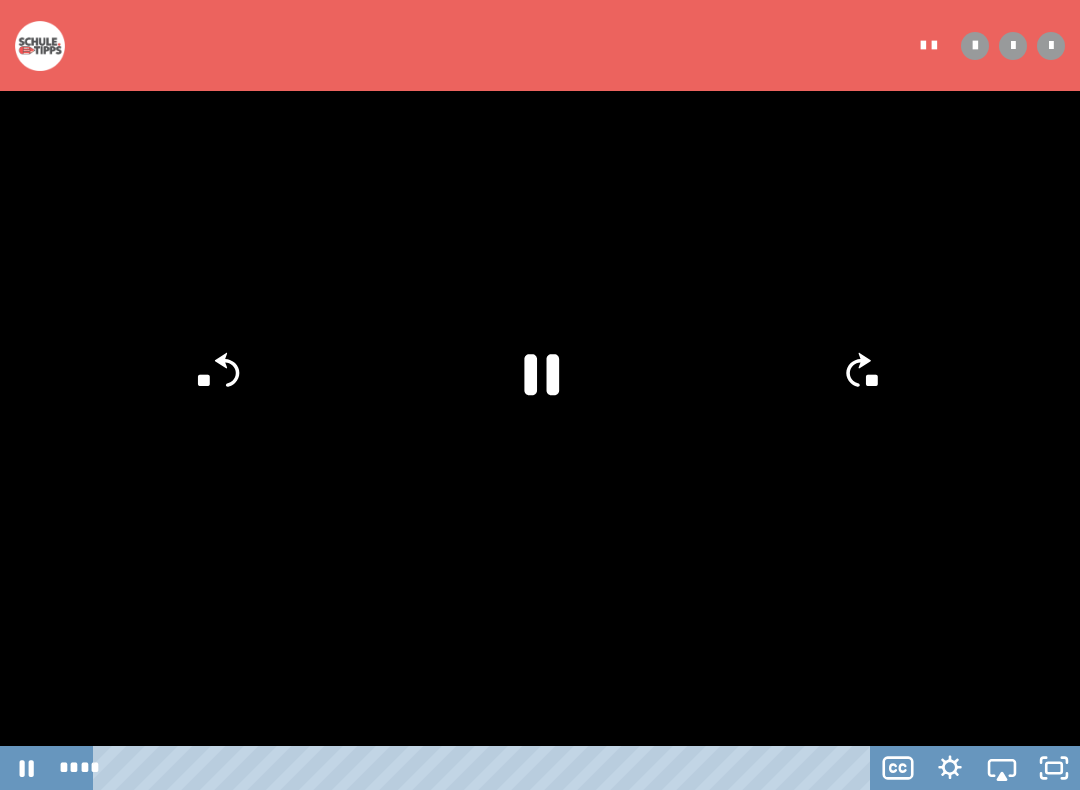 click at bounding box center [540, 395] 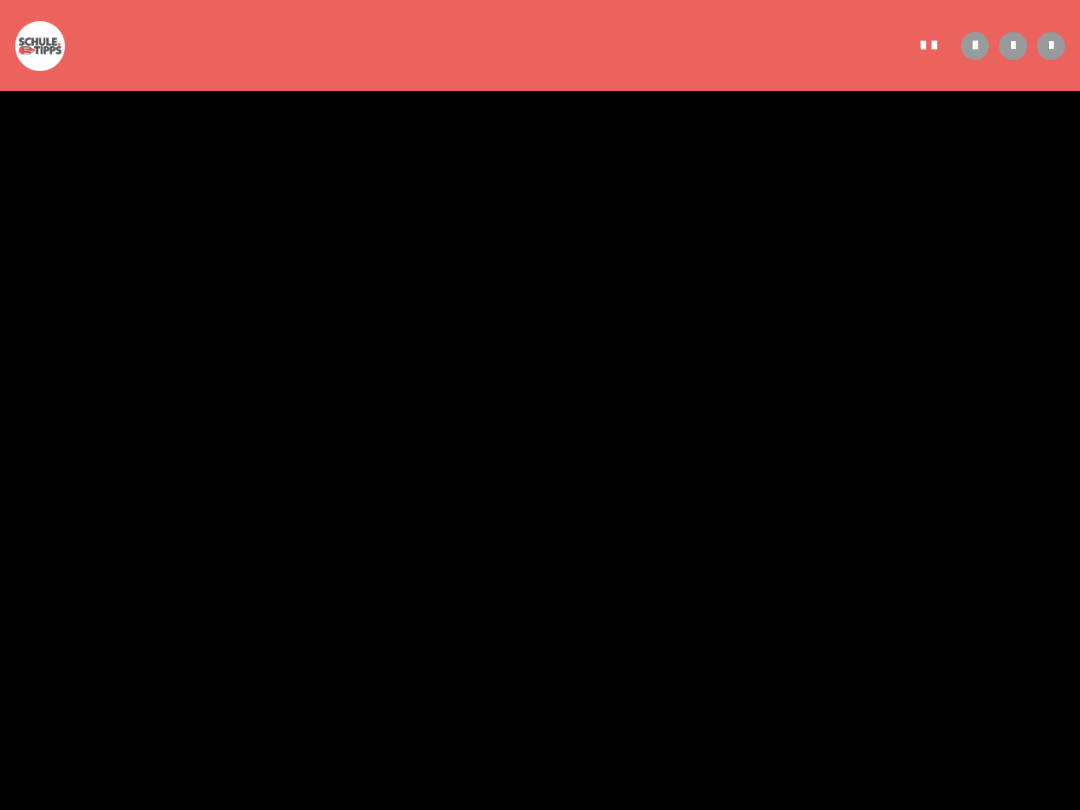 click at bounding box center (540, 405) 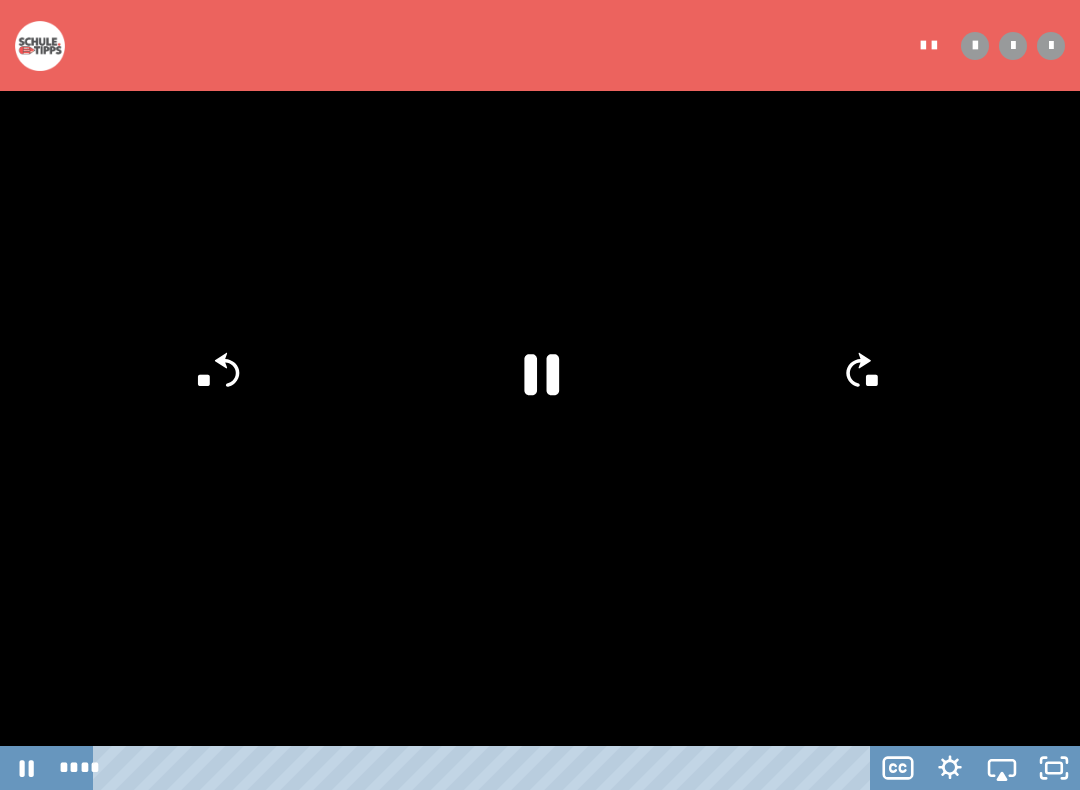 click 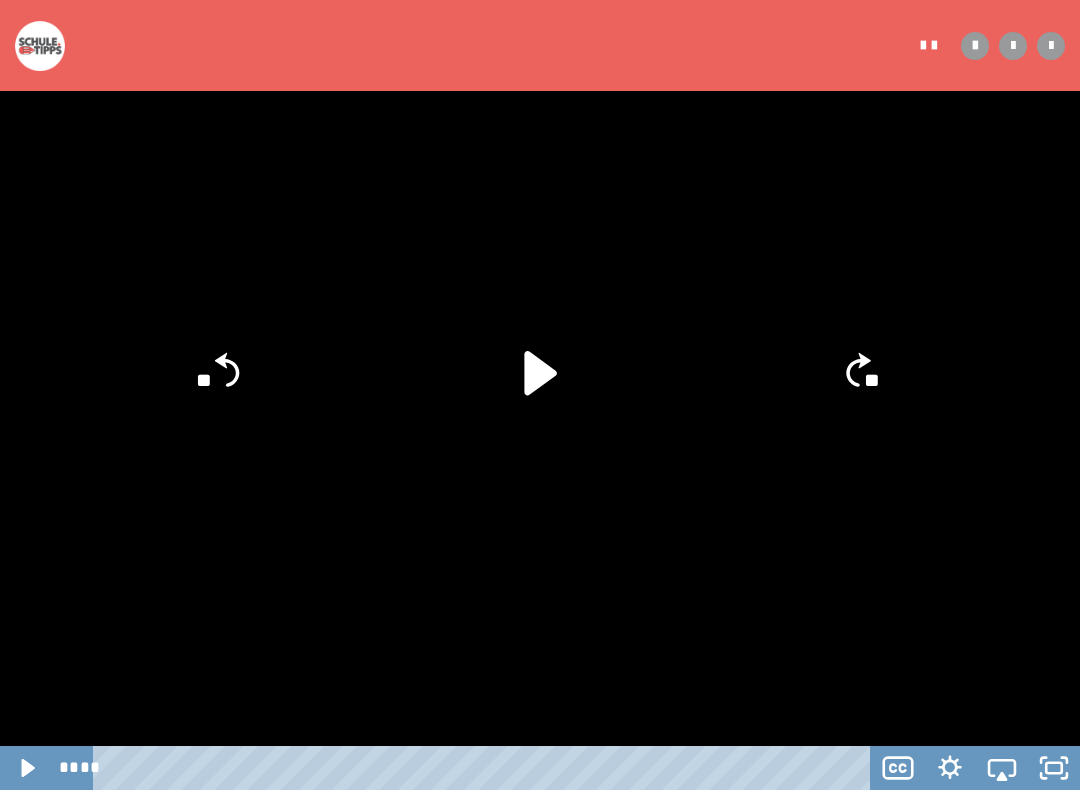 click 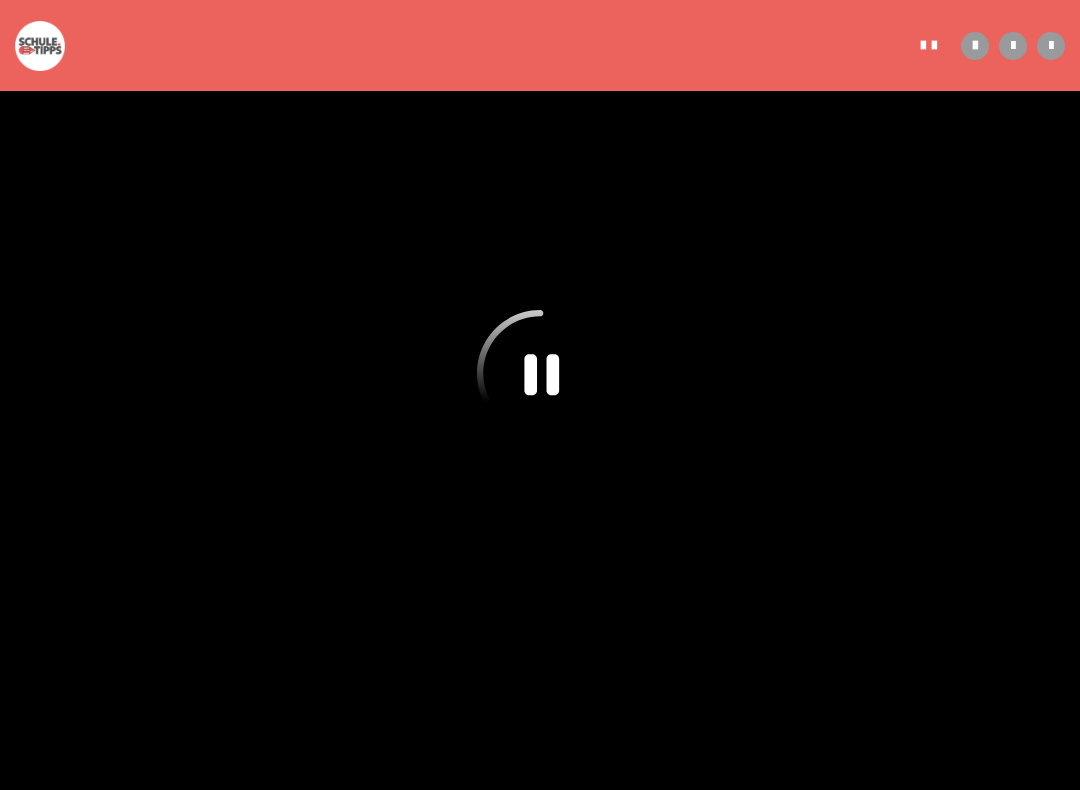 click at bounding box center [540, 395] 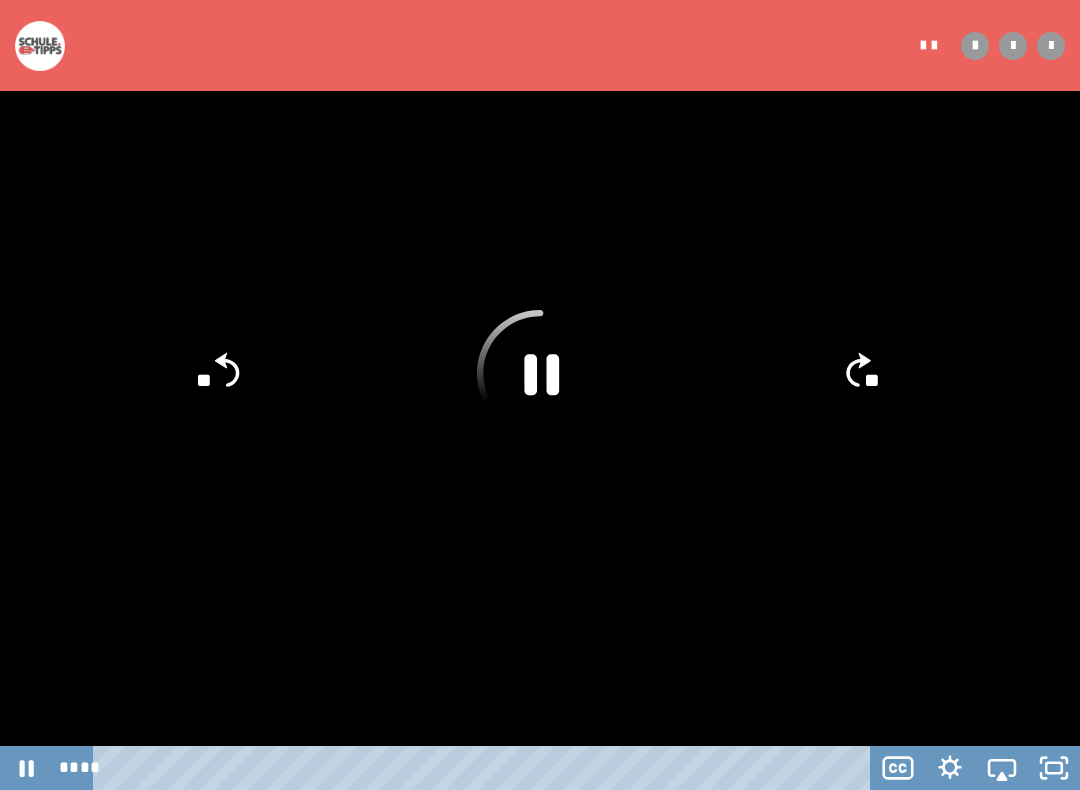click 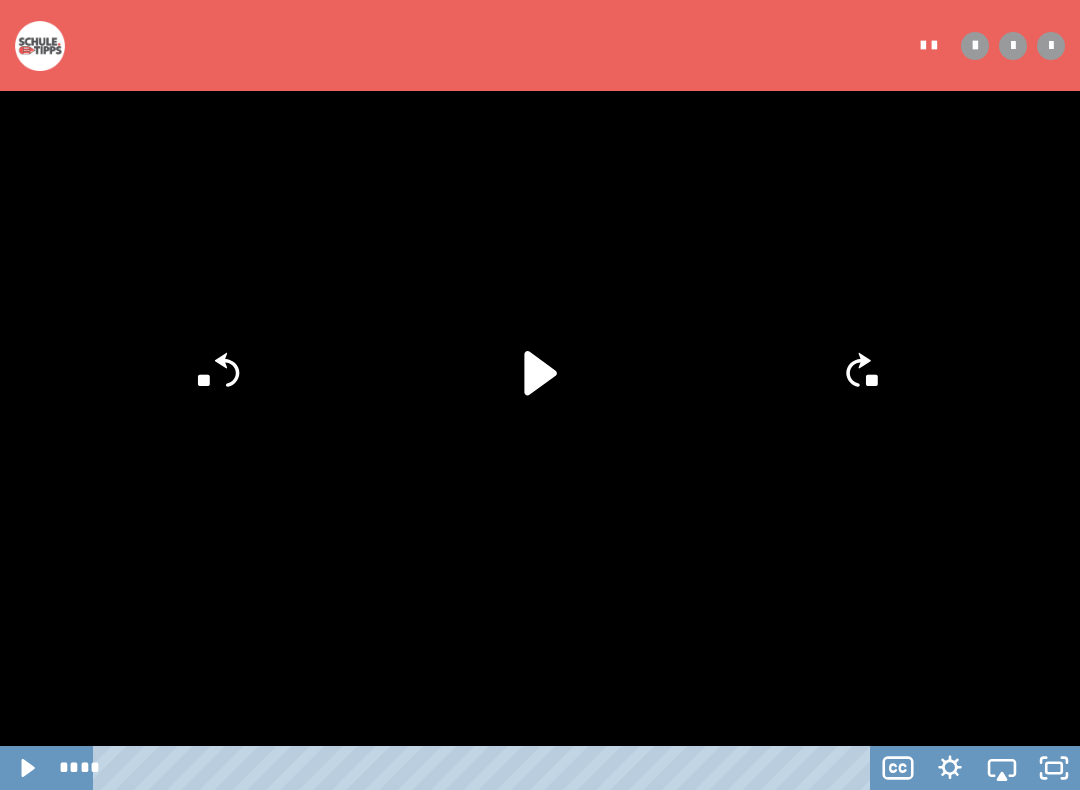 click 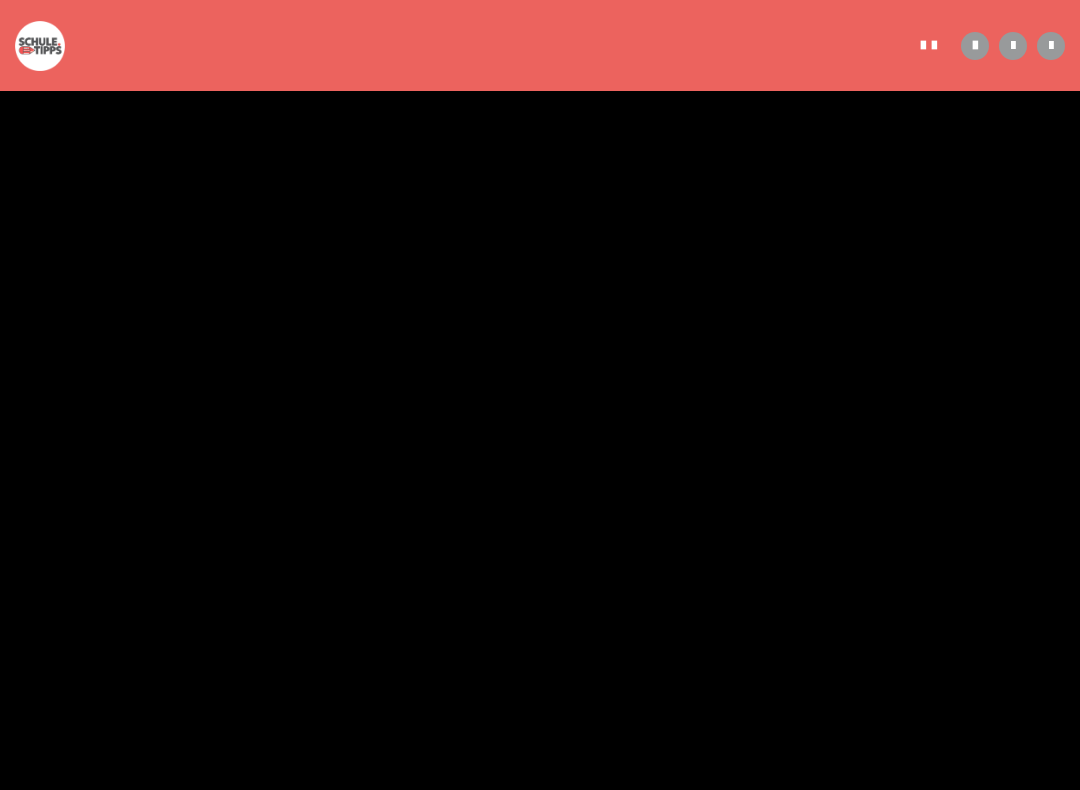 click at bounding box center [540, 395] 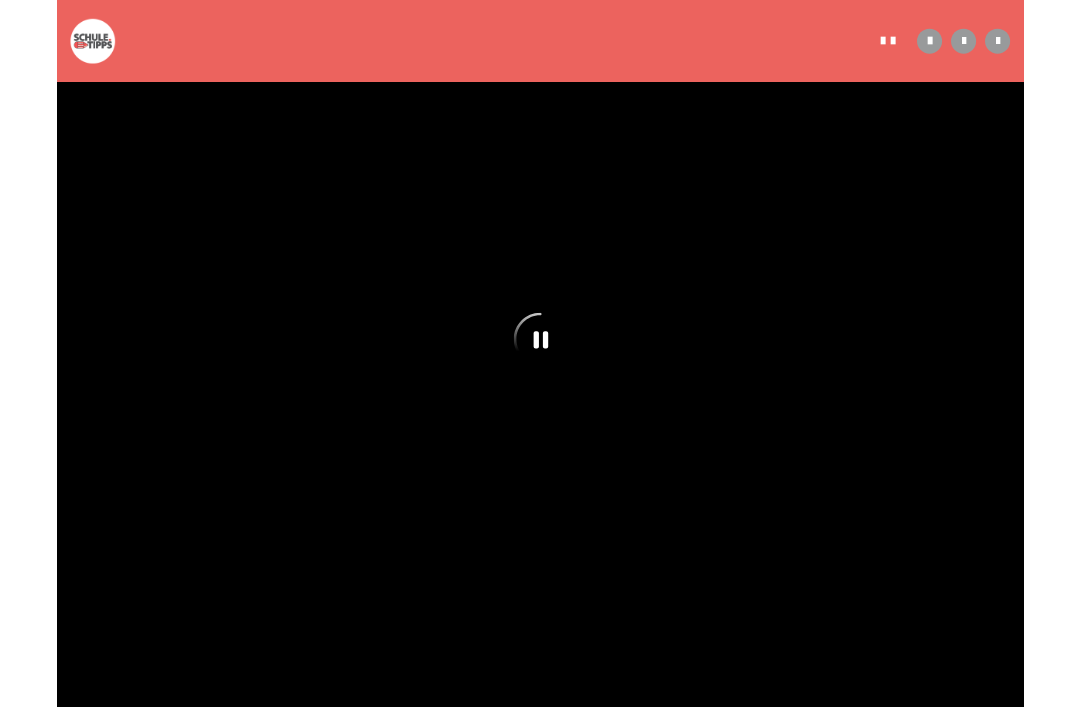 scroll, scrollTop: 744, scrollLeft: 0, axis: vertical 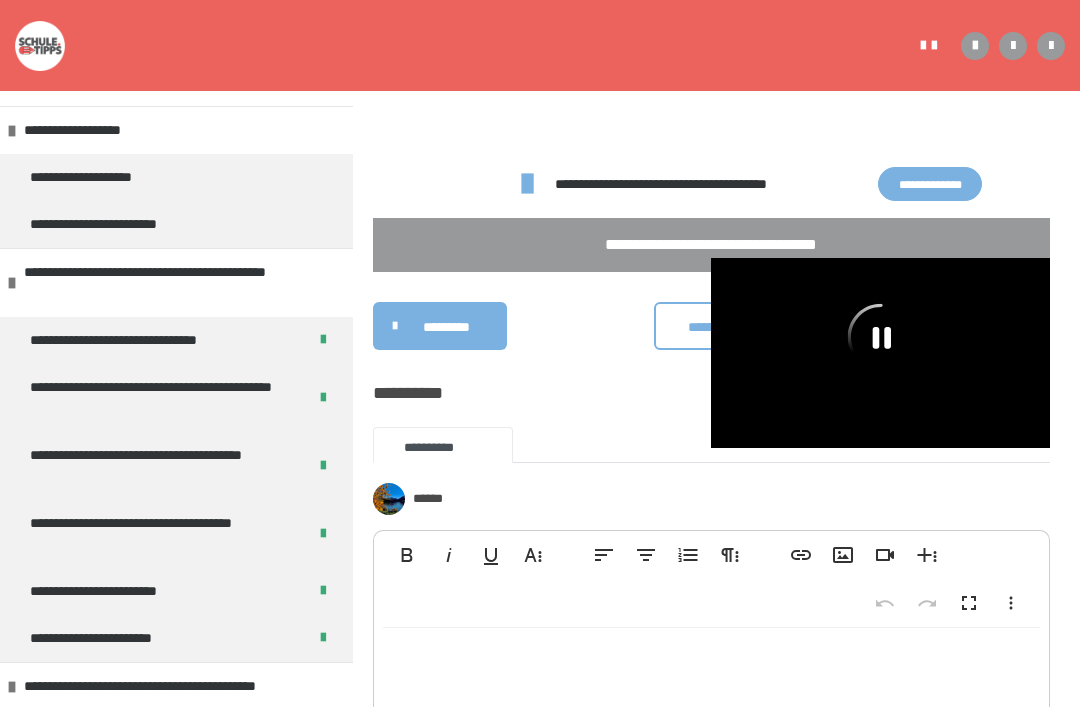 click 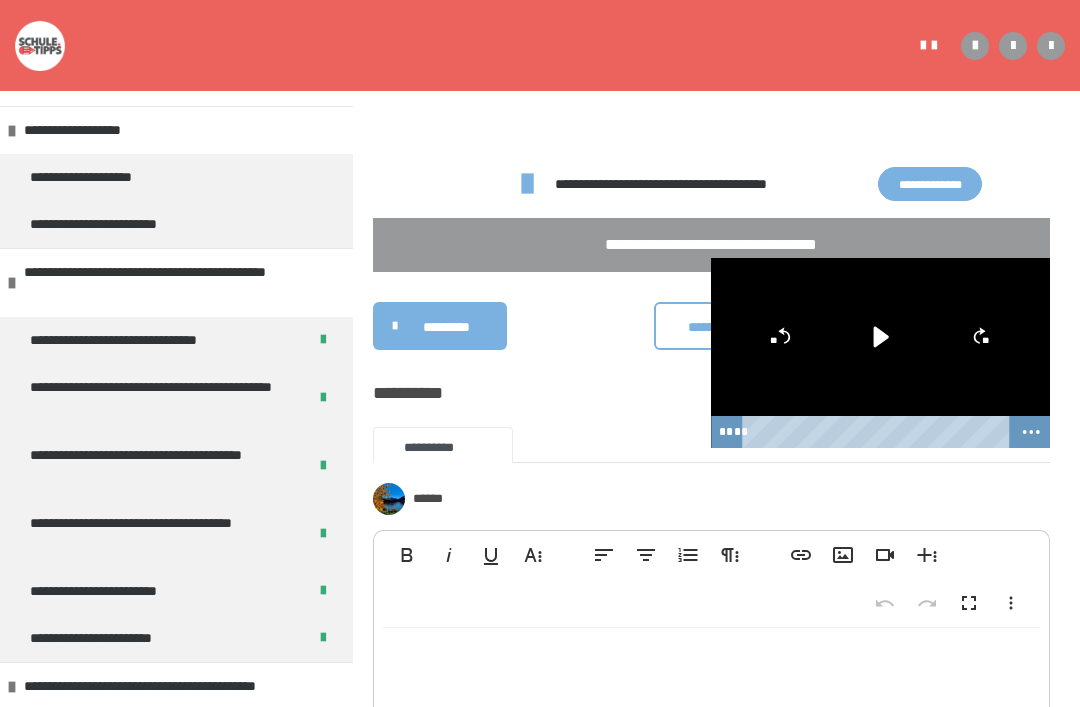 click 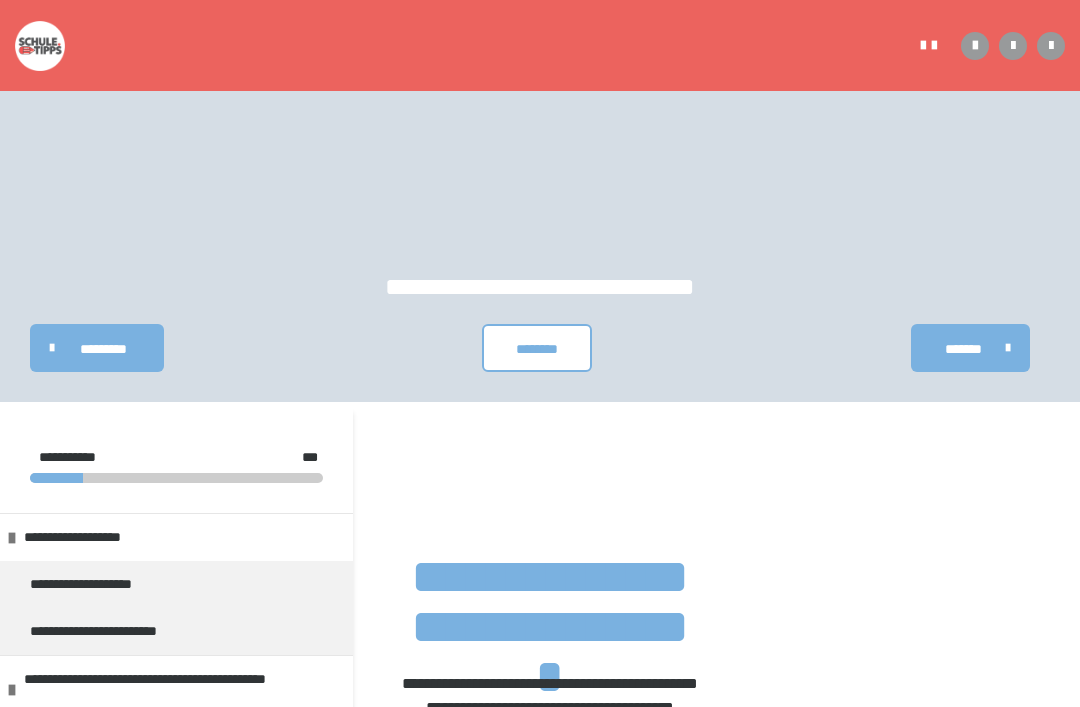 scroll, scrollTop: 0, scrollLeft: 0, axis: both 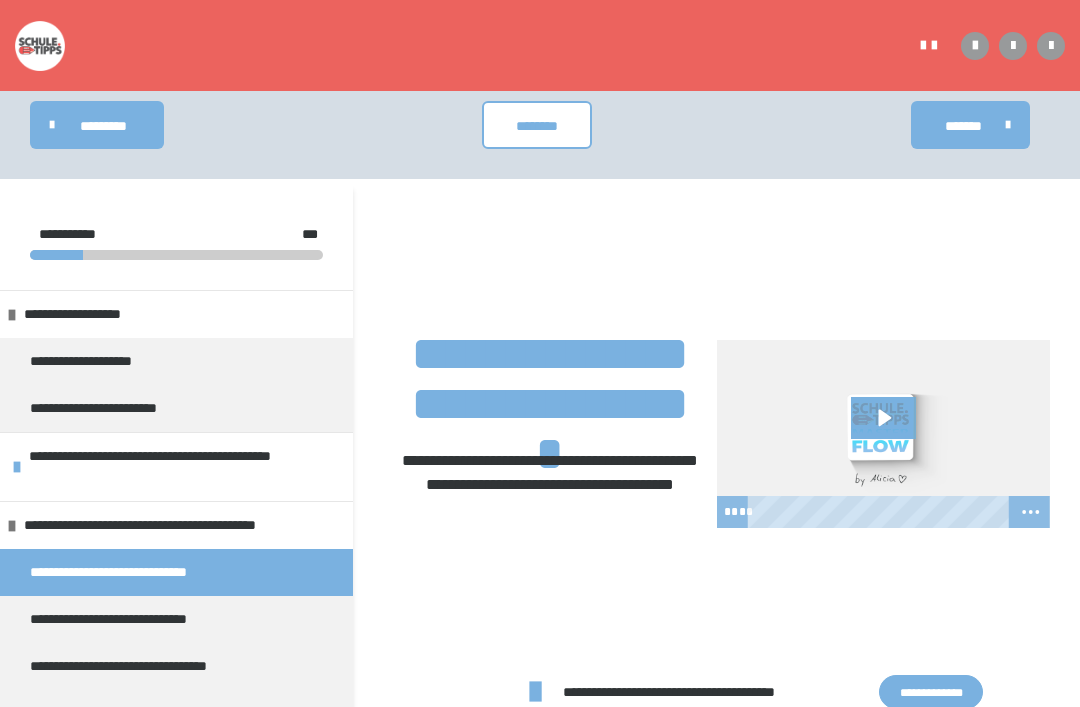 click 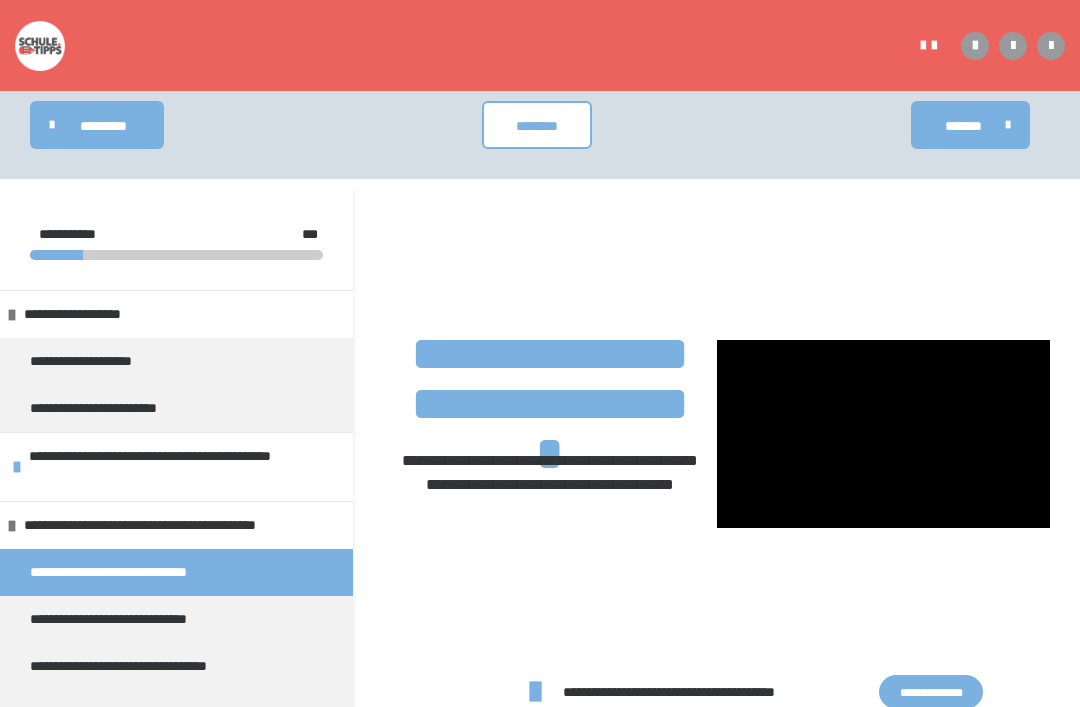 scroll, scrollTop: 236, scrollLeft: 0, axis: vertical 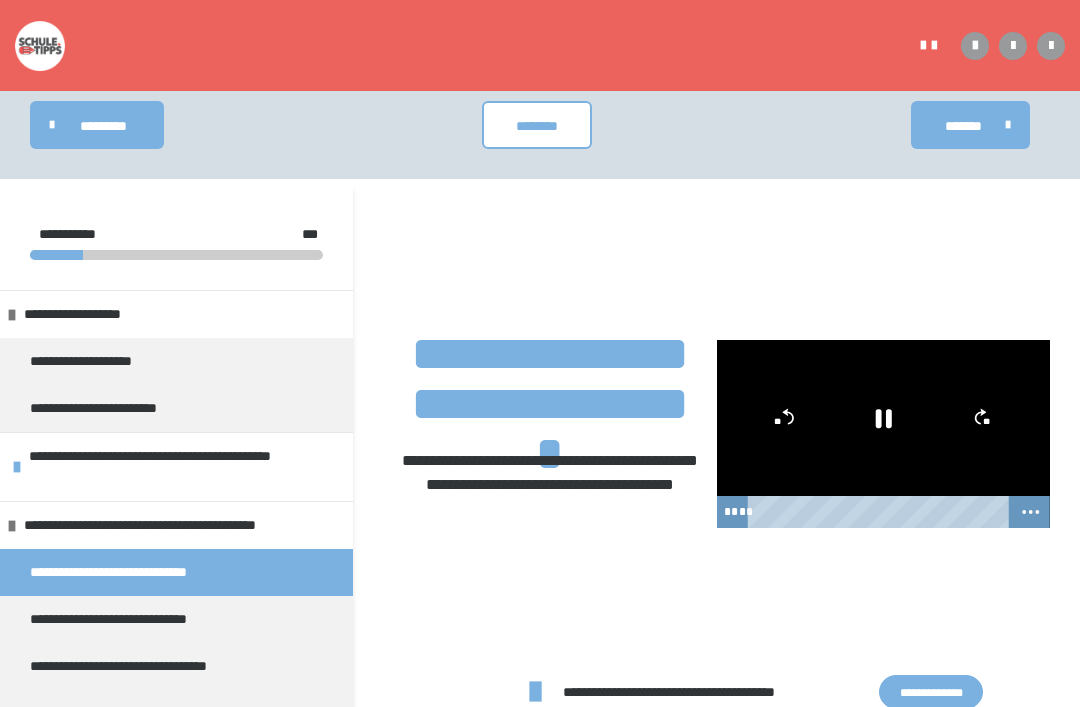 click 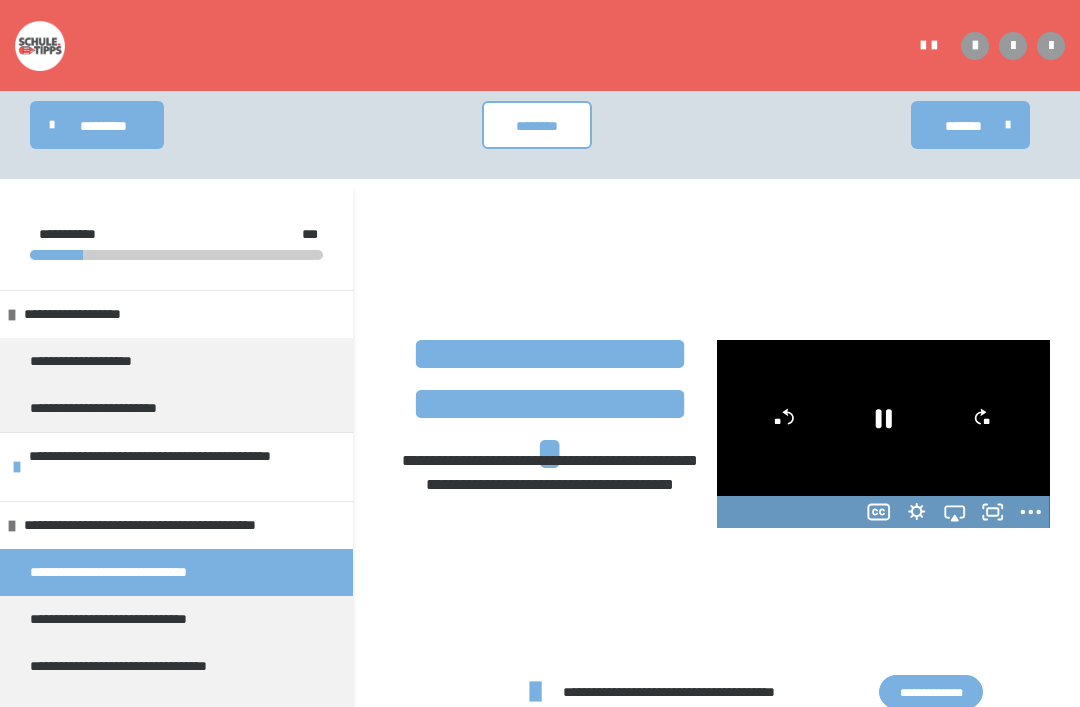 click 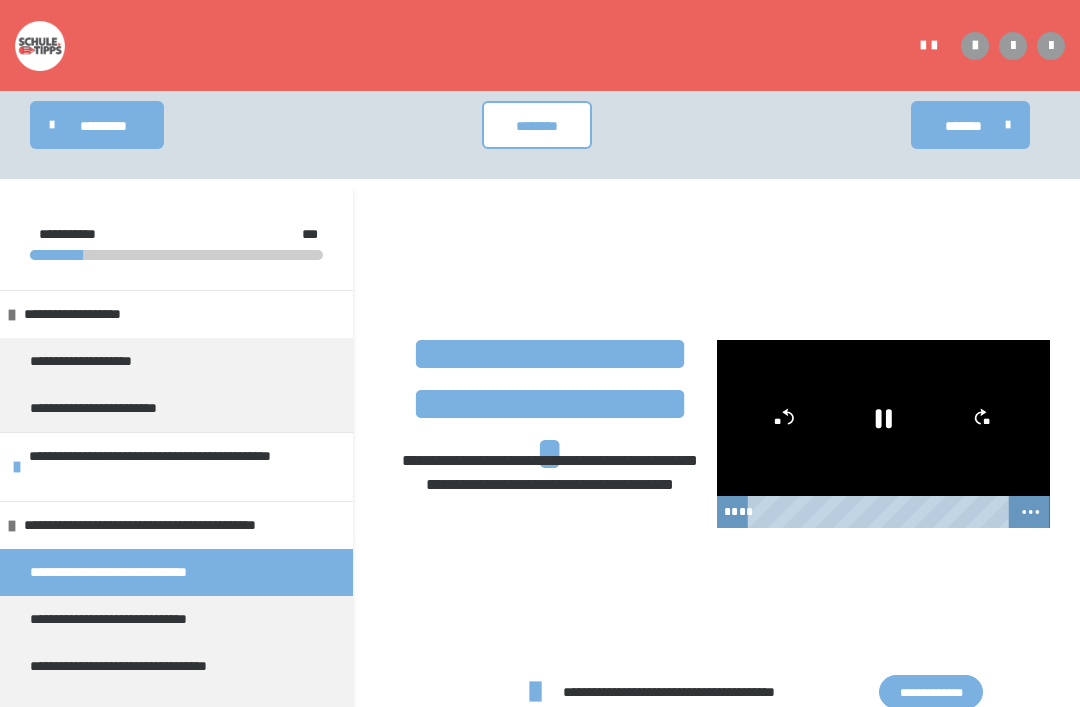 click 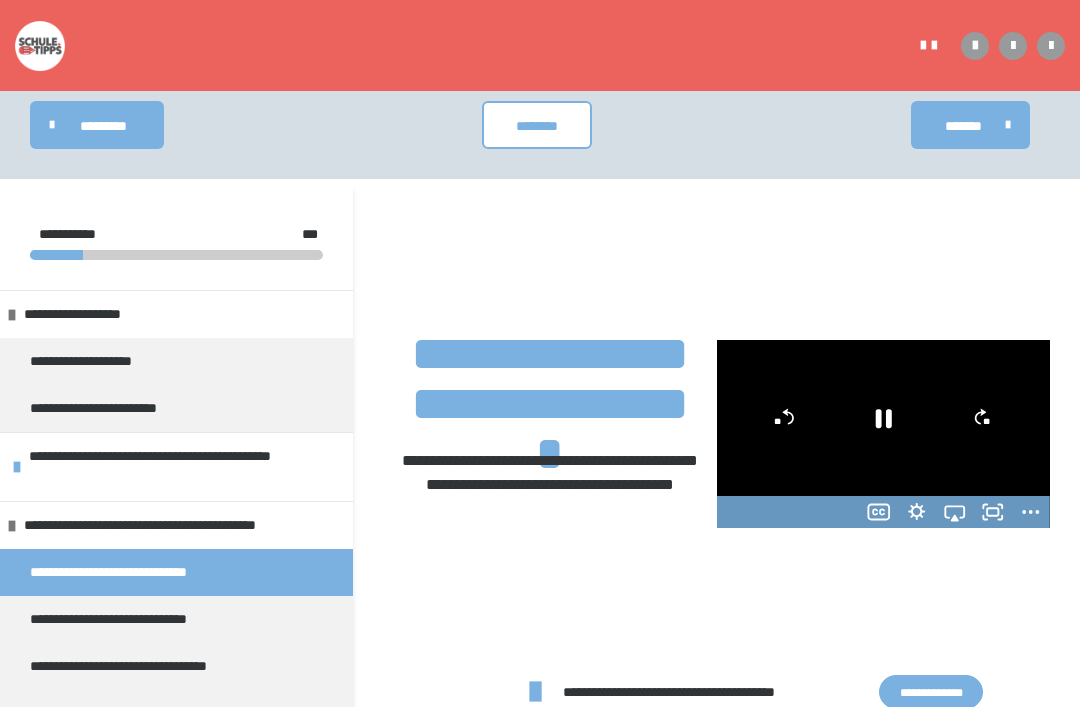 click 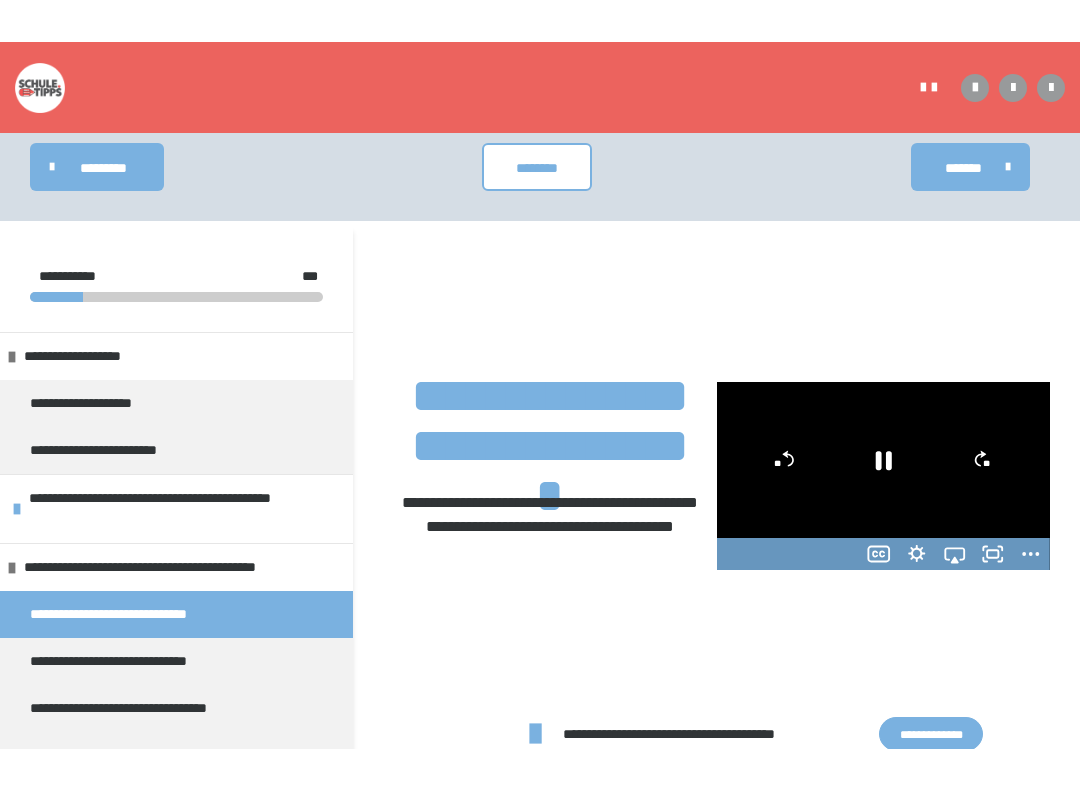 scroll, scrollTop: 20, scrollLeft: 0, axis: vertical 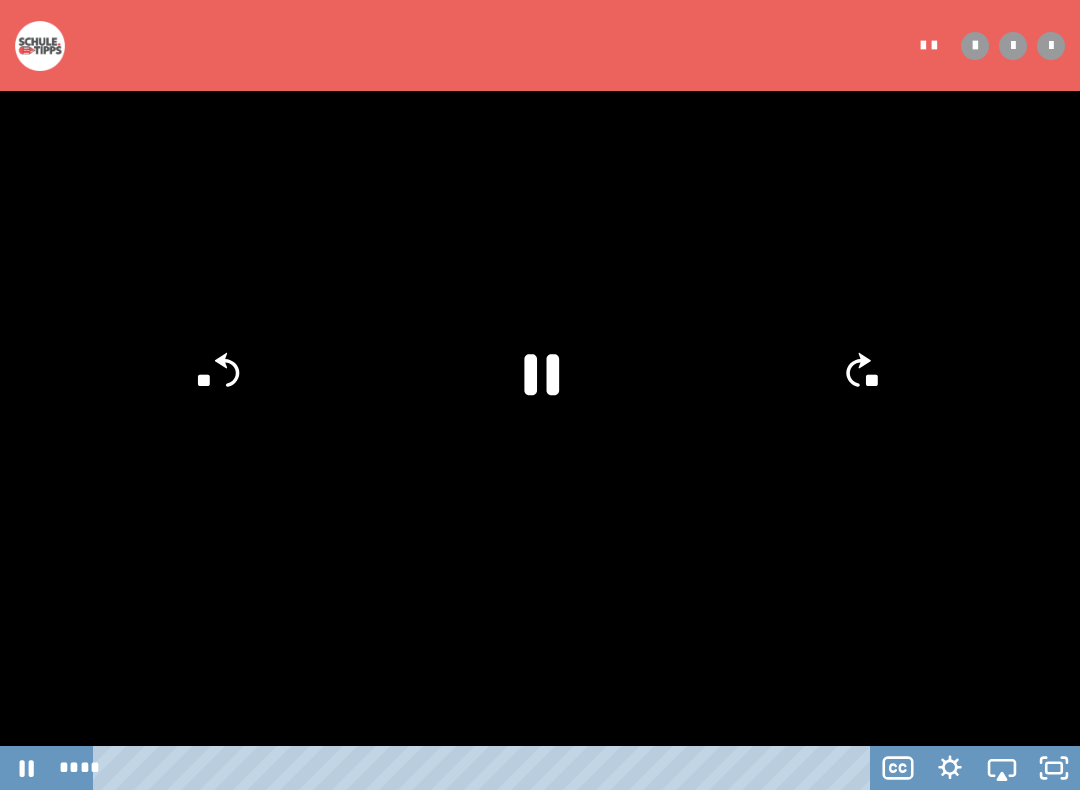 click at bounding box center [540, 395] 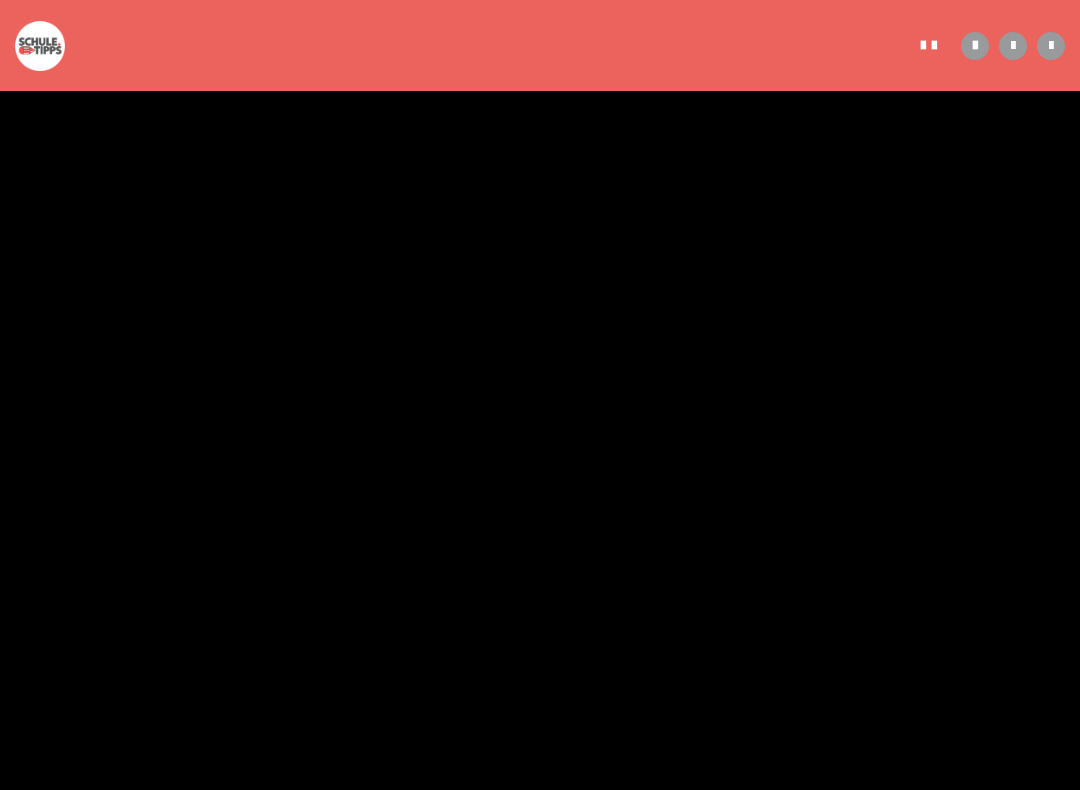 click at bounding box center [540, 395] 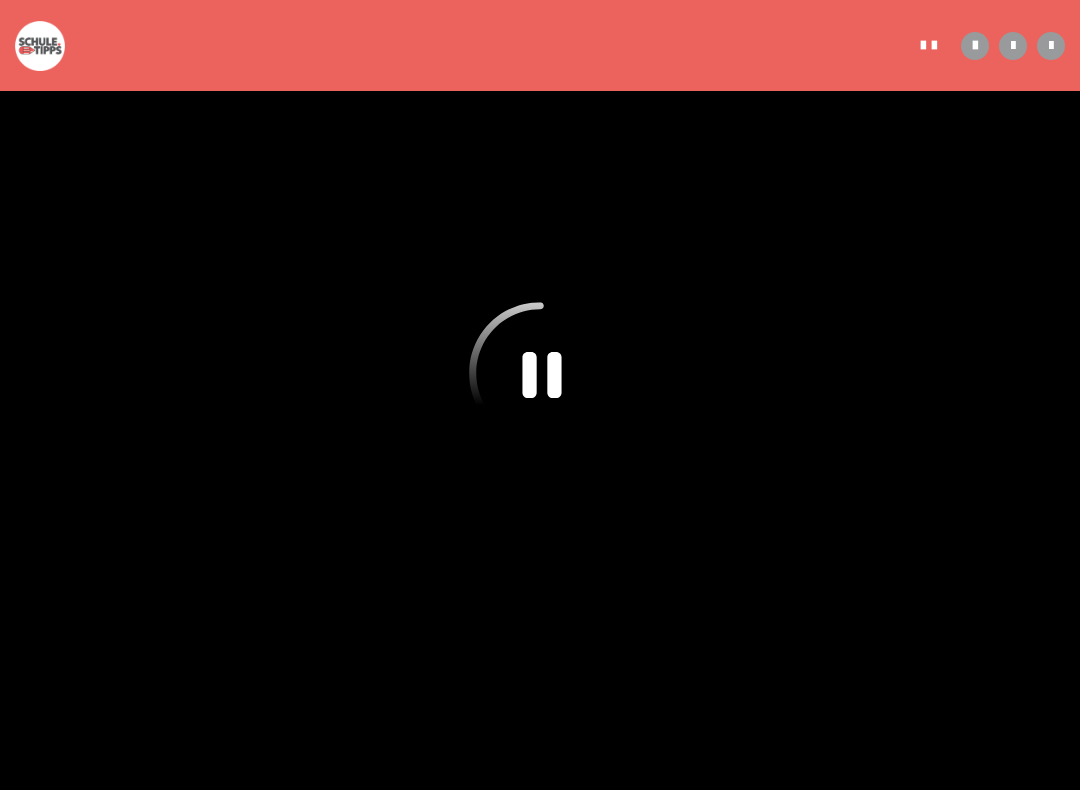 click 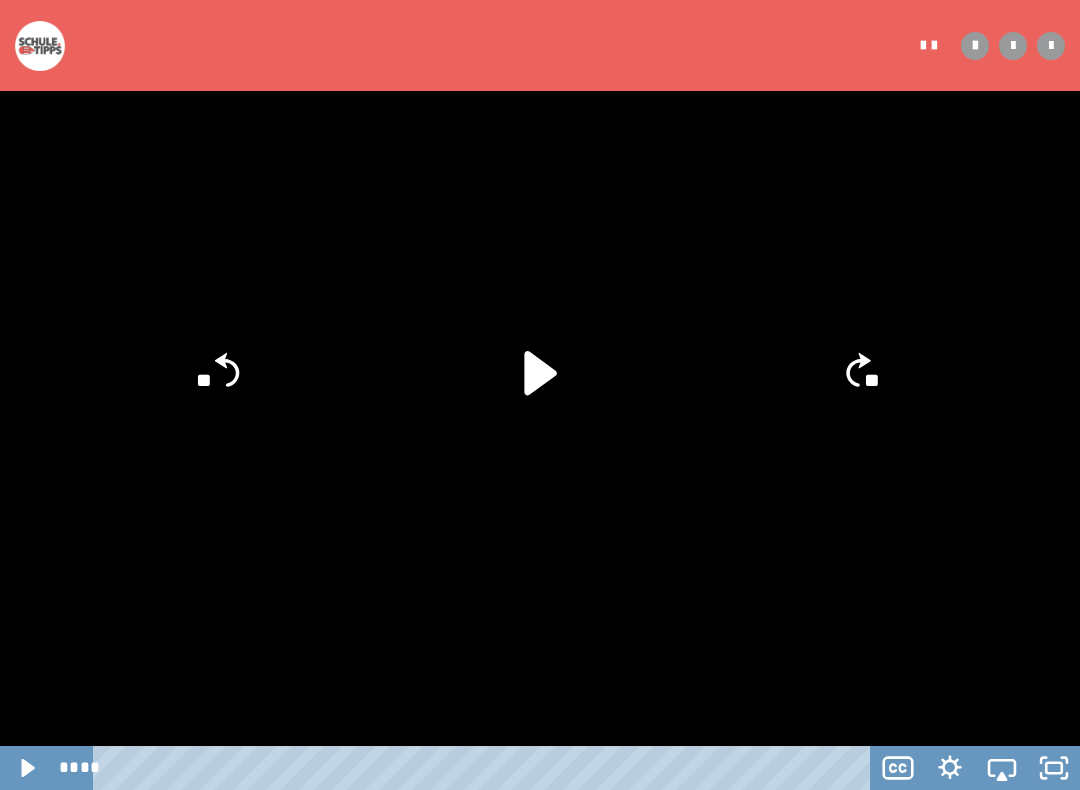 click 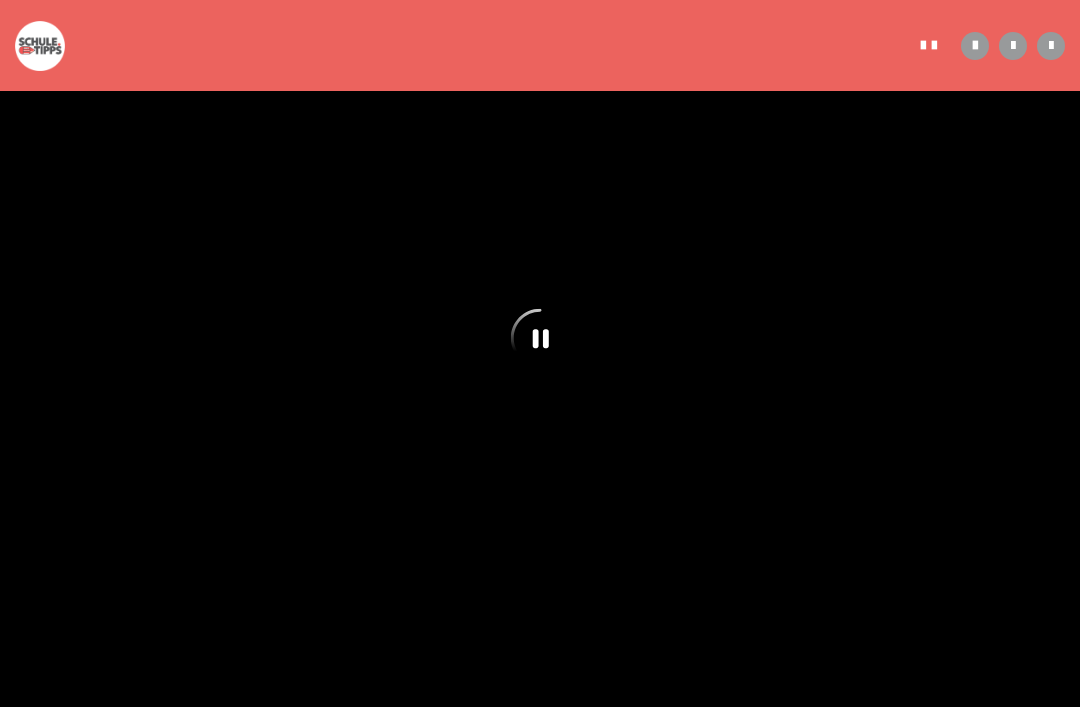 scroll, scrollTop: 164, scrollLeft: 0, axis: vertical 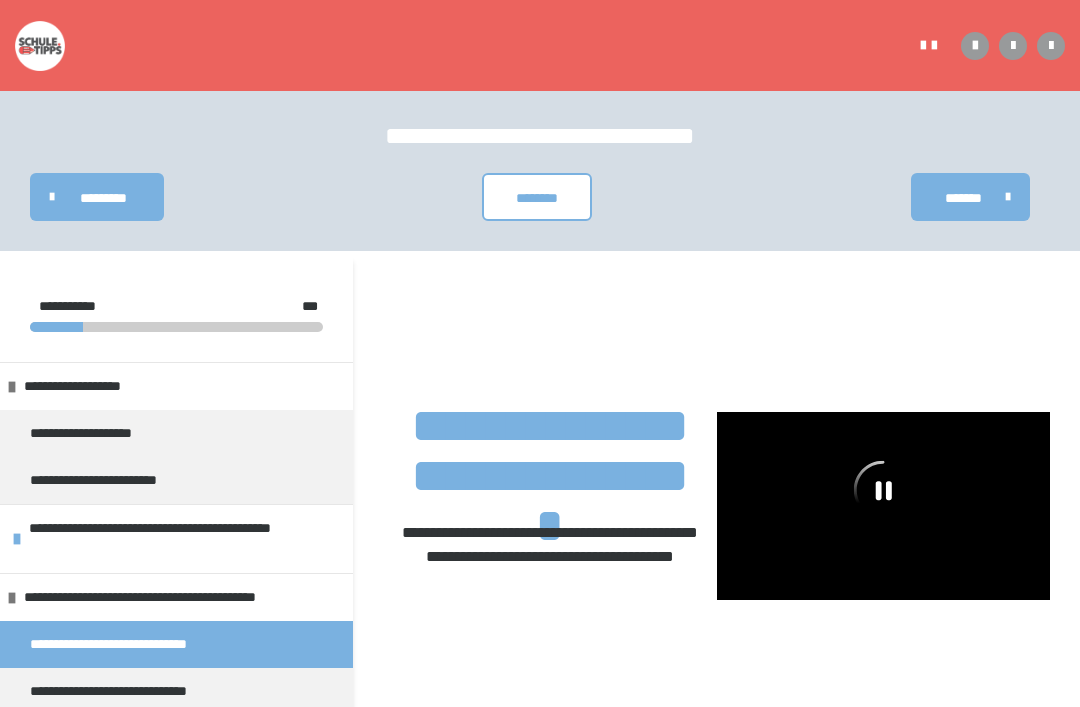 click at bounding box center [884, 506] 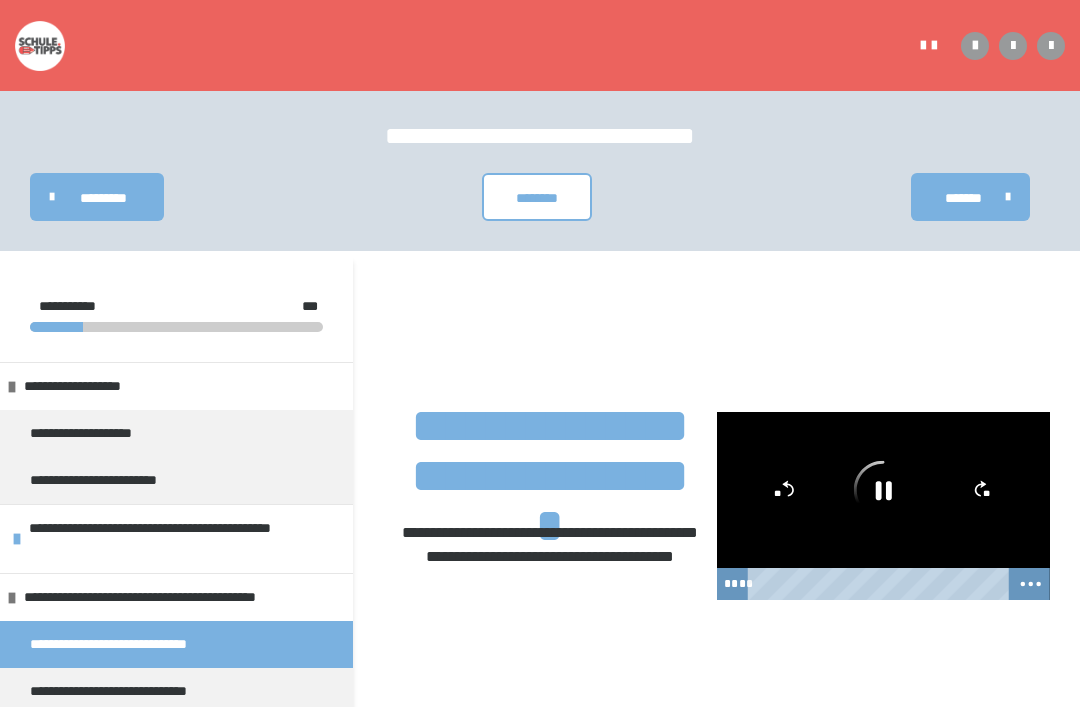 click 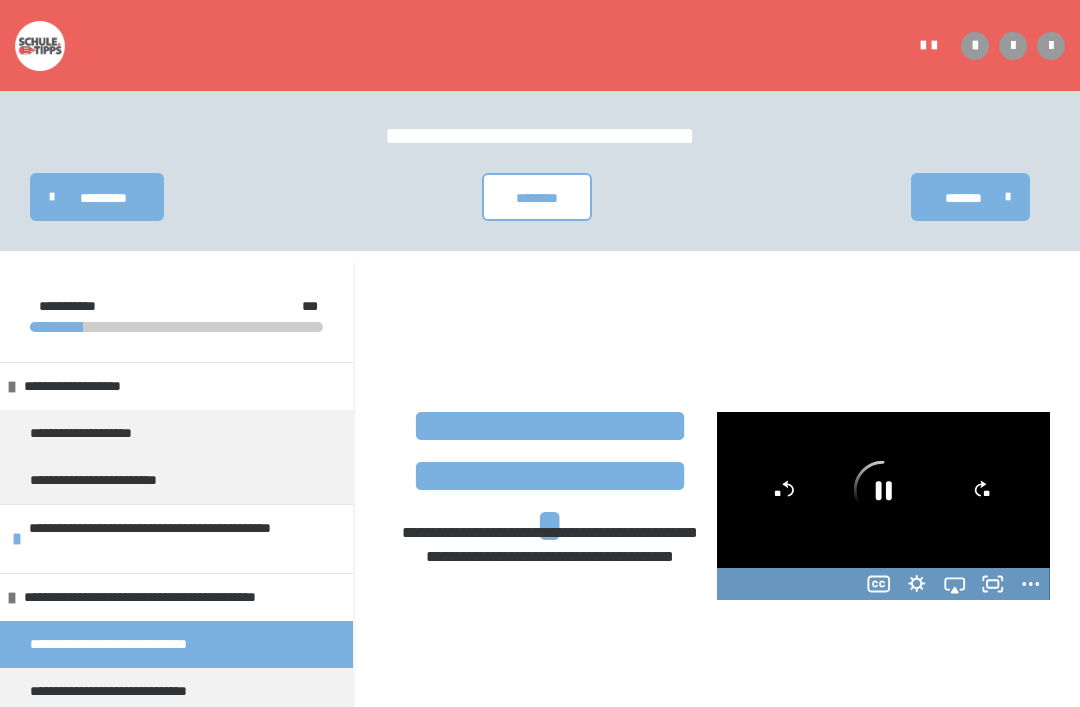 click 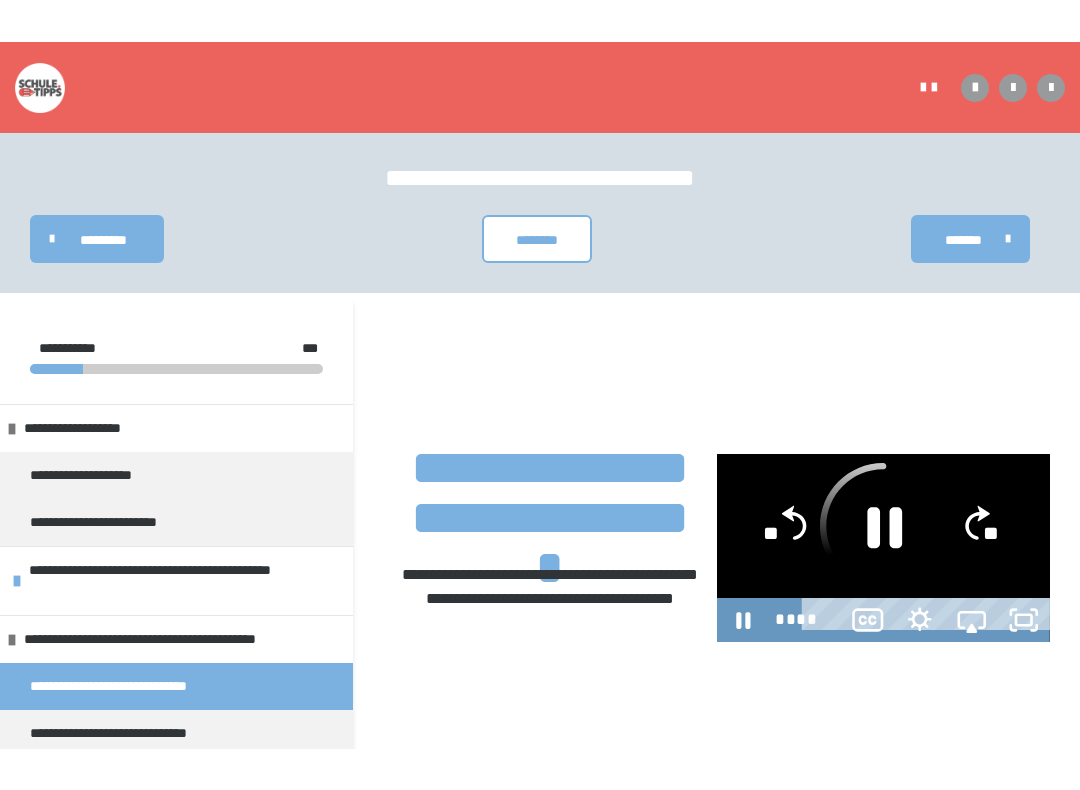 scroll, scrollTop: 20, scrollLeft: 0, axis: vertical 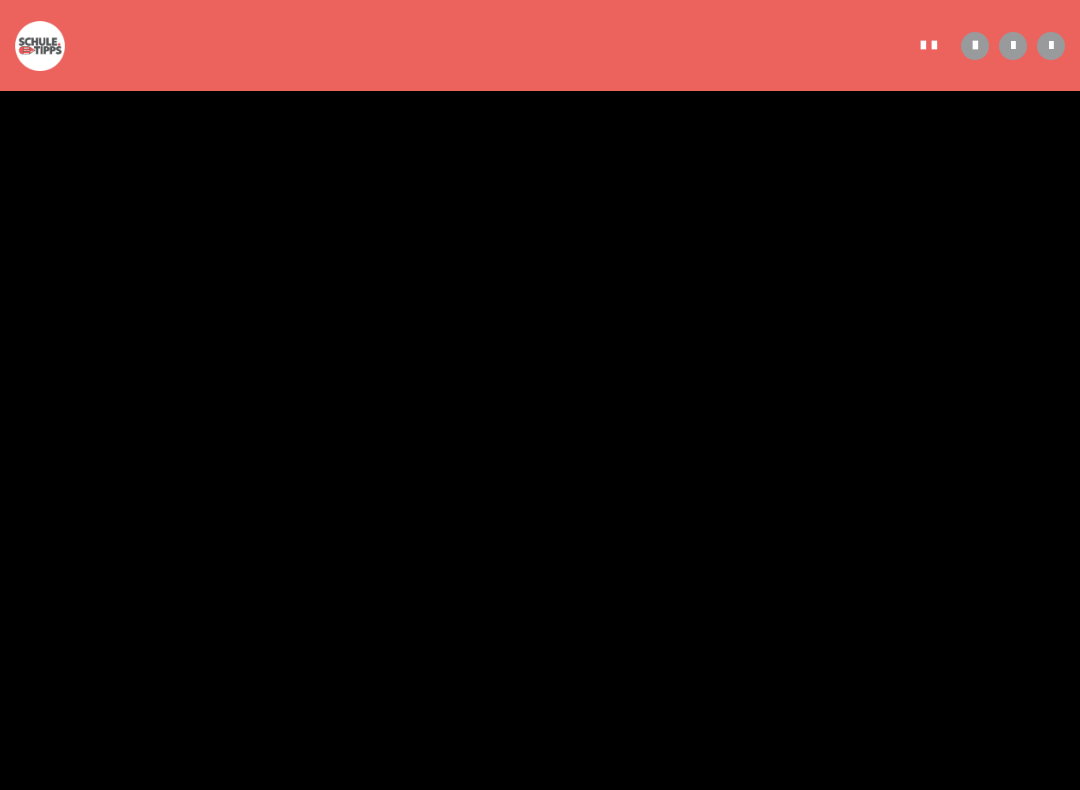 click at bounding box center (540, 395) 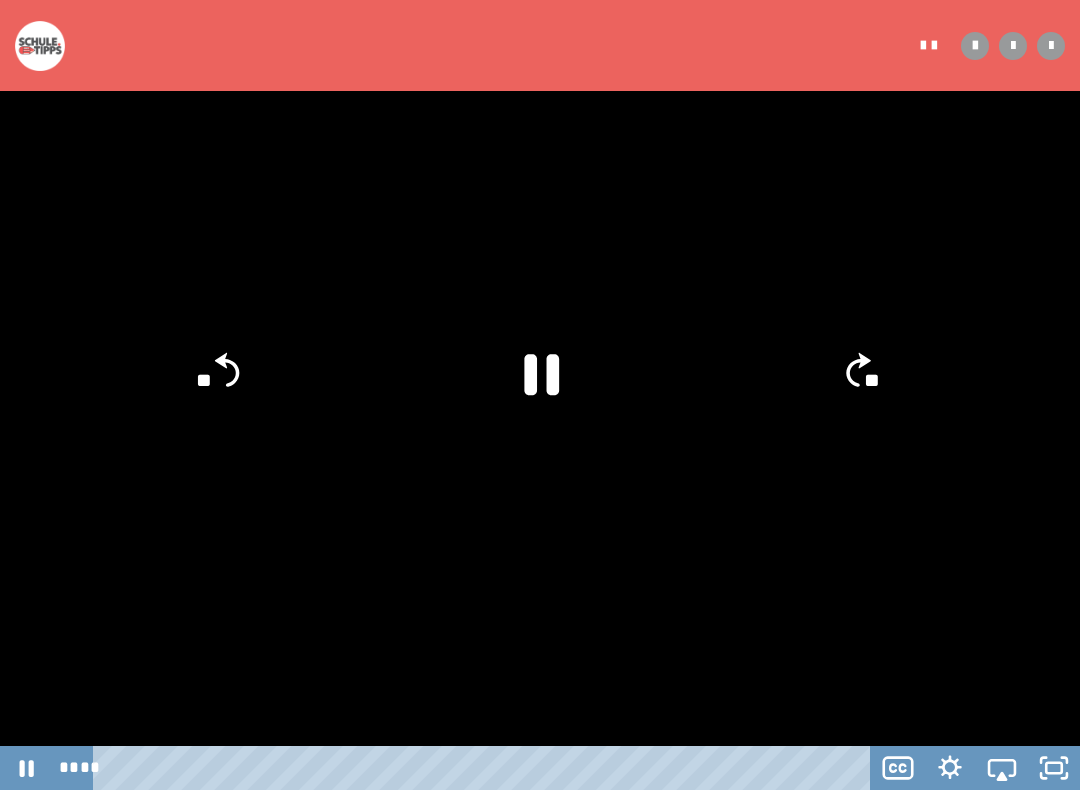 click at bounding box center (540, 395) 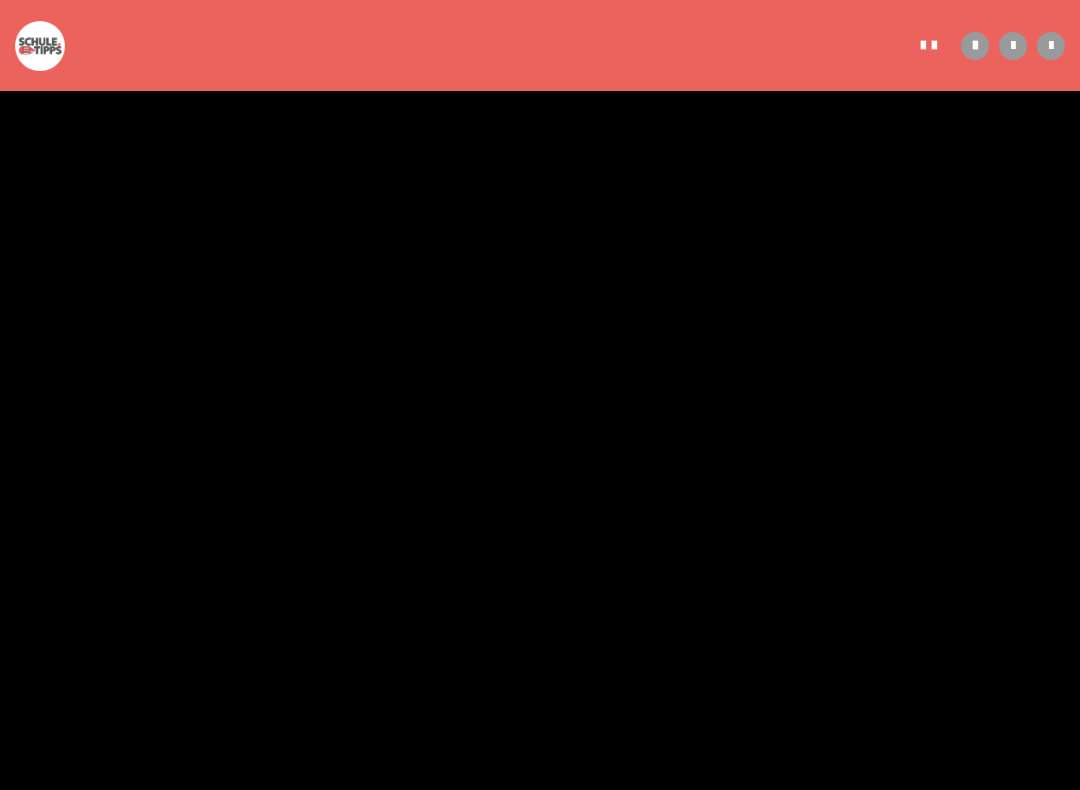 click at bounding box center (540, 395) 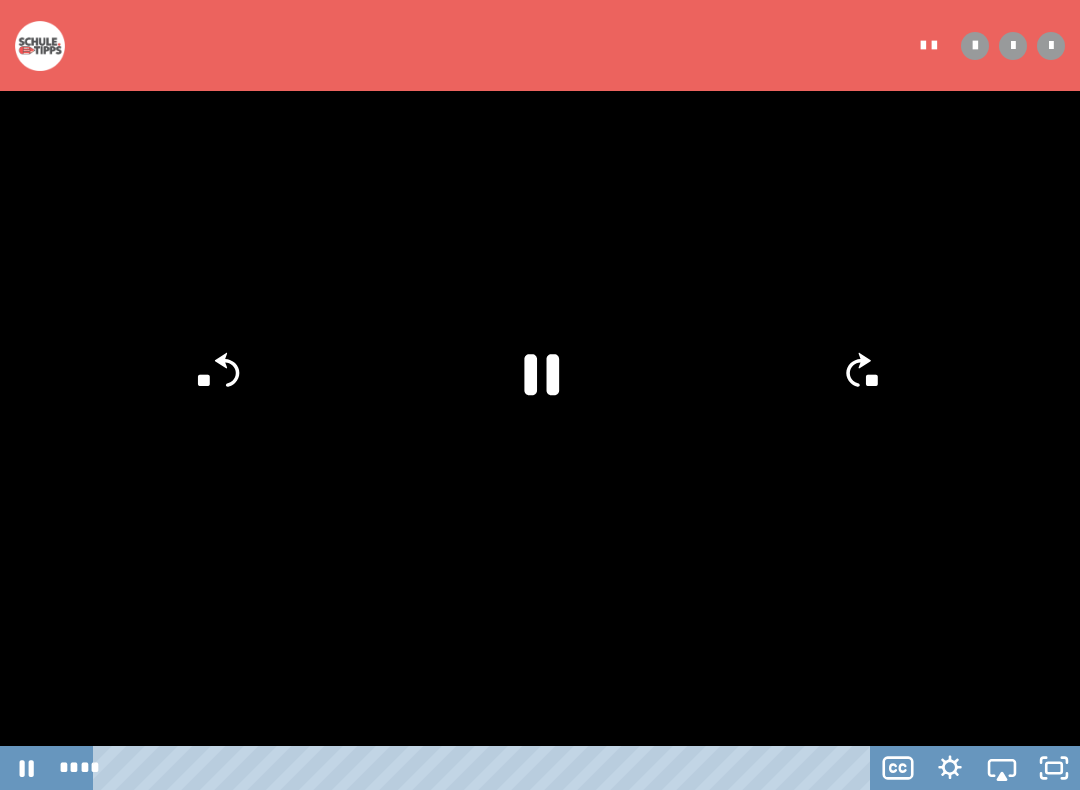 click at bounding box center [540, 395] 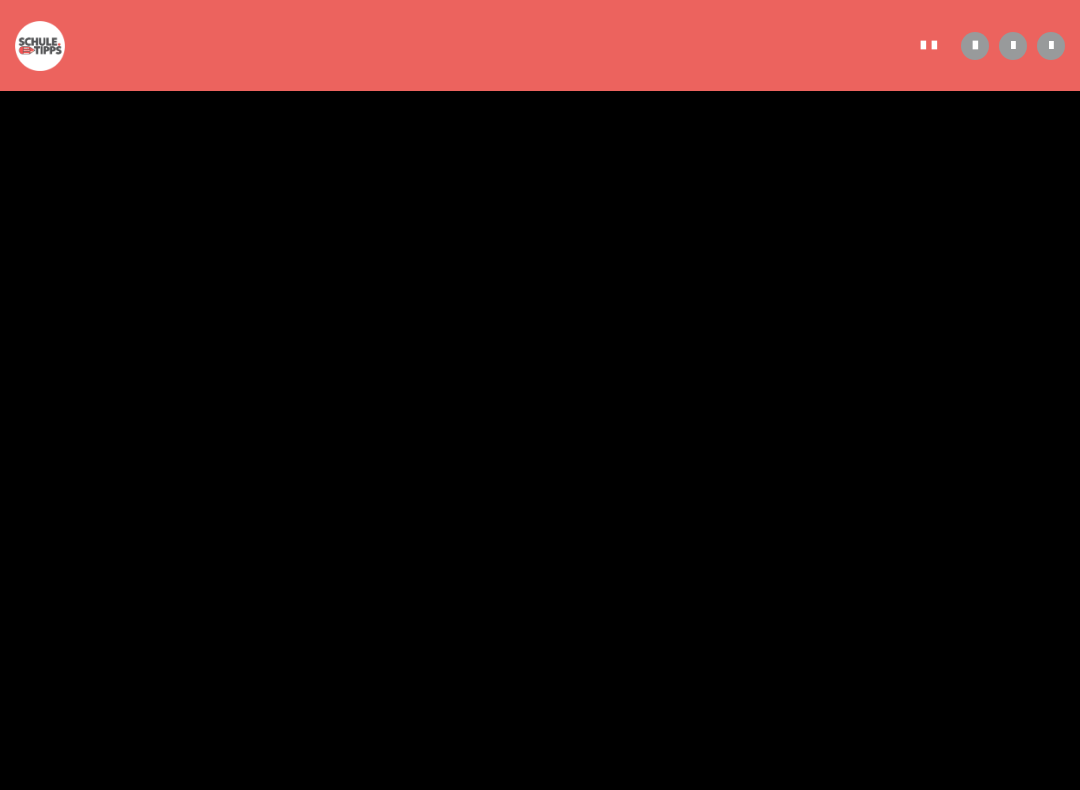 click at bounding box center [540, 395] 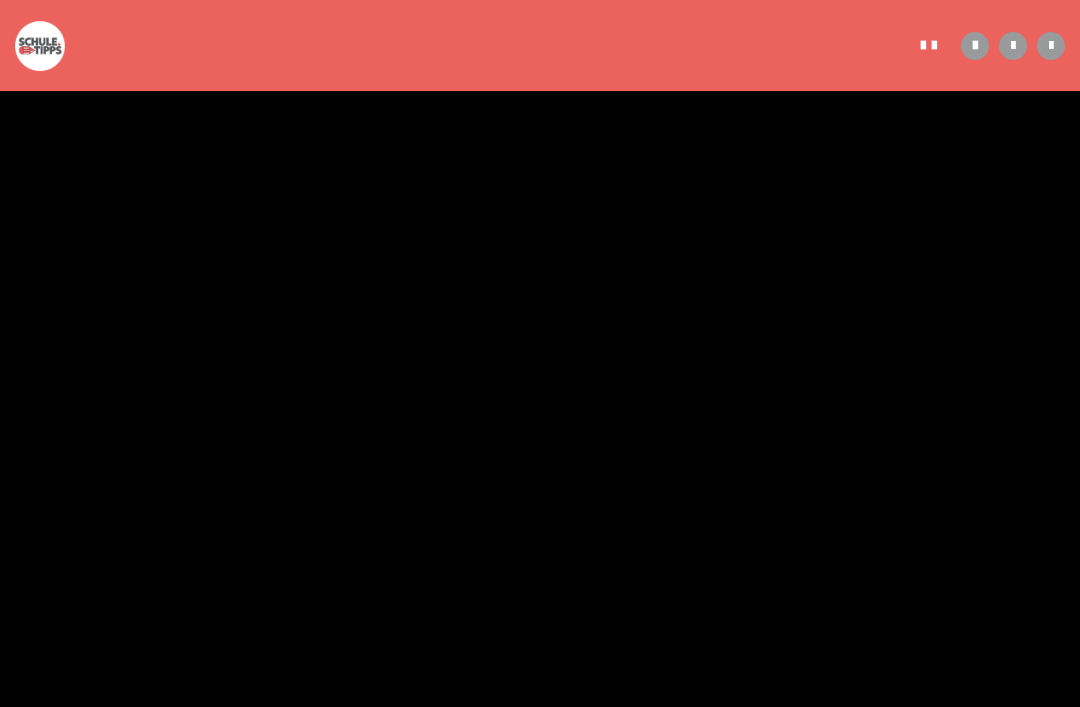 scroll, scrollTop: 541, scrollLeft: 0, axis: vertical 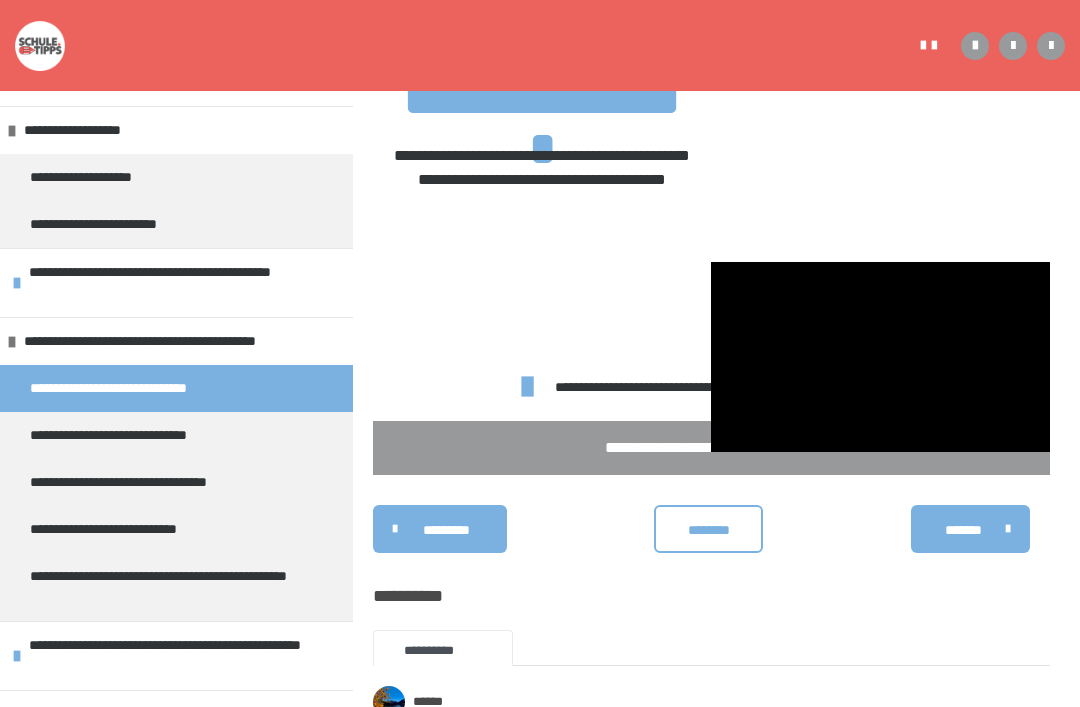click on "********" at bounding box center (709, 530) 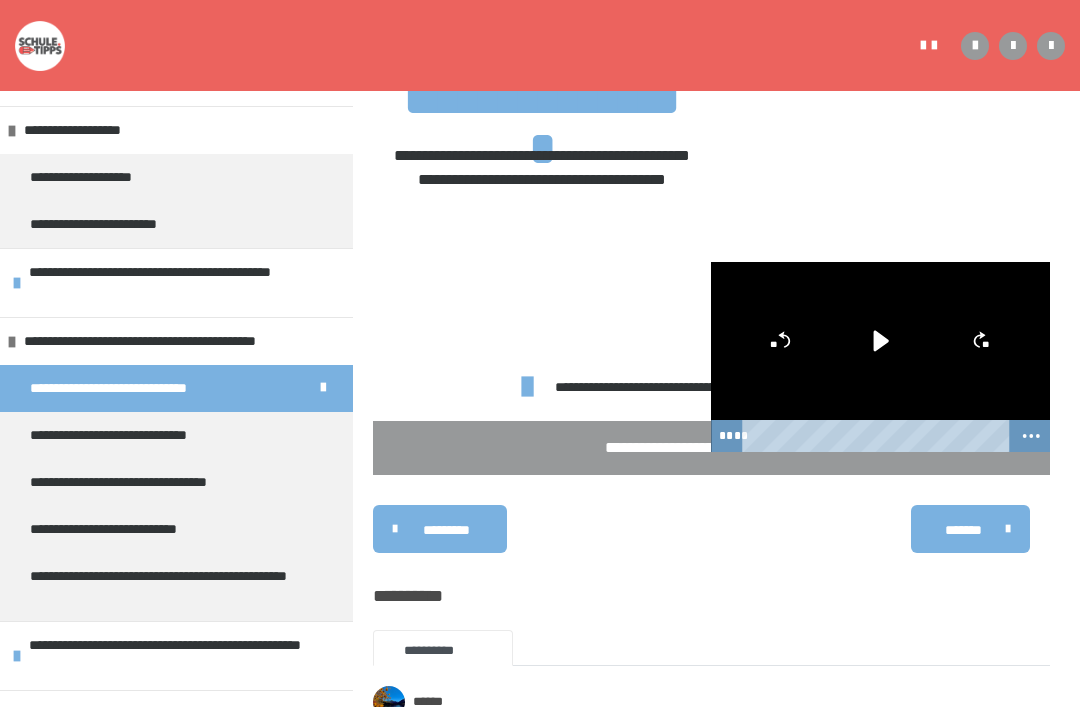 click on "**********" at bounding box center [135, 435] 